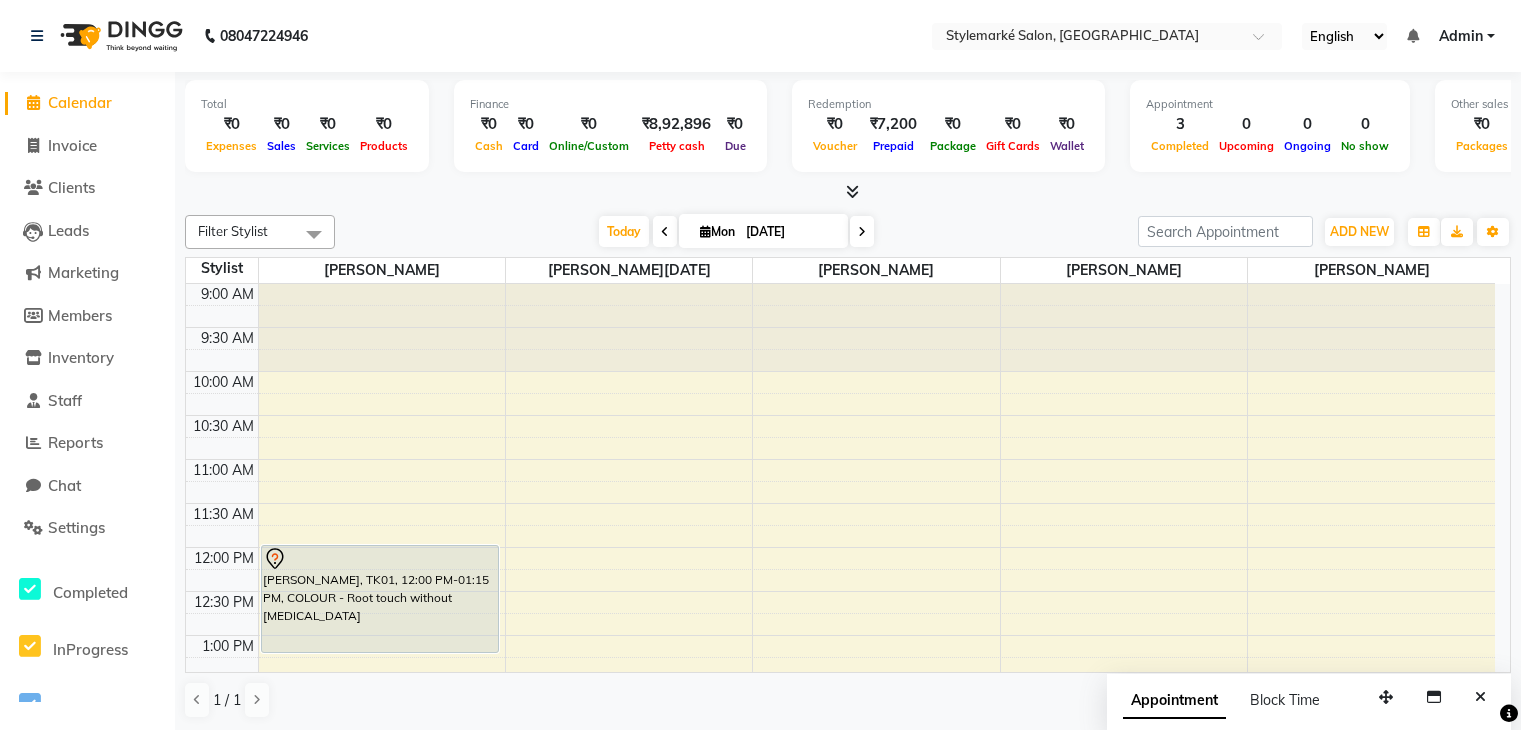 scroll, scrollTop: 0, scrollLeft: 0, axis: both 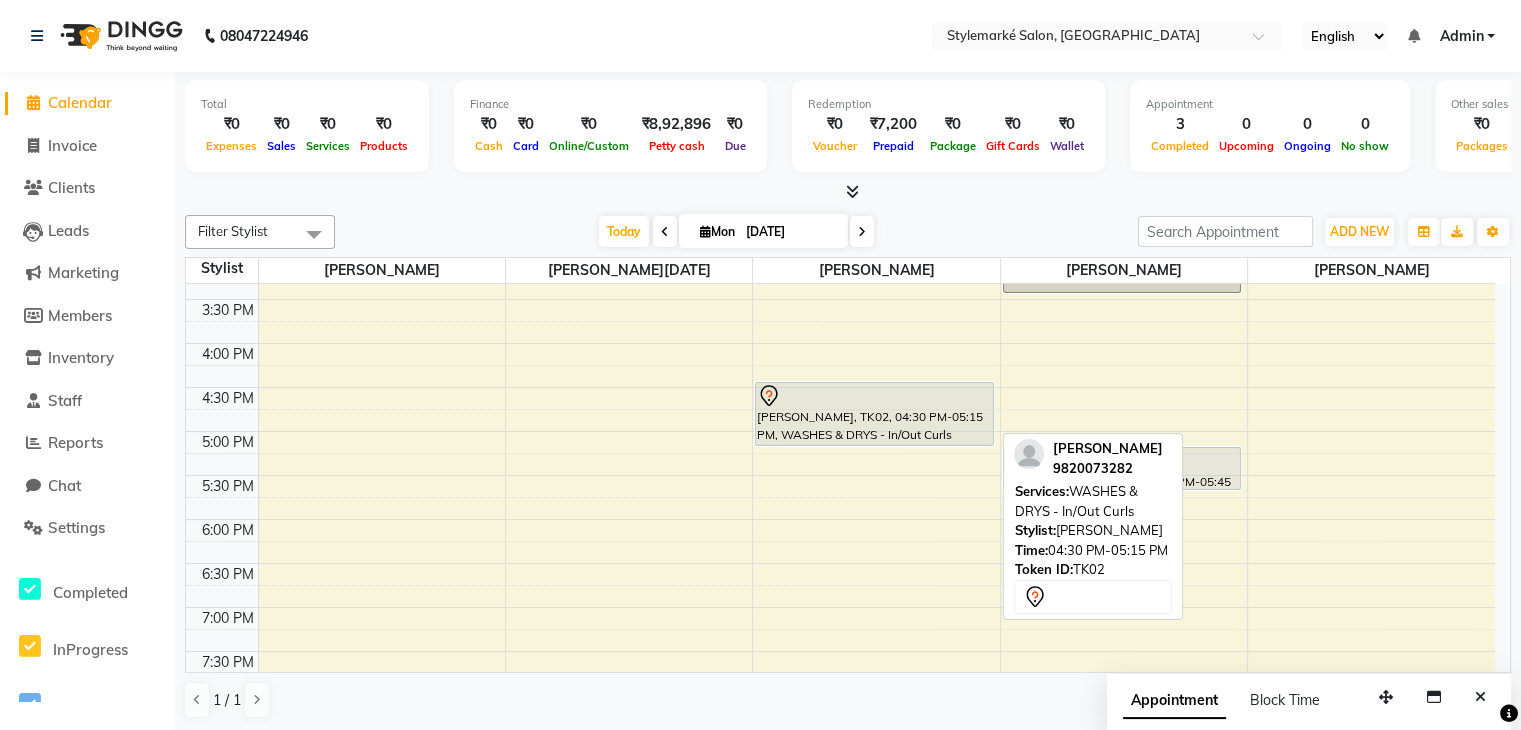 click on "[PERSON_NAME], TK02, 04:30 PM-05:15 PM, WASHES & DRYS - In/Out Curls" at bounding box center (874, 414) 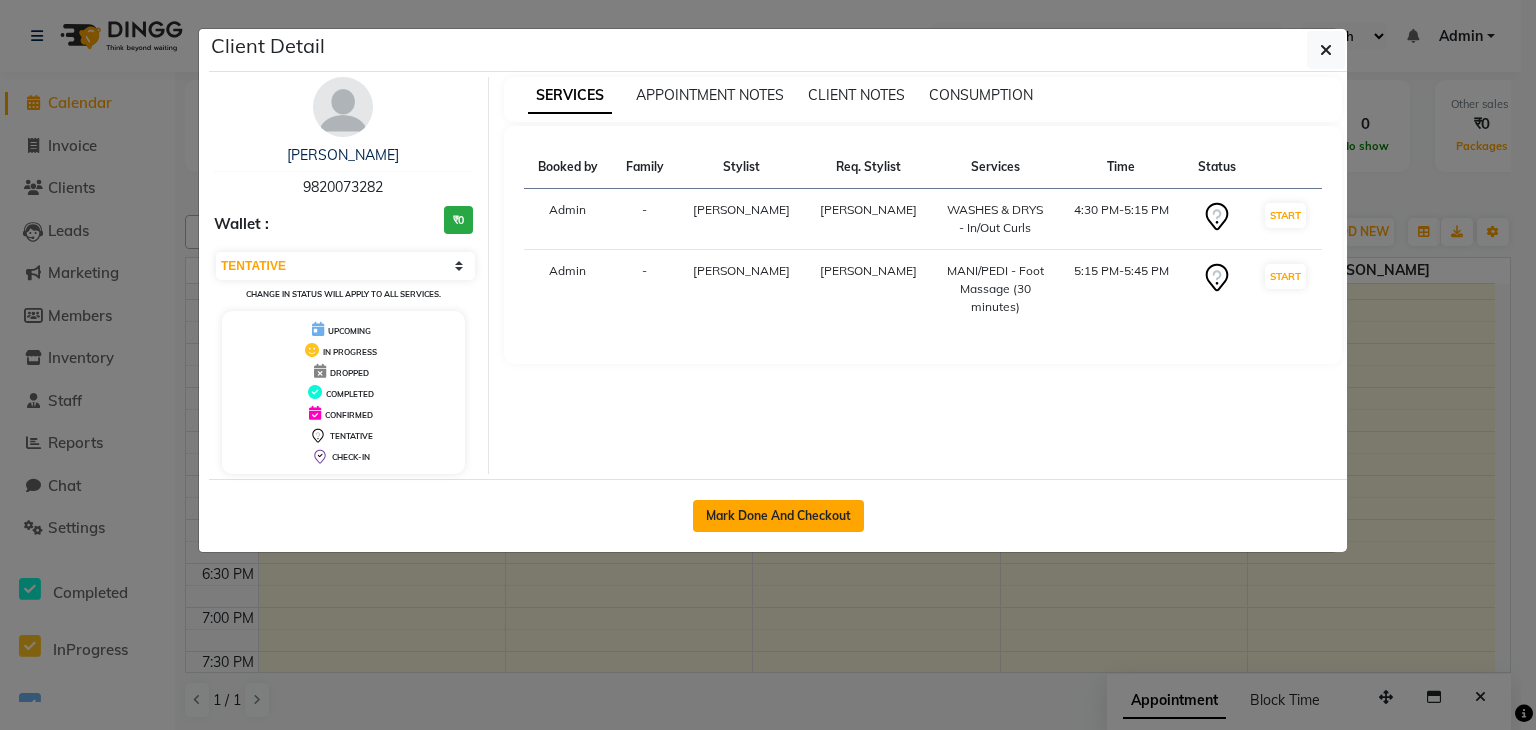 click on "Mark Done And Checkout" 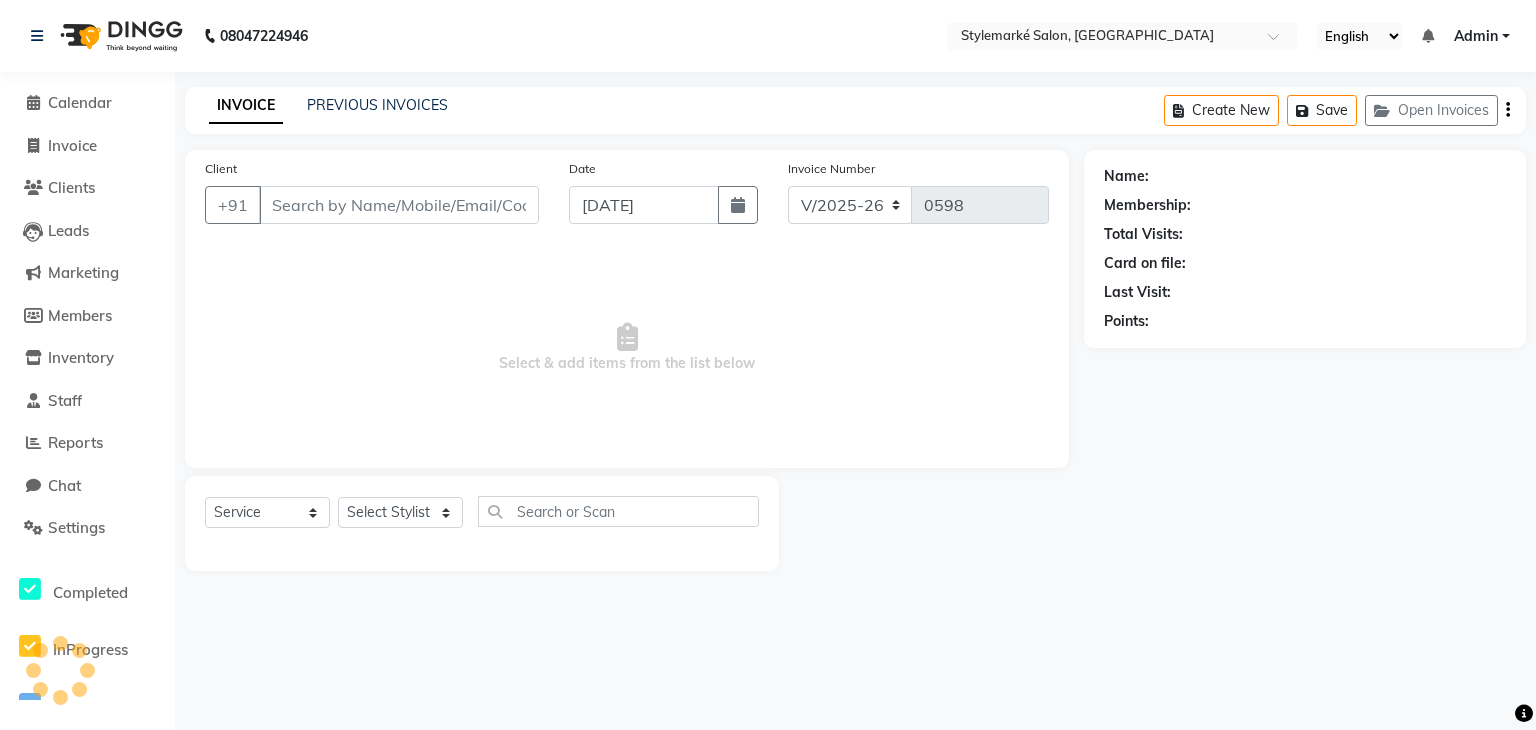 type on "9820073282" 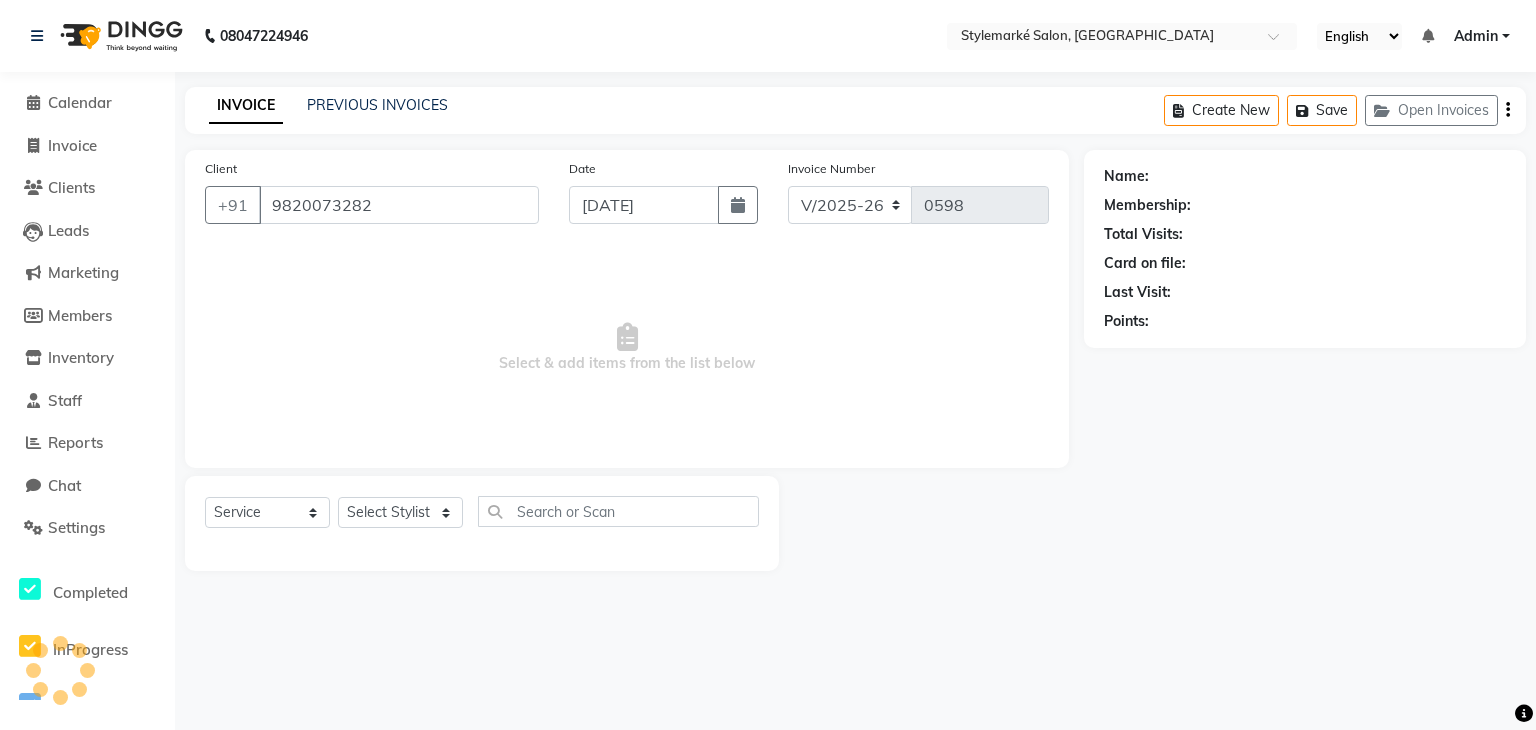 select on "71243" 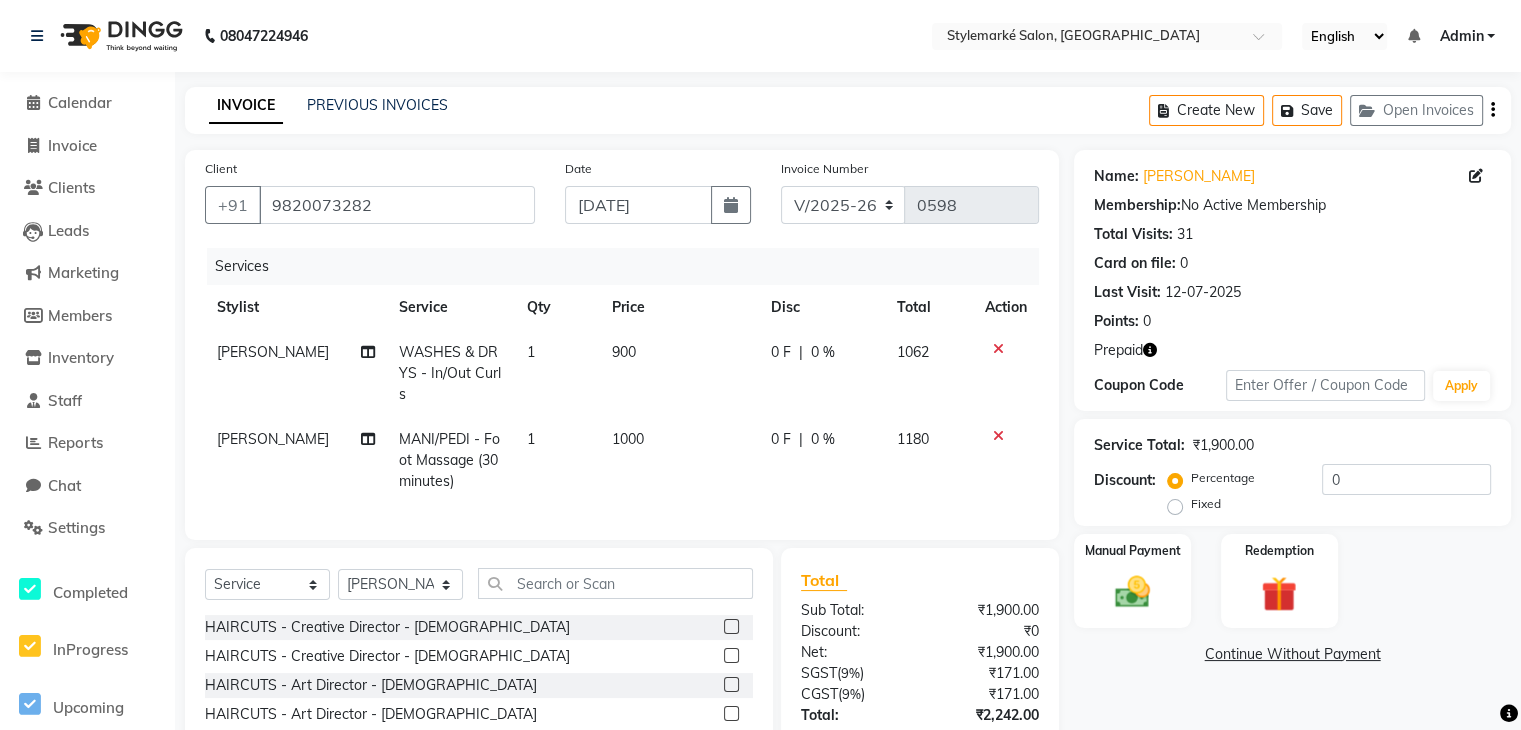 click on "900" 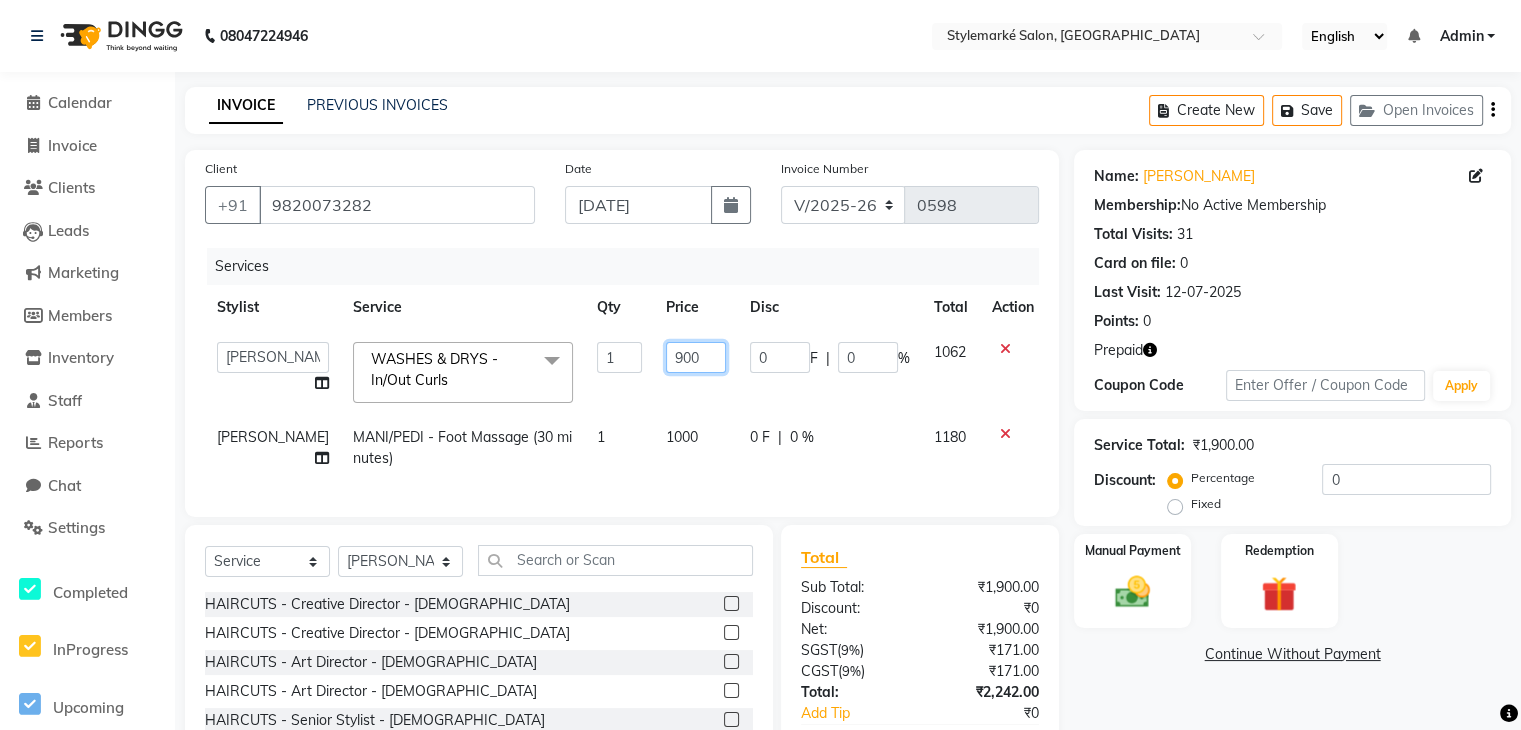 click on "900" 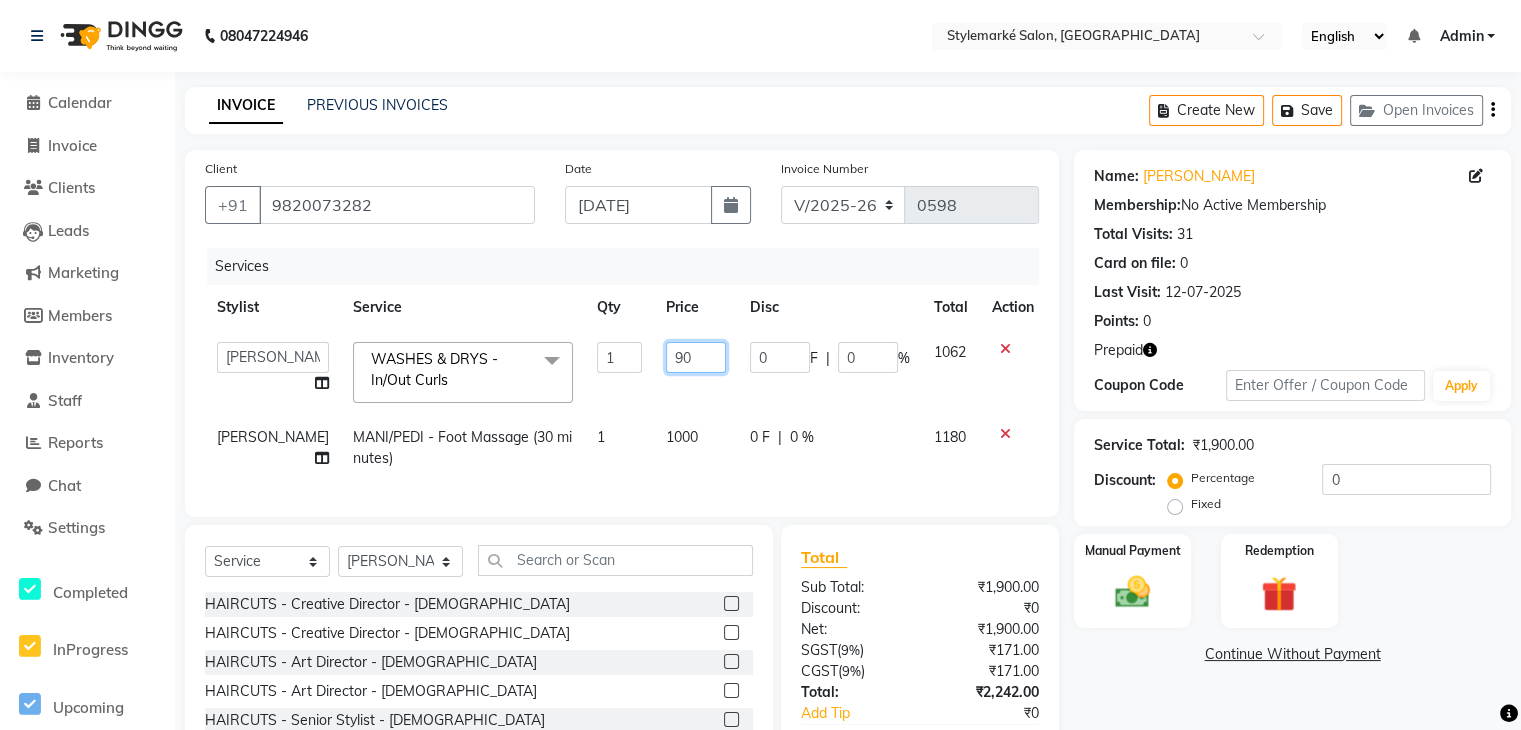 type on "9" 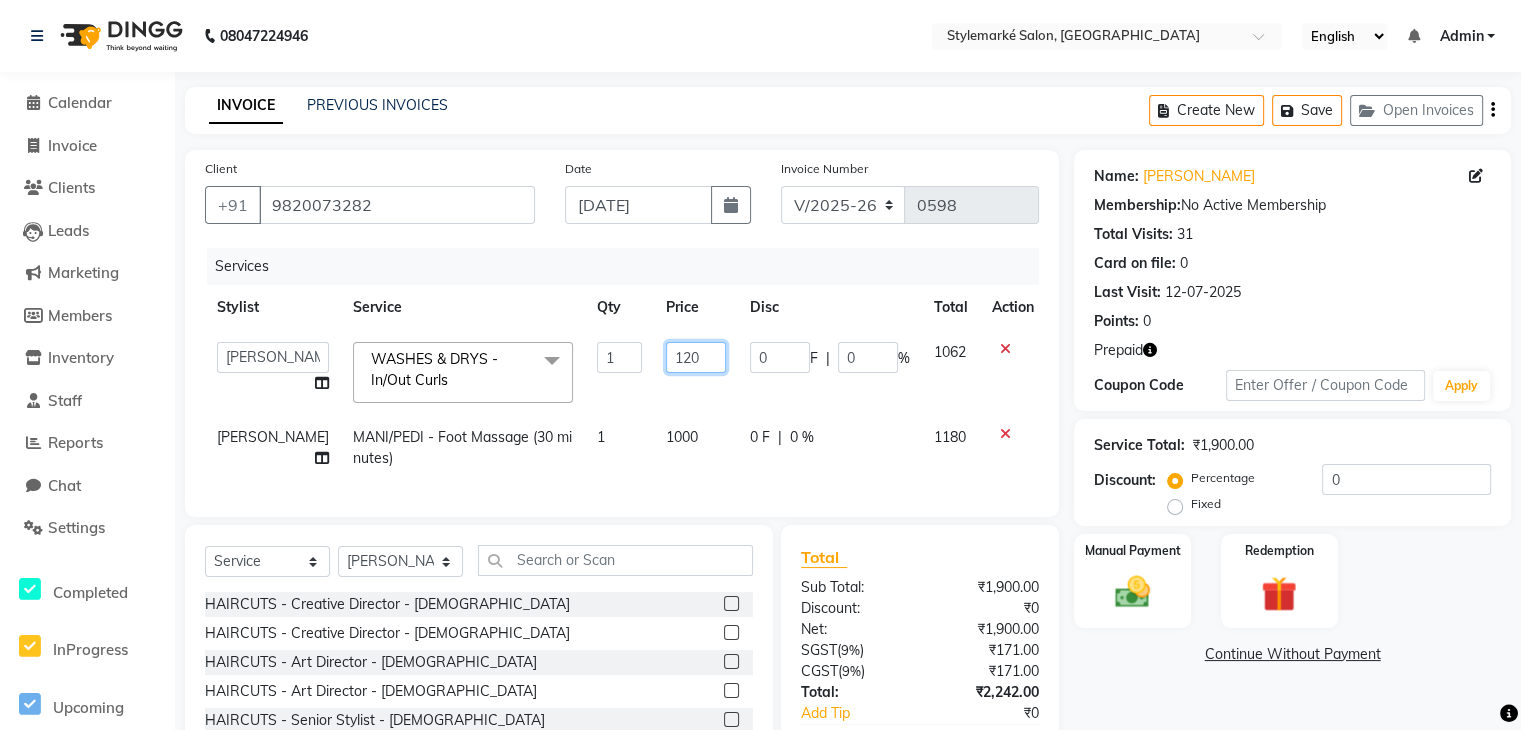 type on "1200" 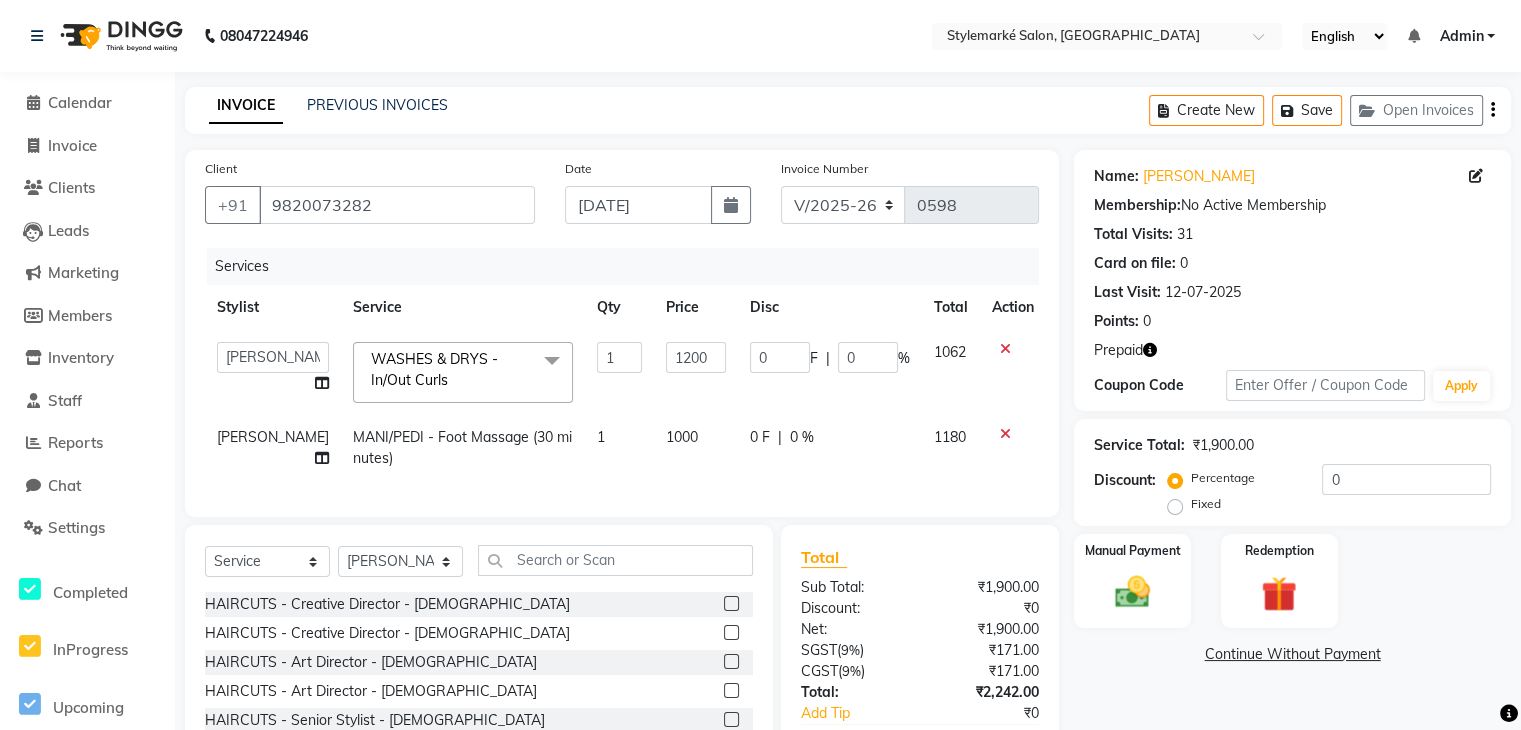 click on "1000" 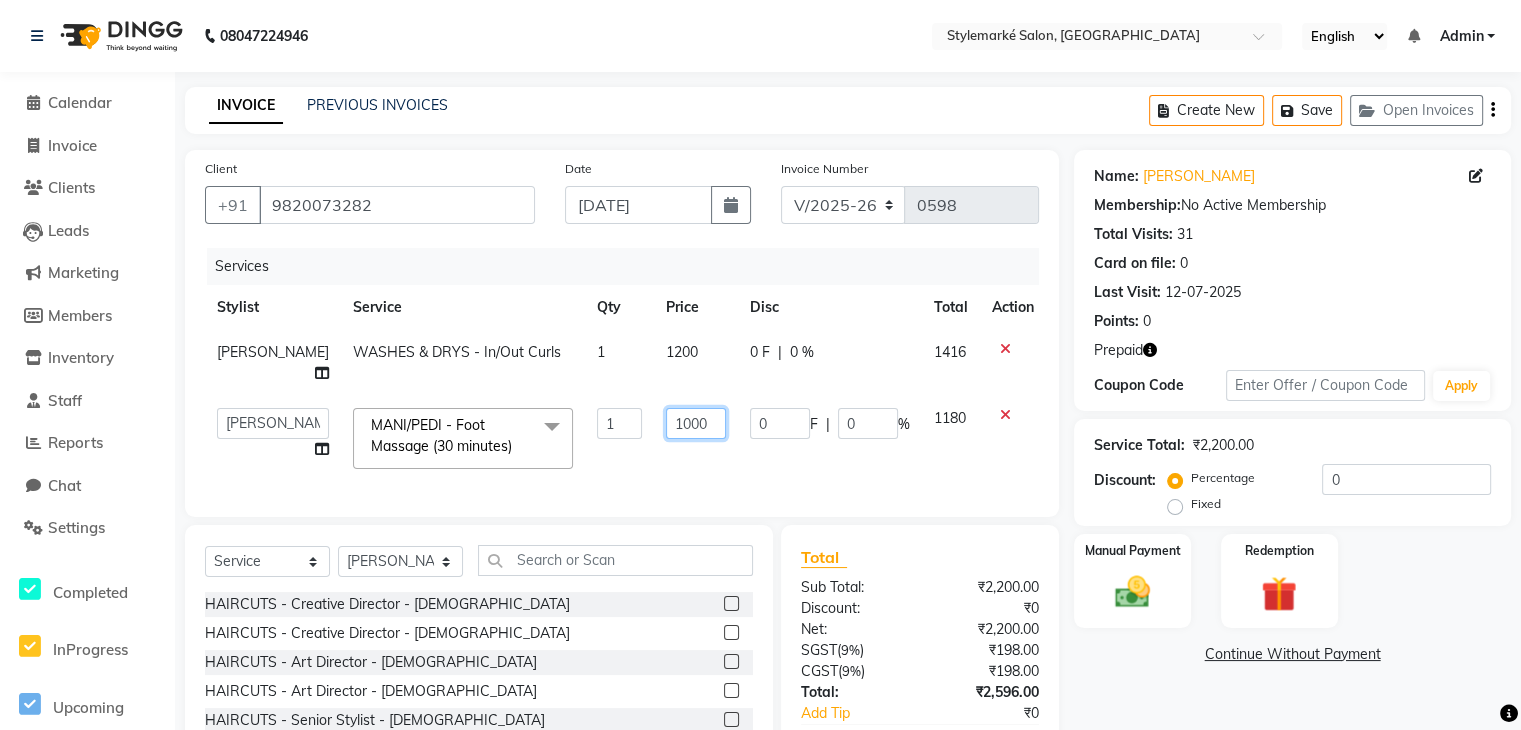 click on "1000" 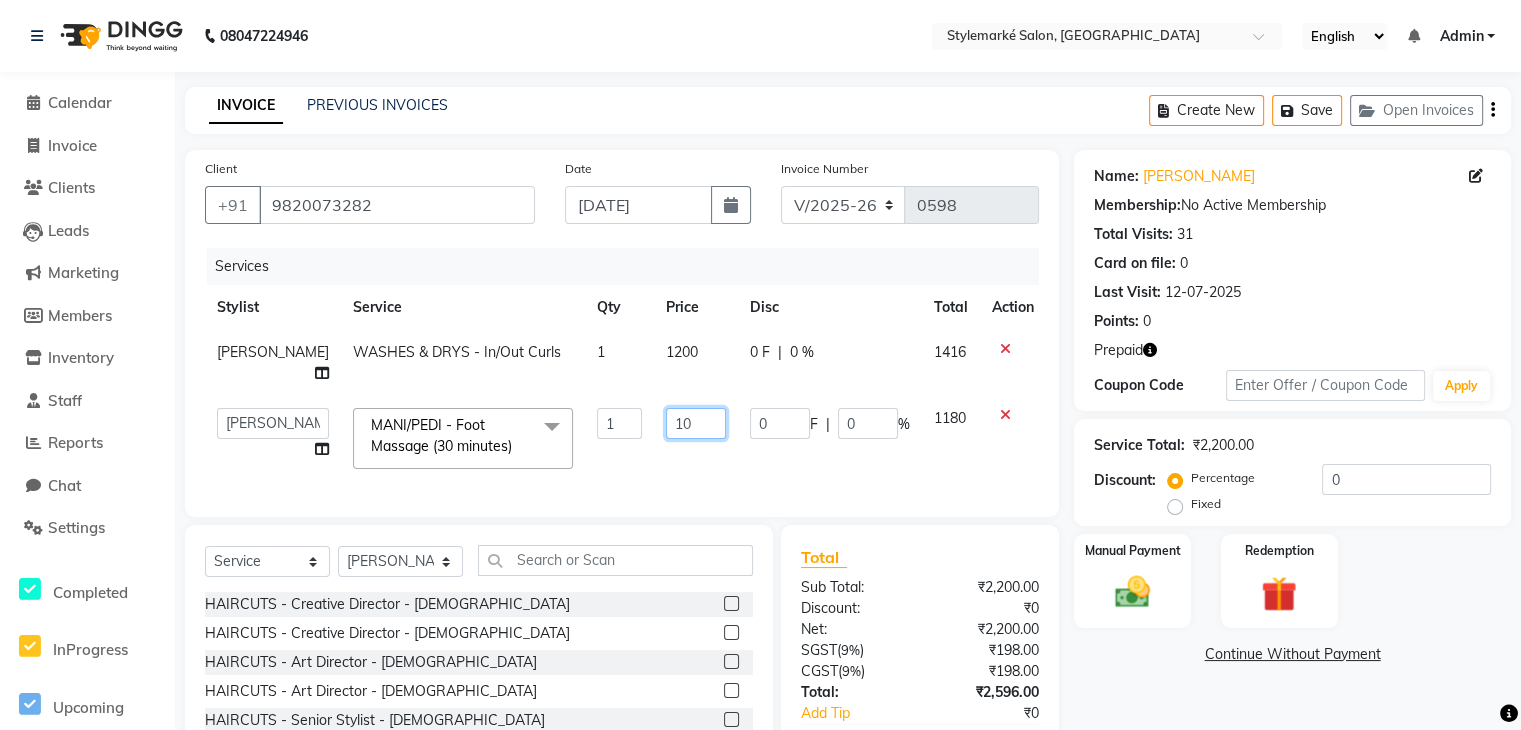 type on "1" 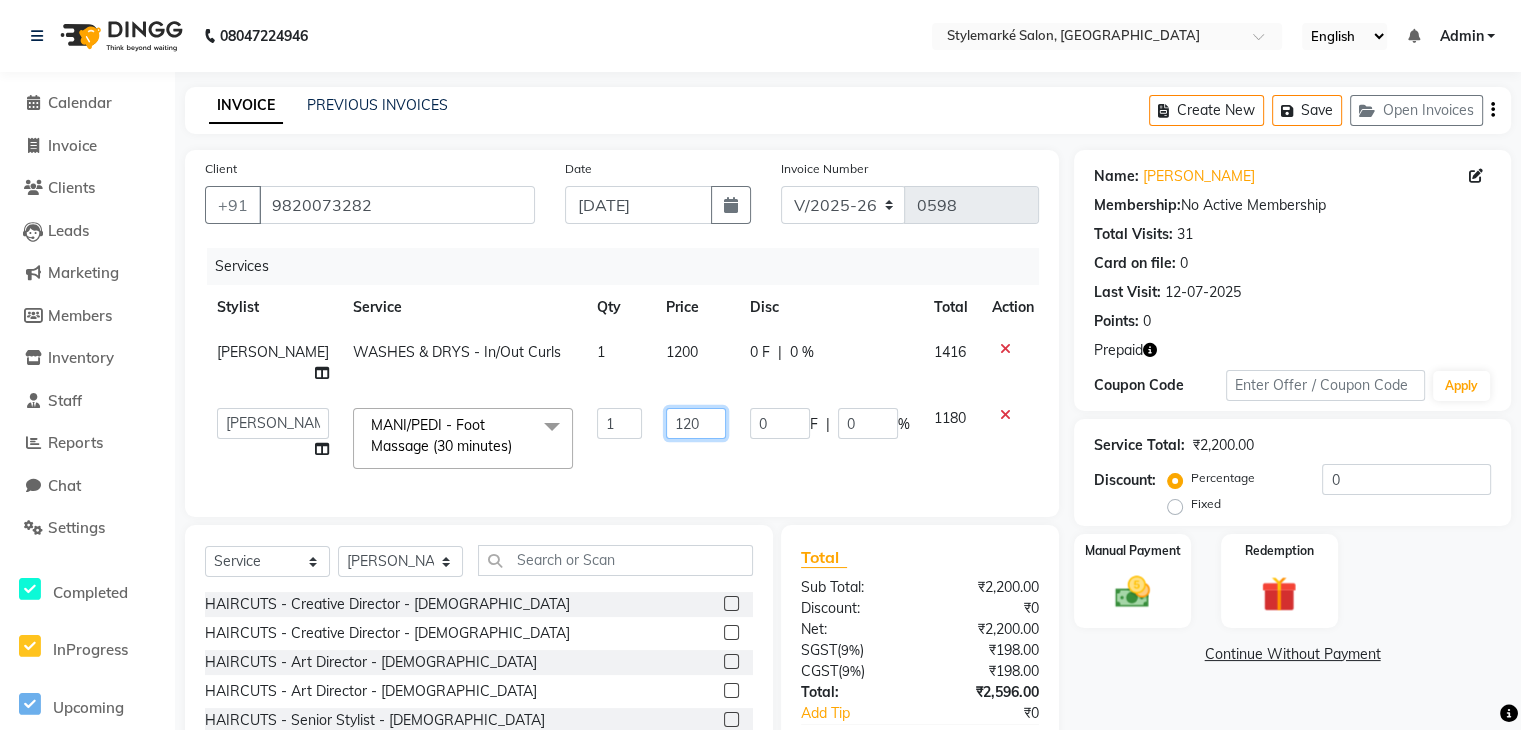 type on "1200" 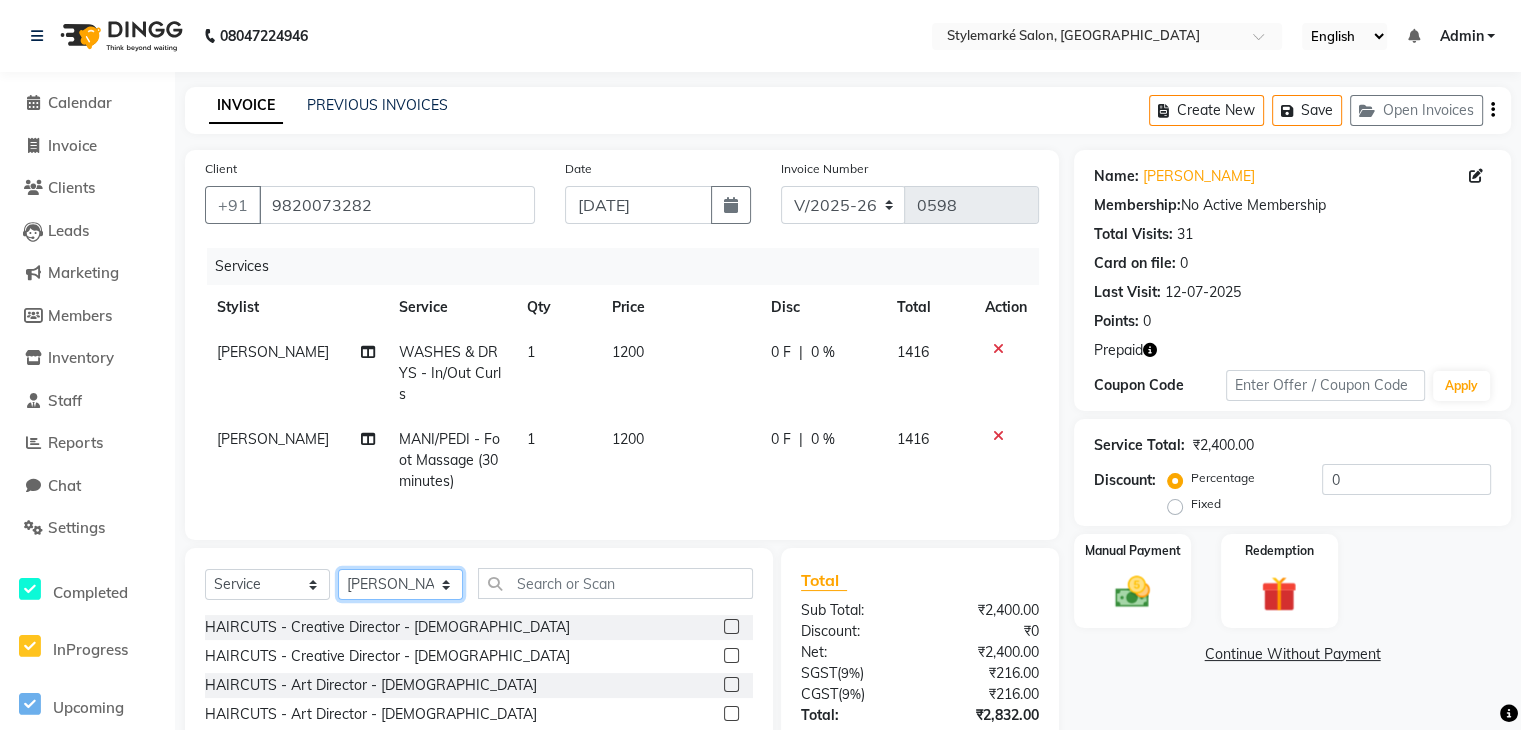 drag, startPoint x: 449, startPoint y: 571, endPoint x: 437, endPoint y: 572, distance: 12.0415945 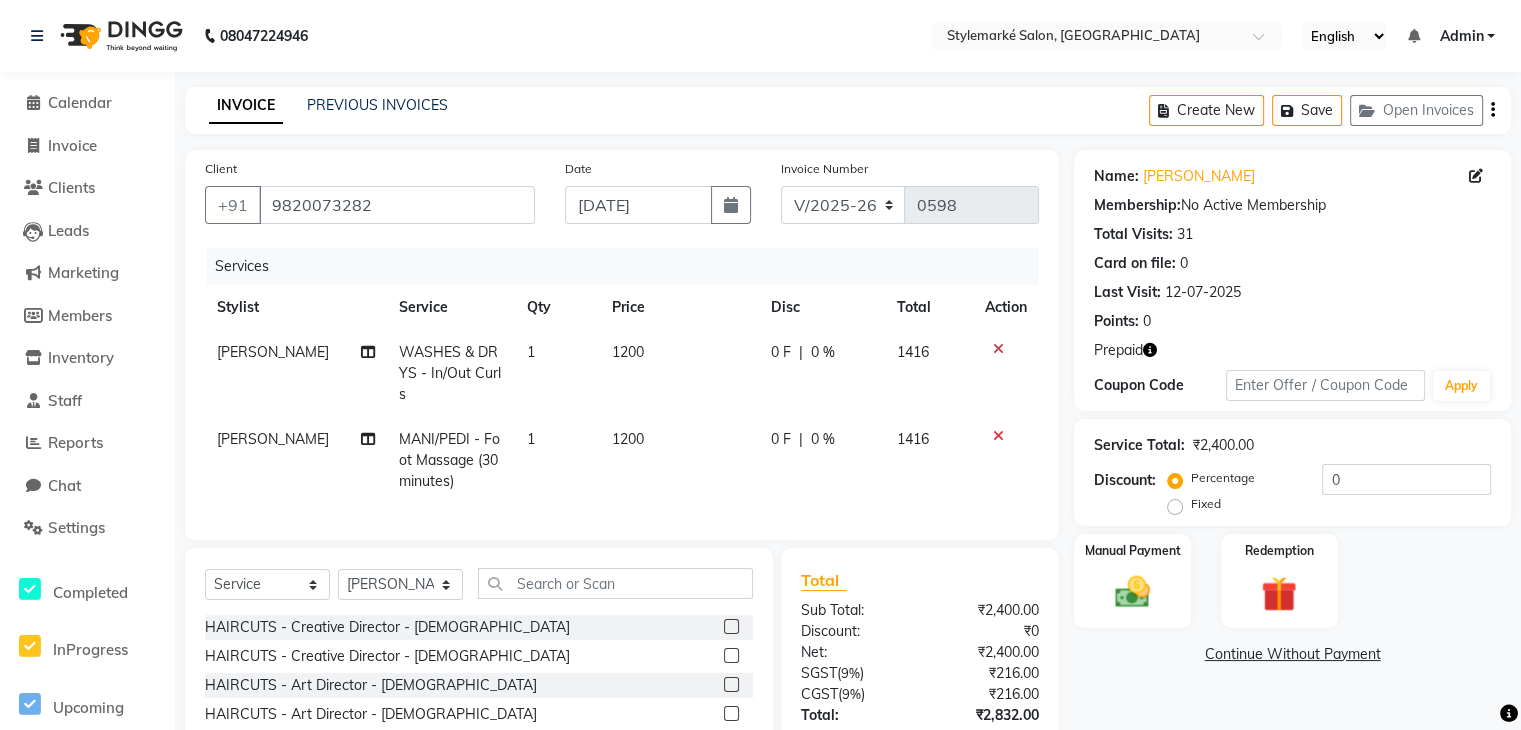 drag, startPoint x: 412, startPoint y: 566, endPoint x: 426, endPoint y: 531, distance: 37.696156 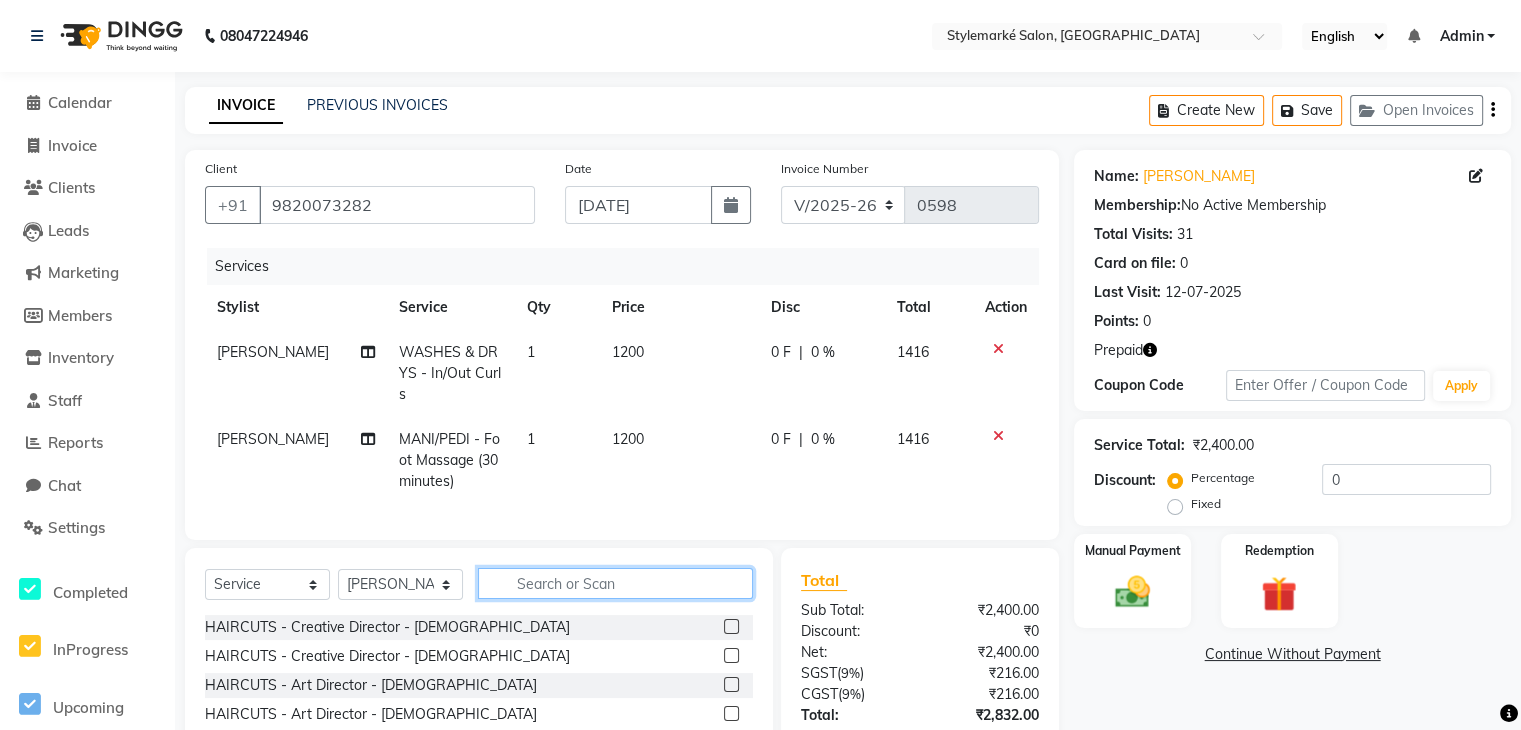 click 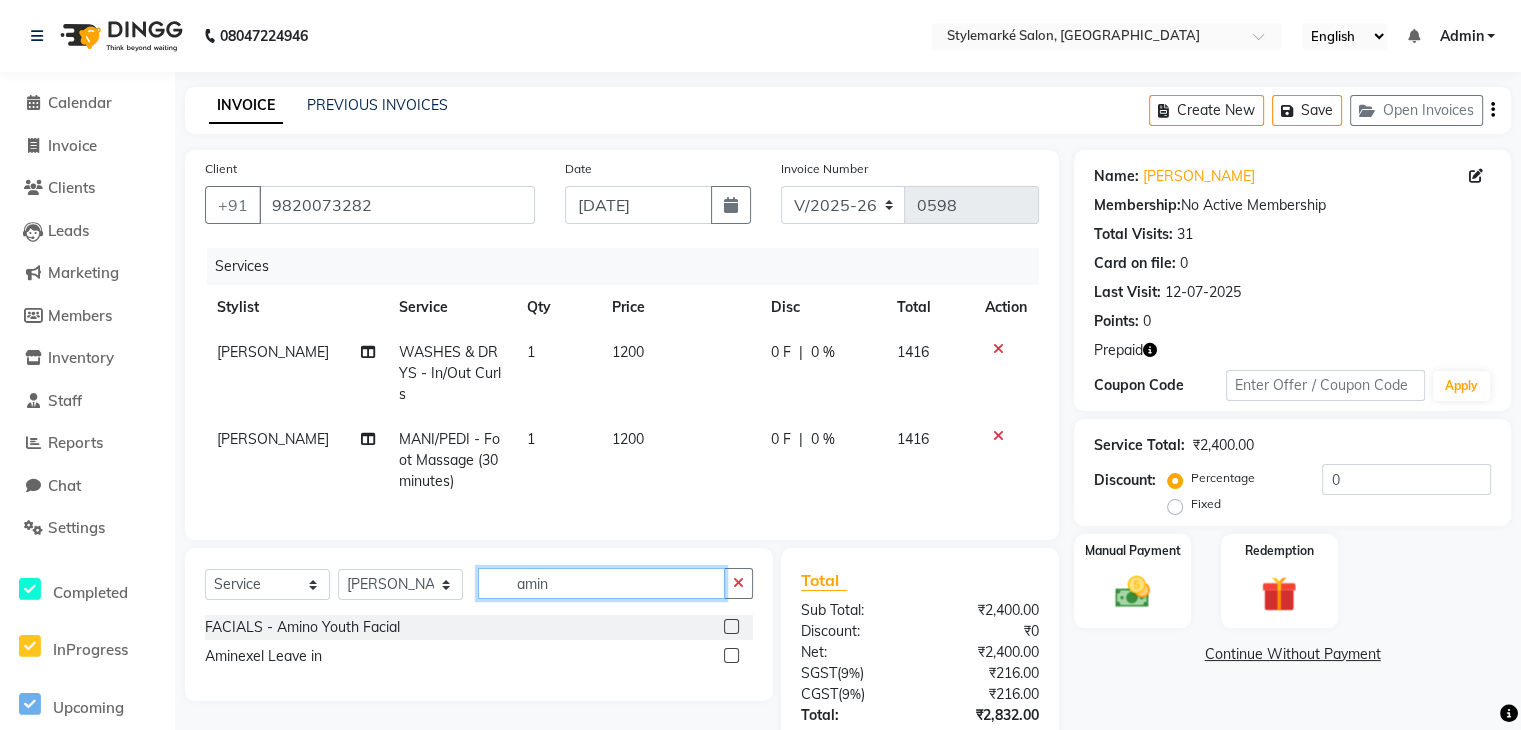 type on "amin" 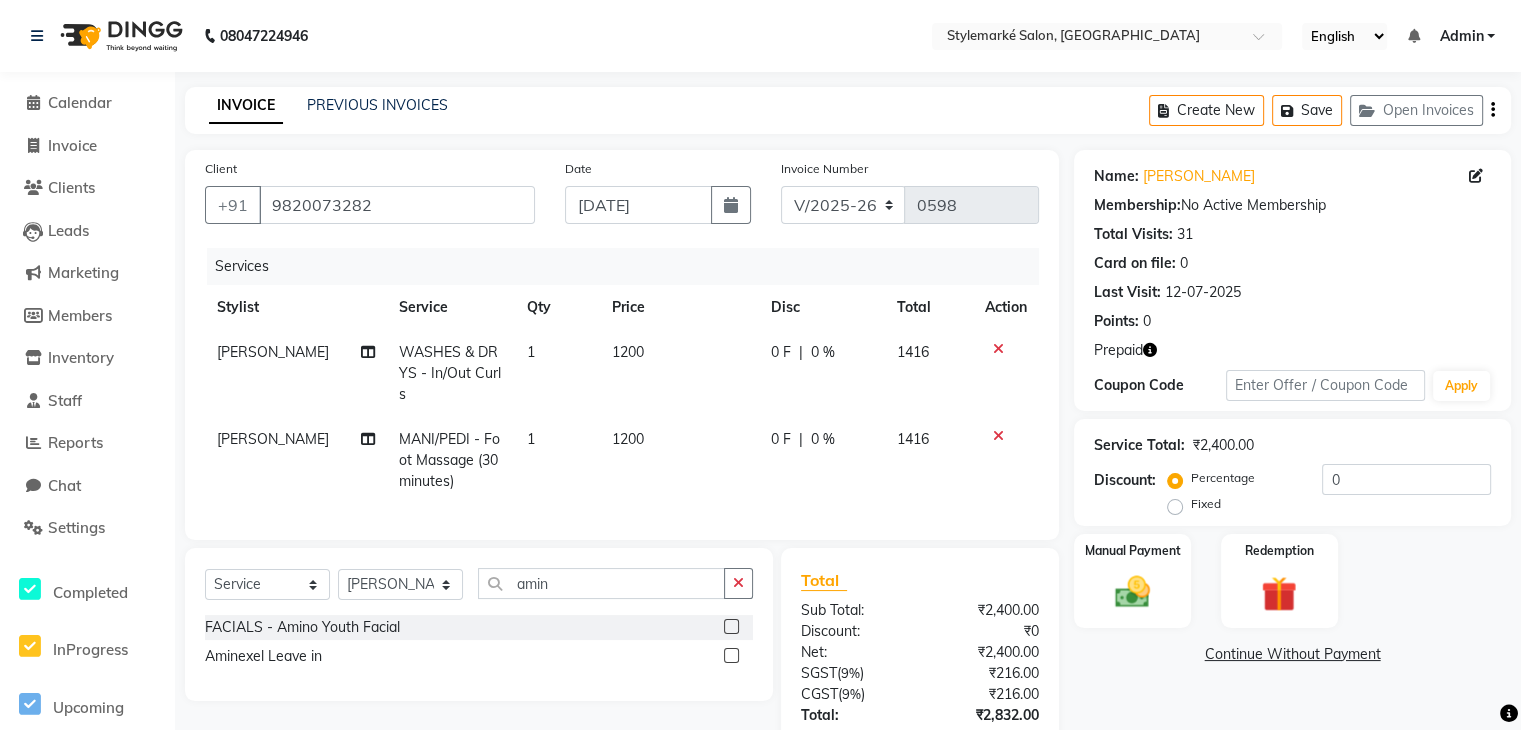 click 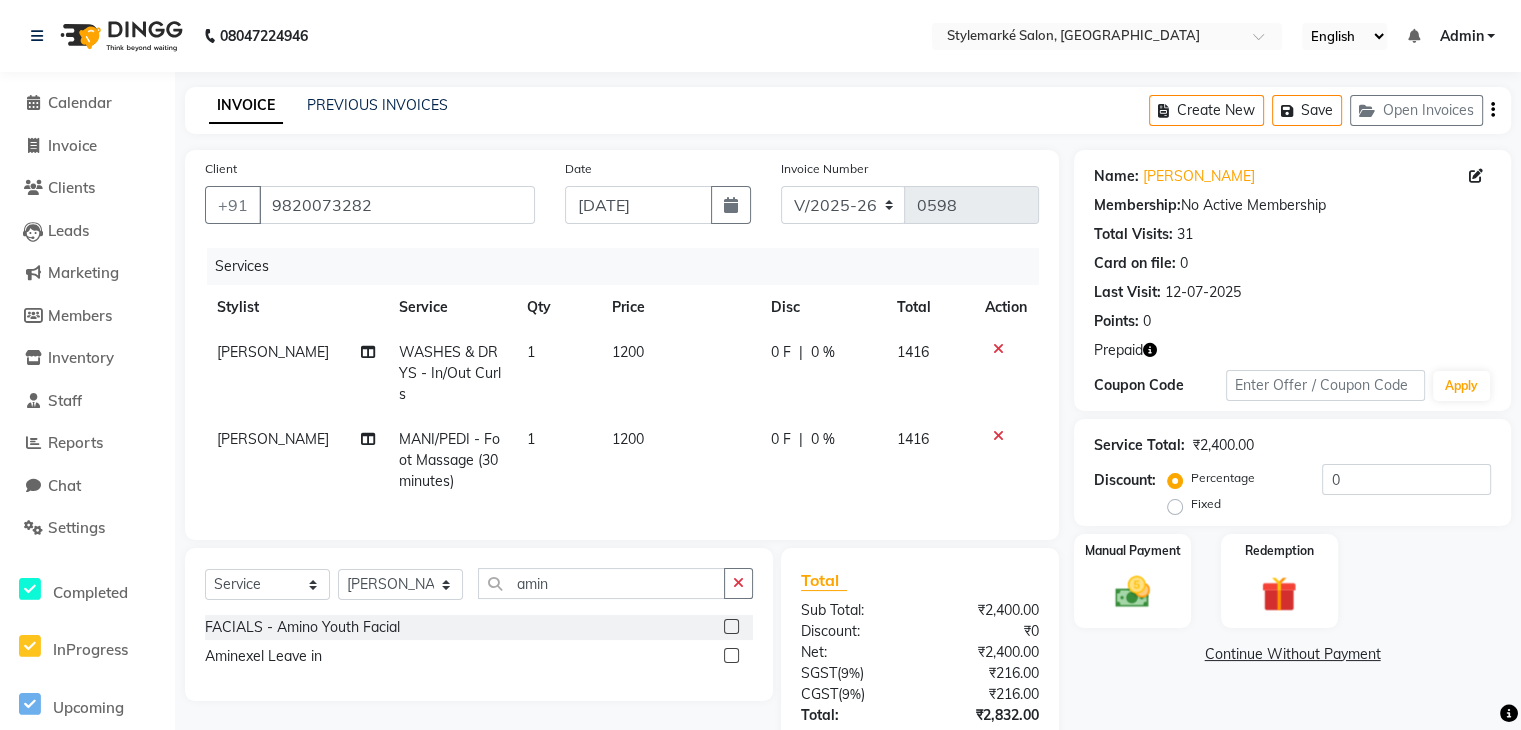 click at bounding box center (730, 656) 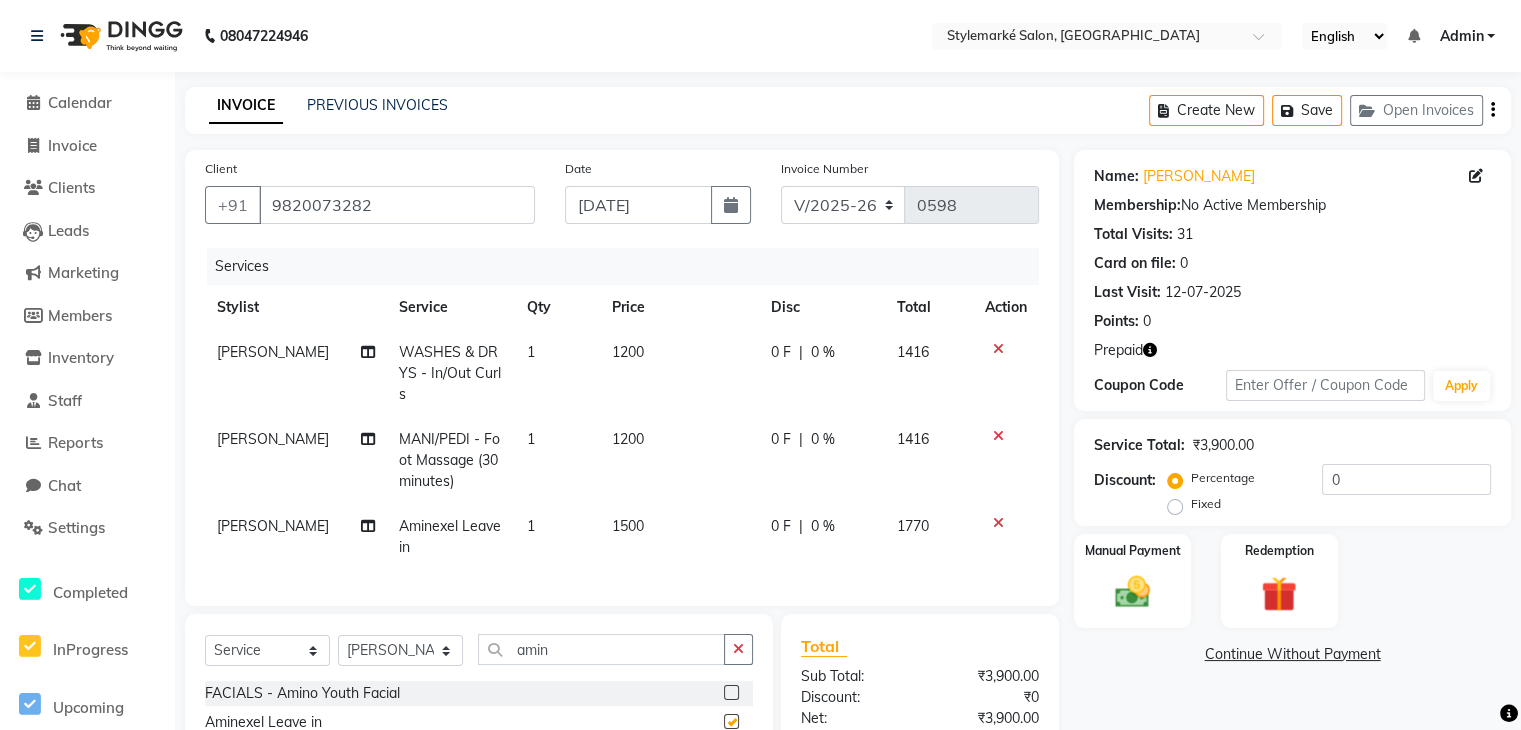 checkbox on "false" 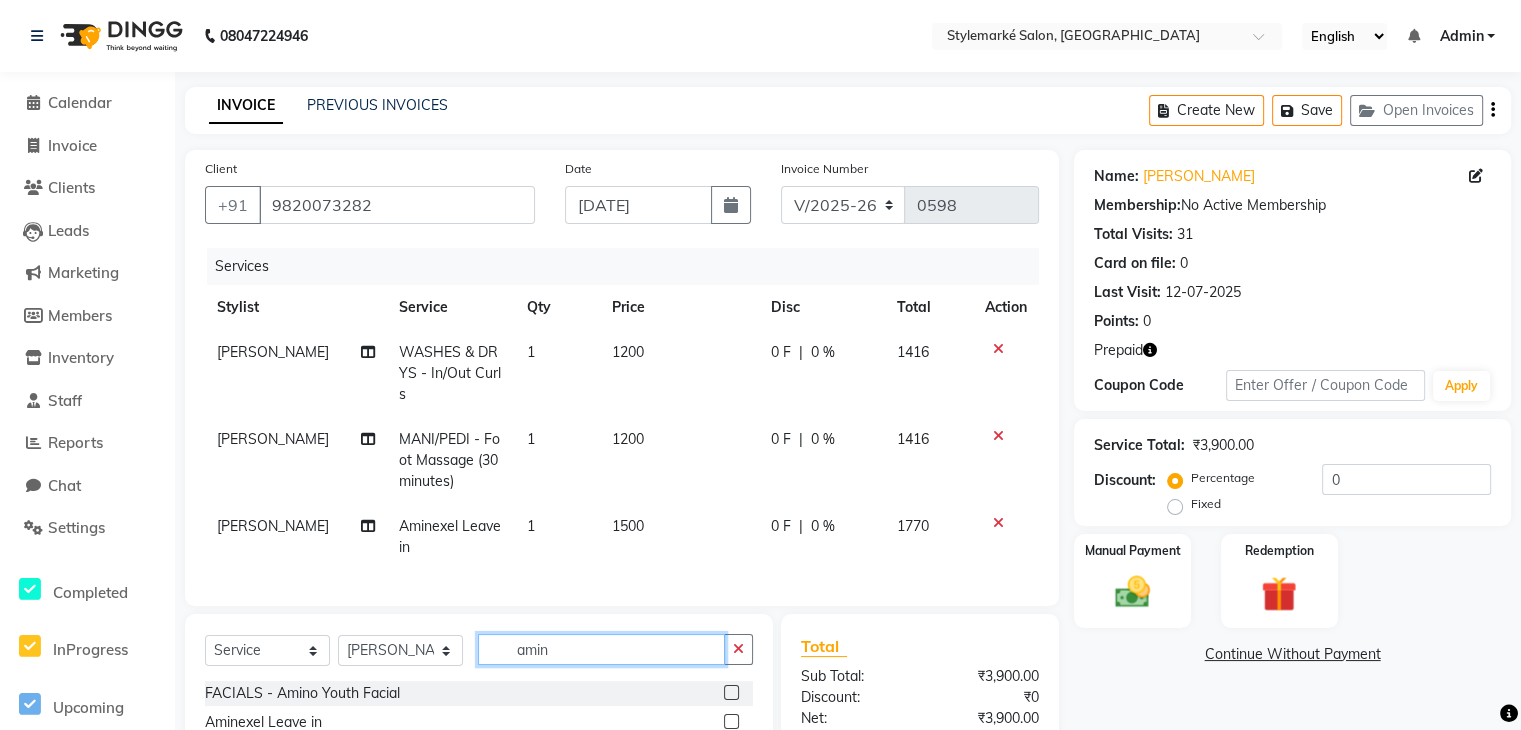 click on "amin" 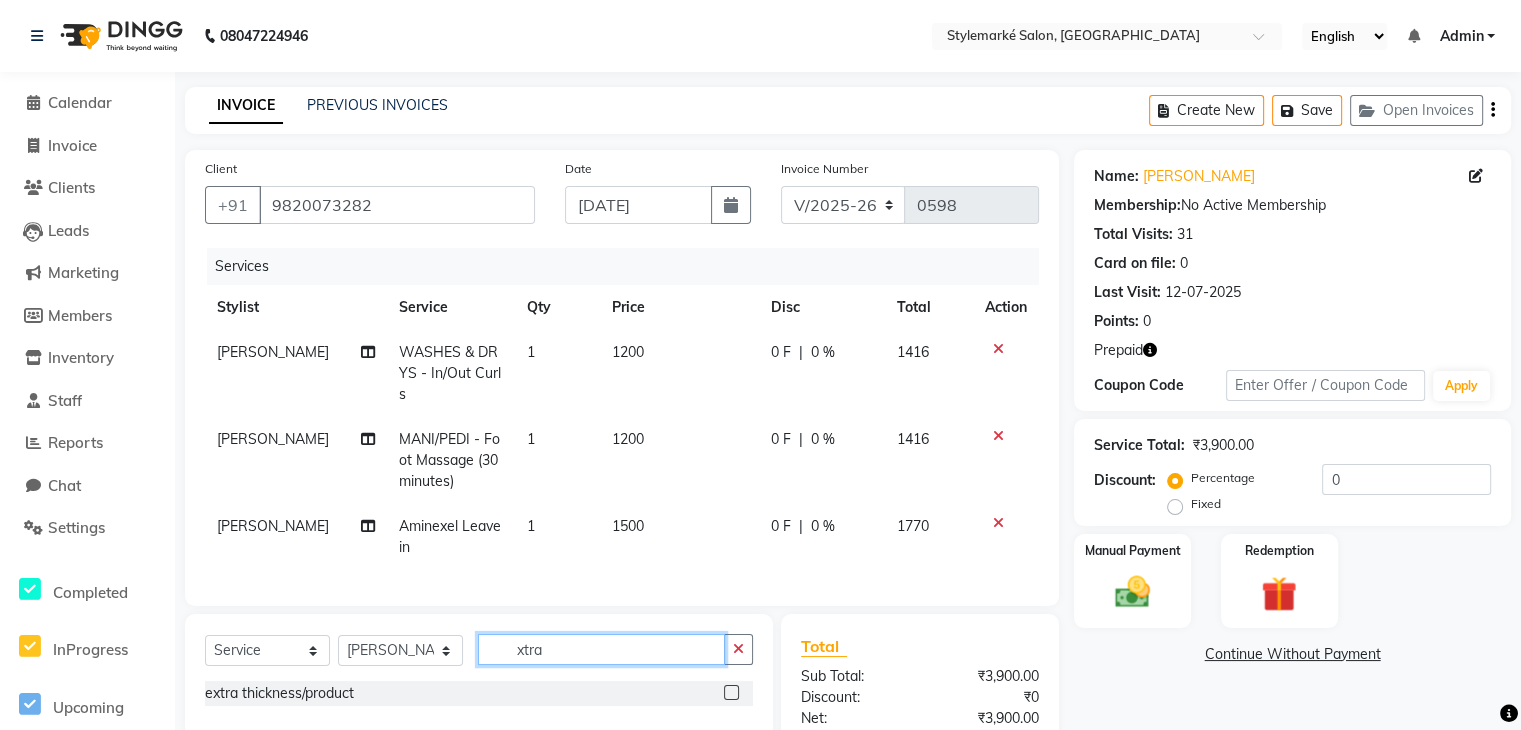 scroll, scrollTop: 100, scrollLeft: 0, axis: vertical 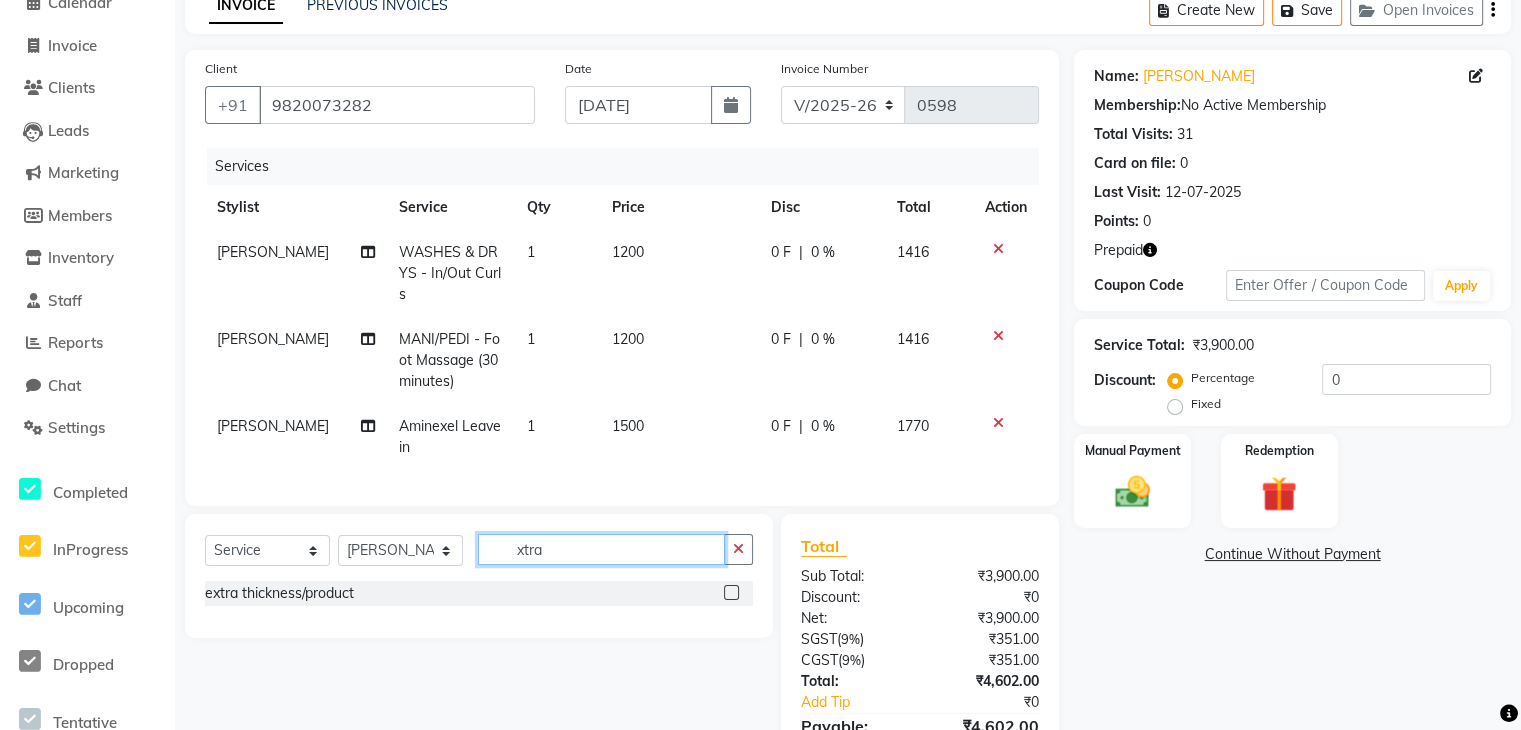 type on "xtra" 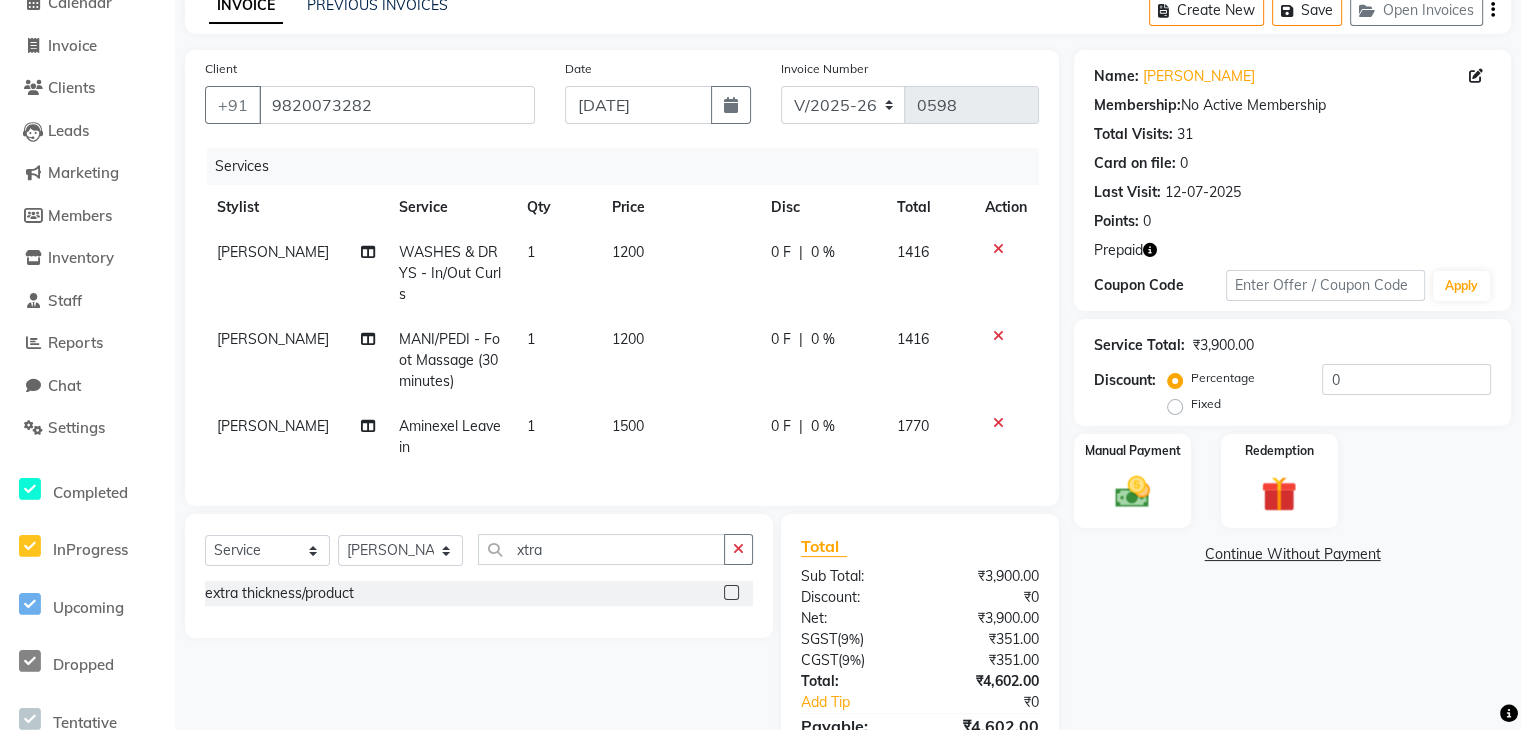 click 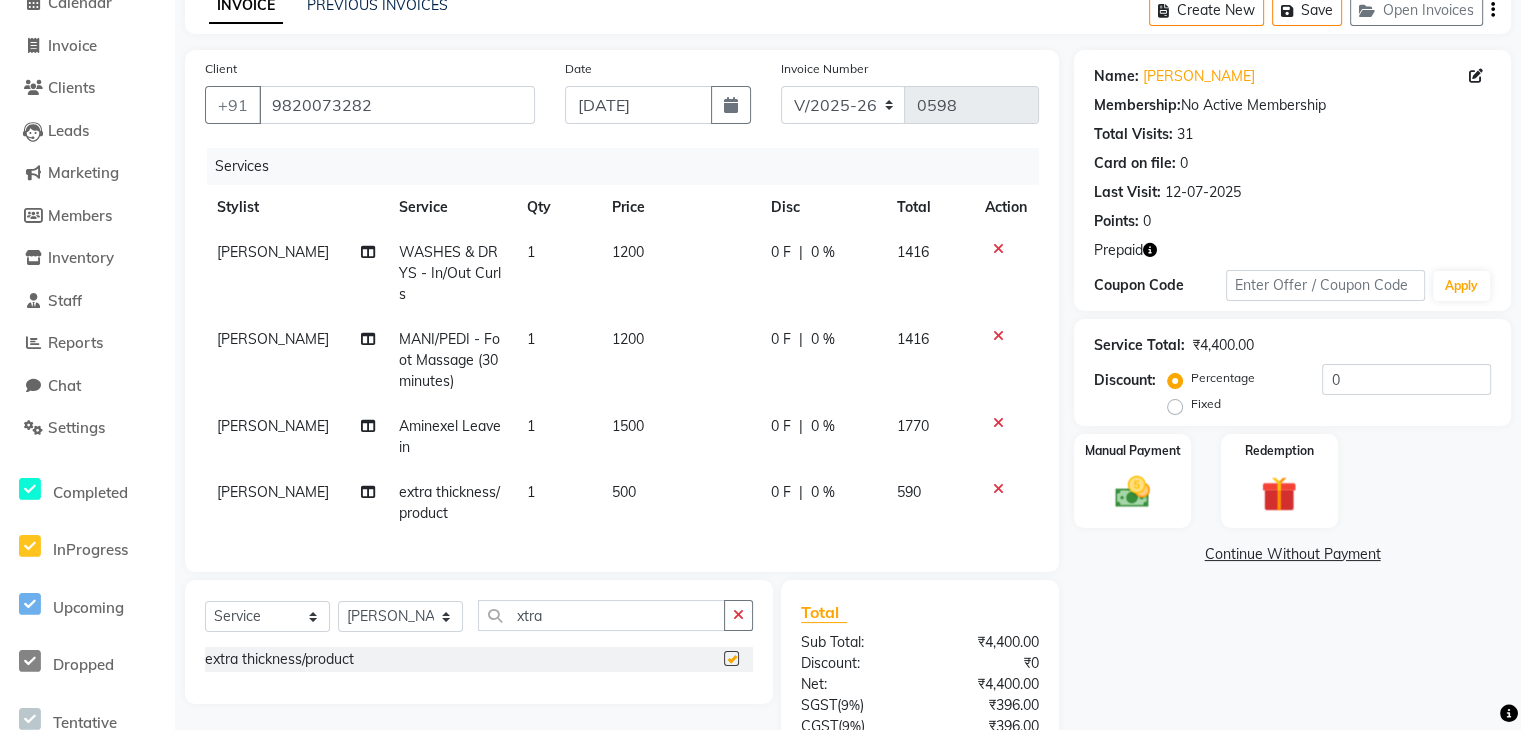 checkbox on "false" 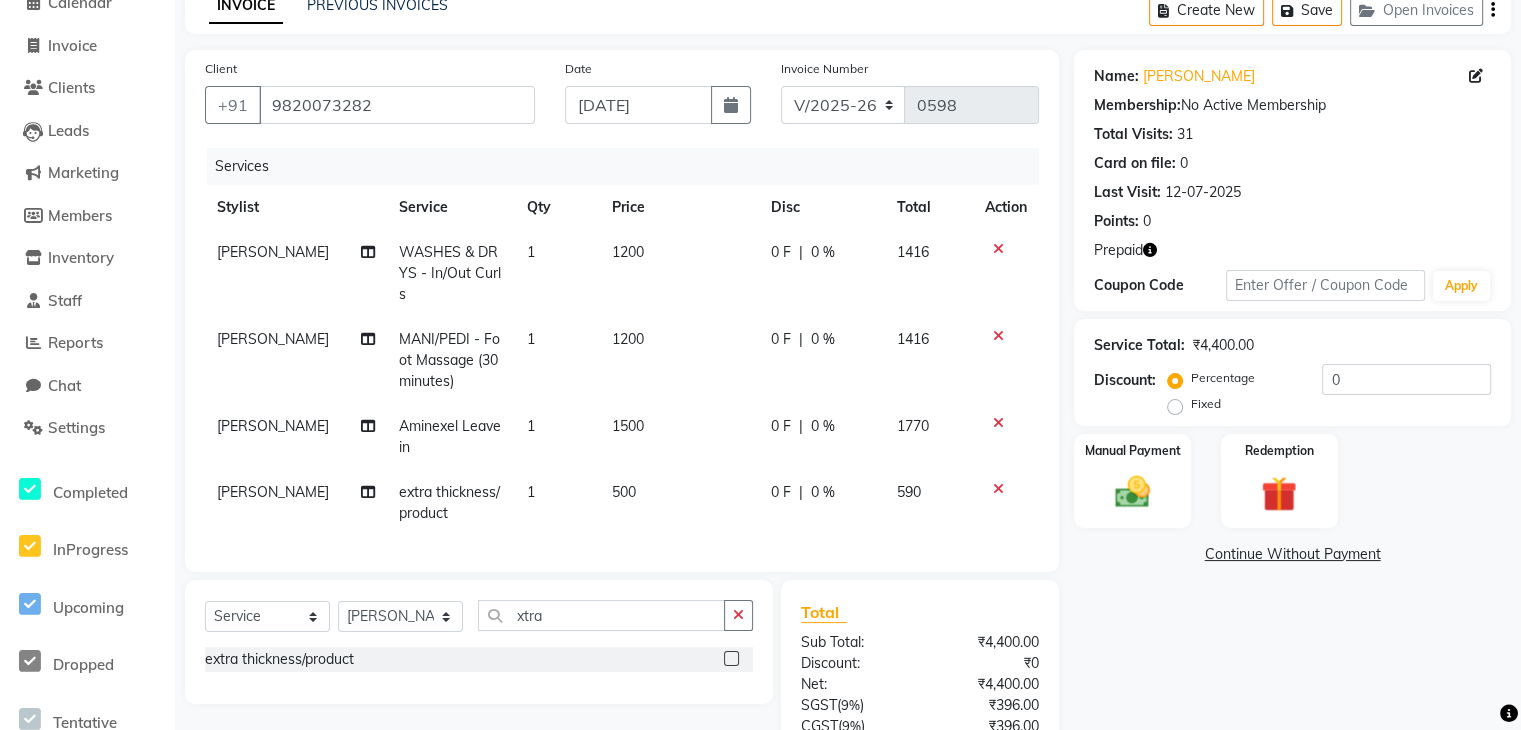 scroll, scrollTop: 0, scrollLeft: 0, axis: both 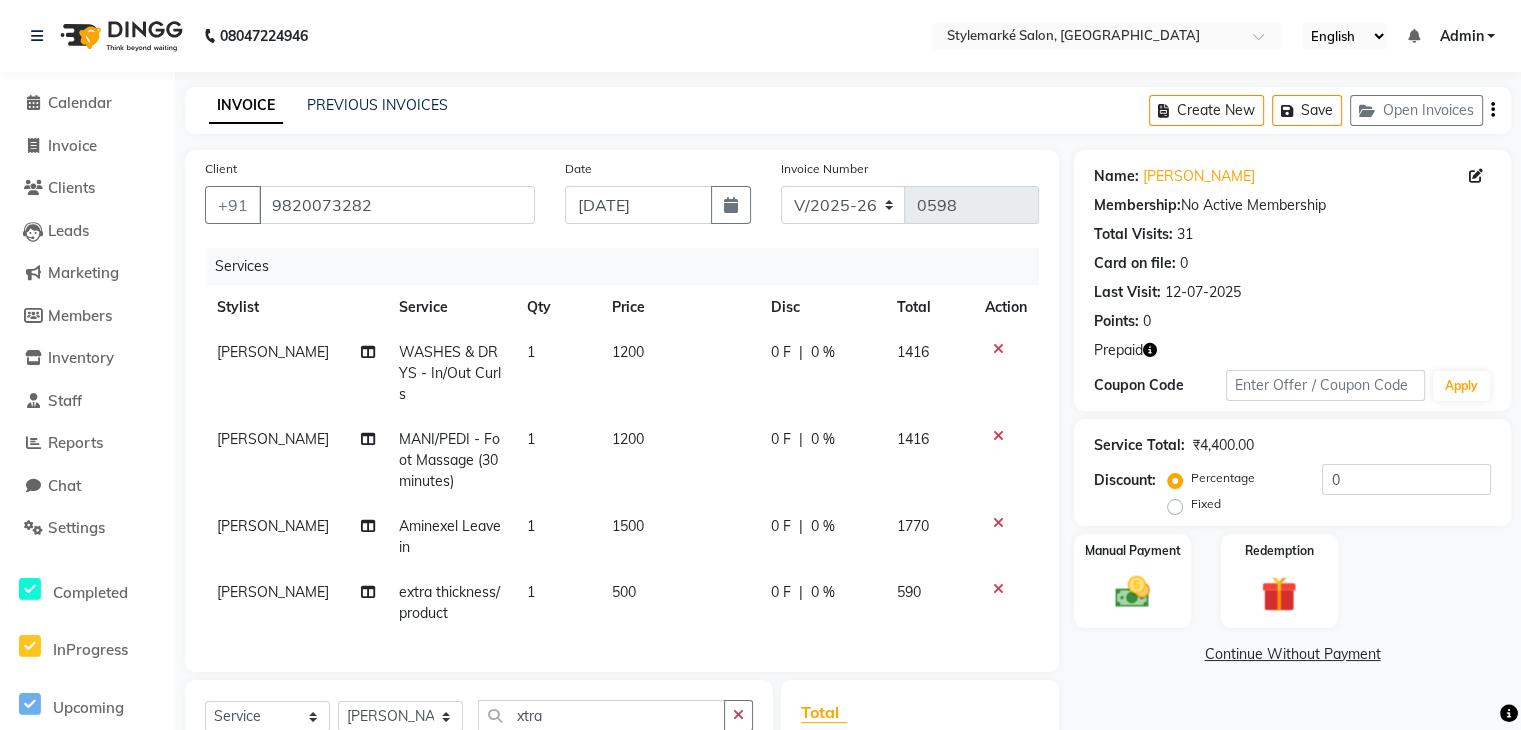 click 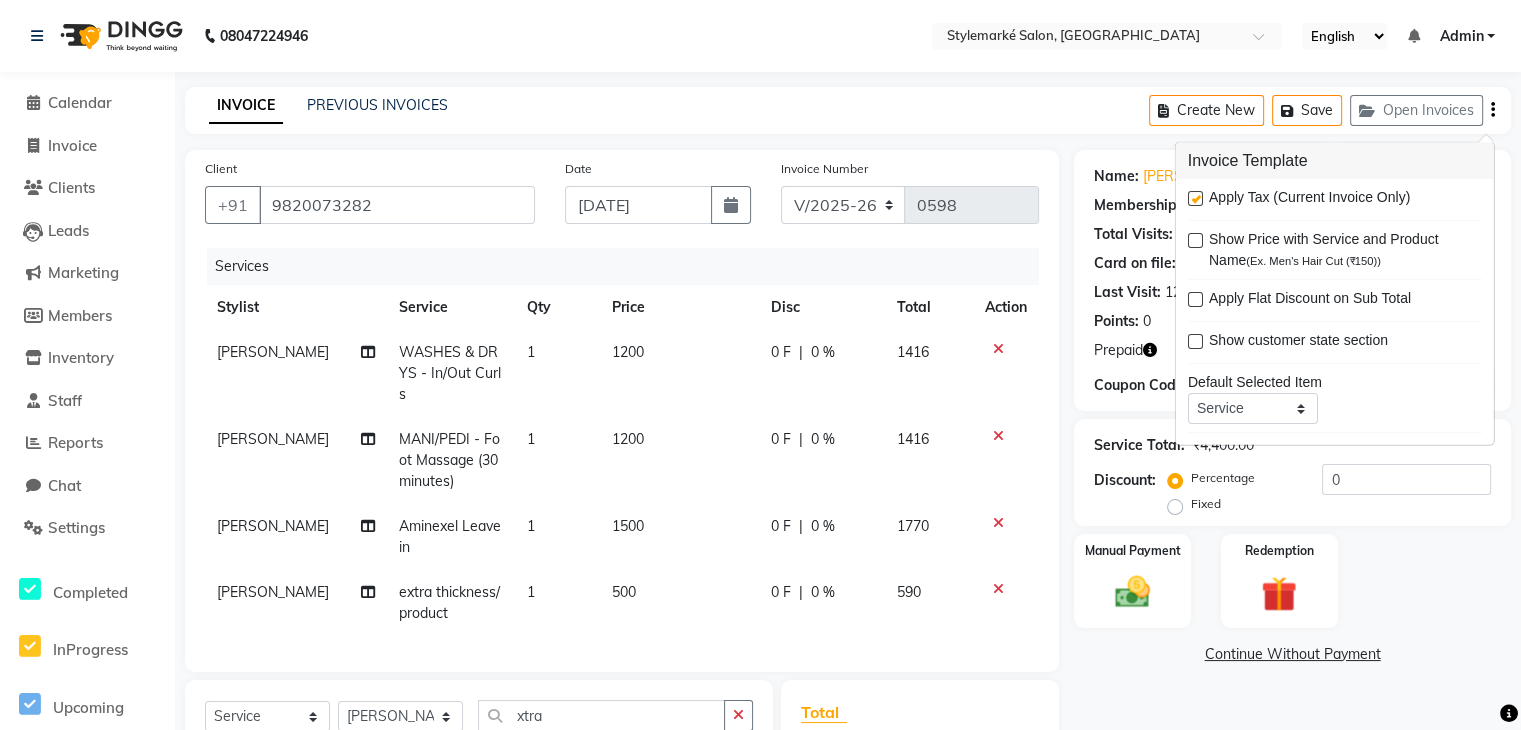 click at bounding box center [1195, 198] 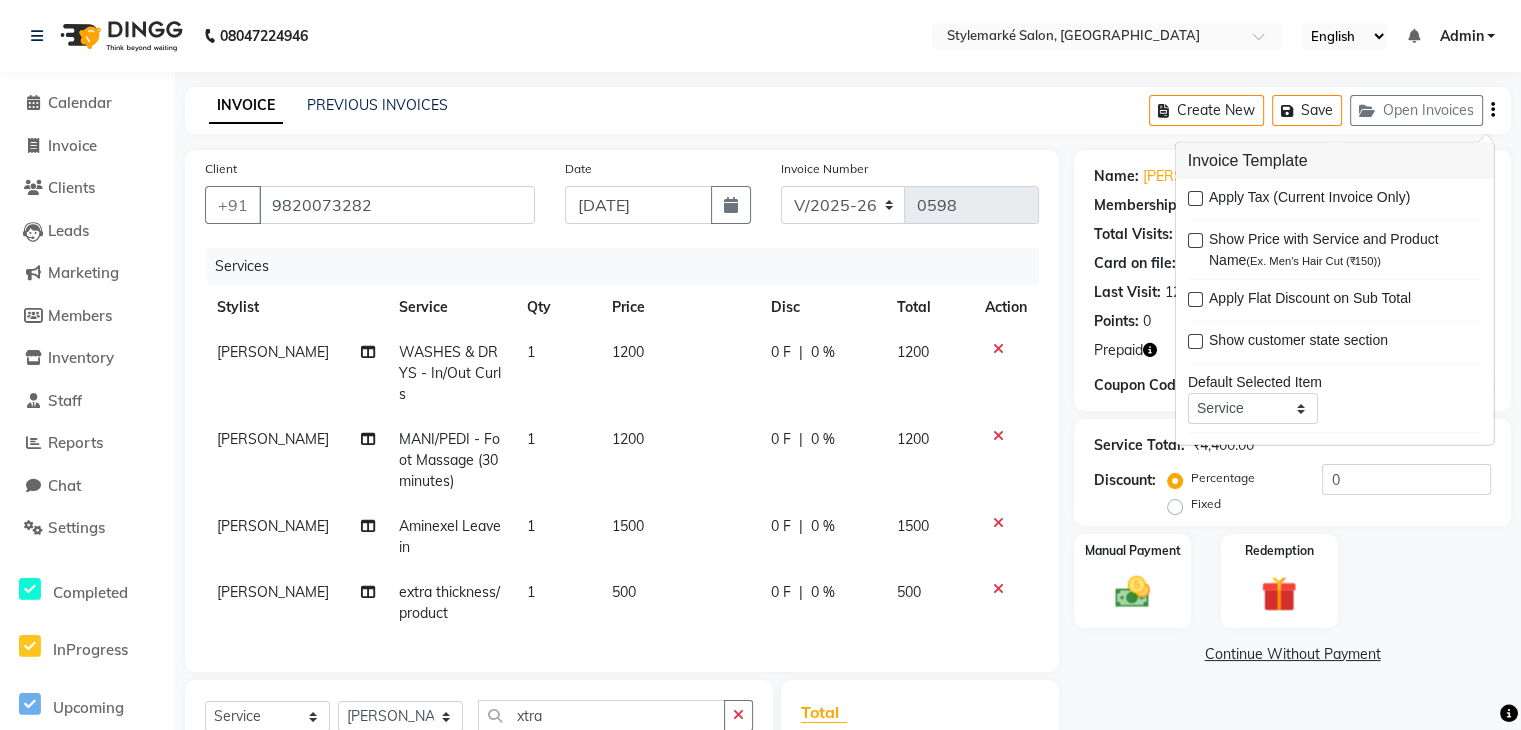 scroll, scrollTop: 227, scrollLeft: 0, axis: vertical 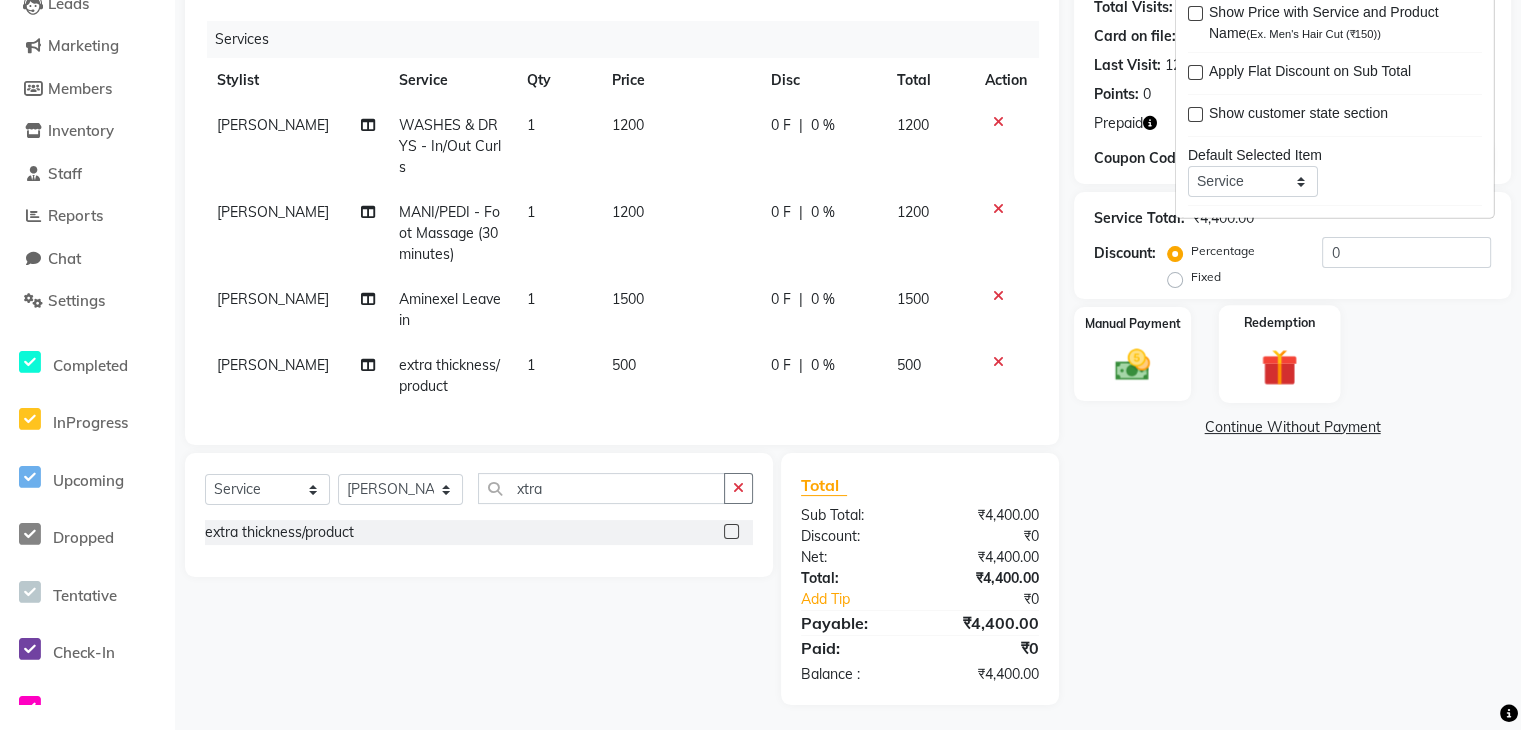 click 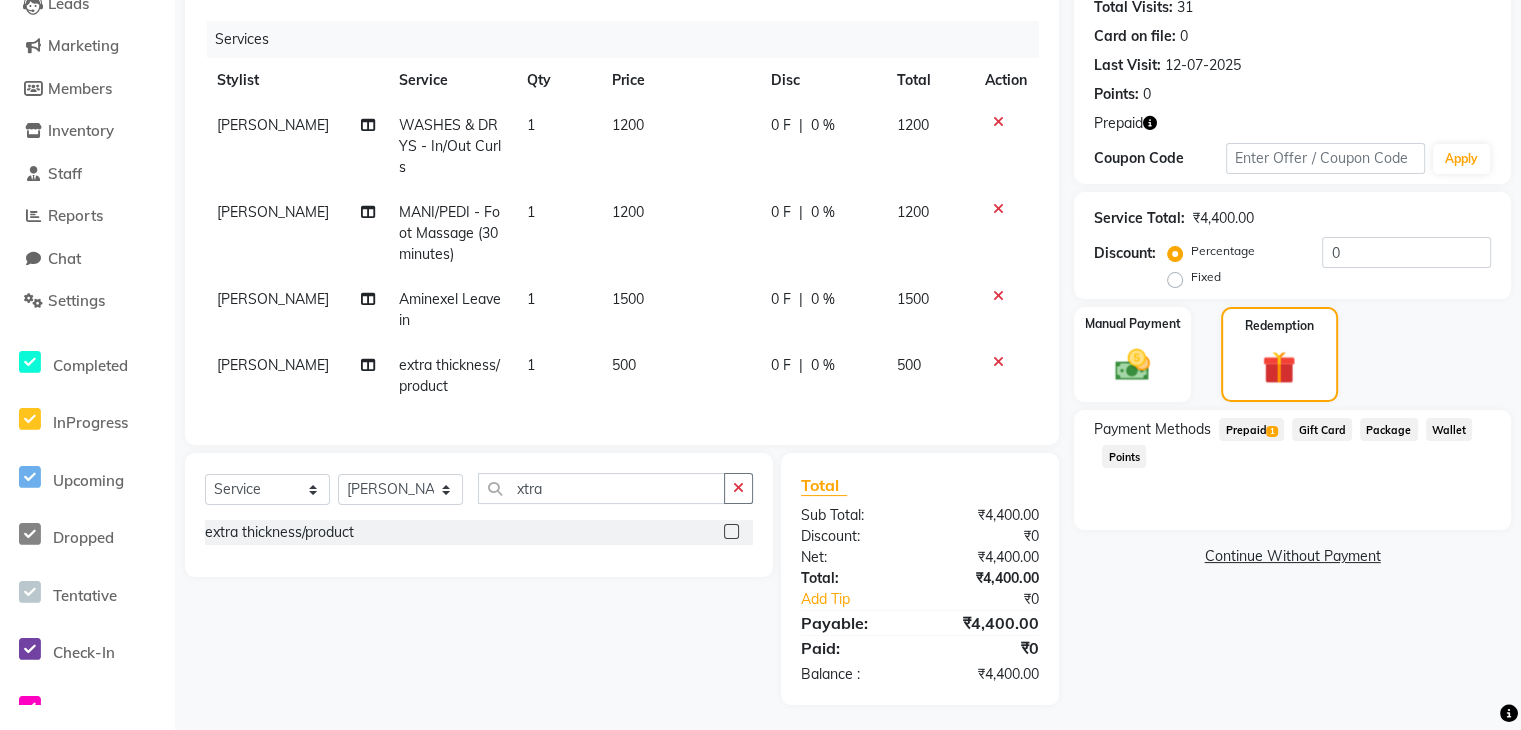 click on "Prepaid  1" 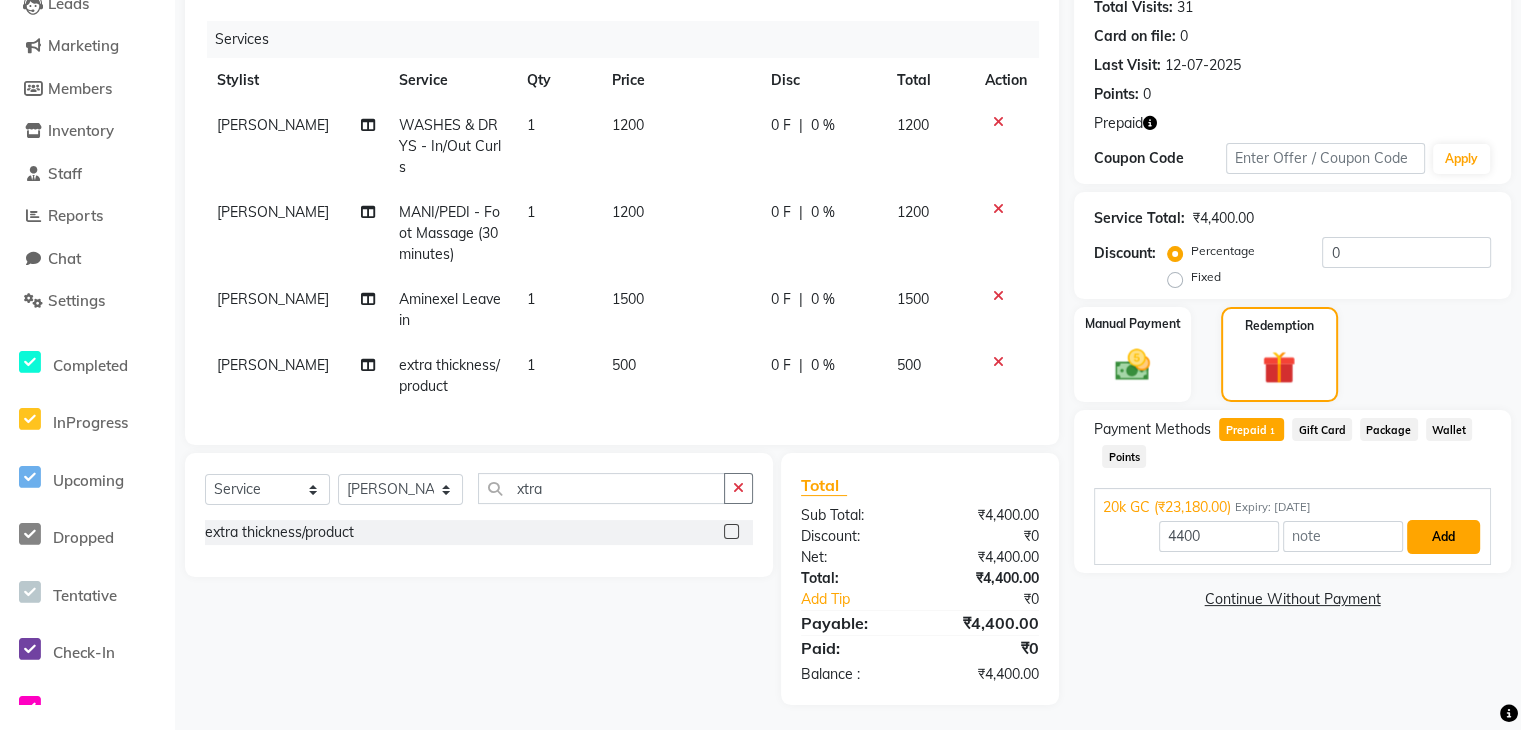 click on "Add" at bounding box center [1443, 537] 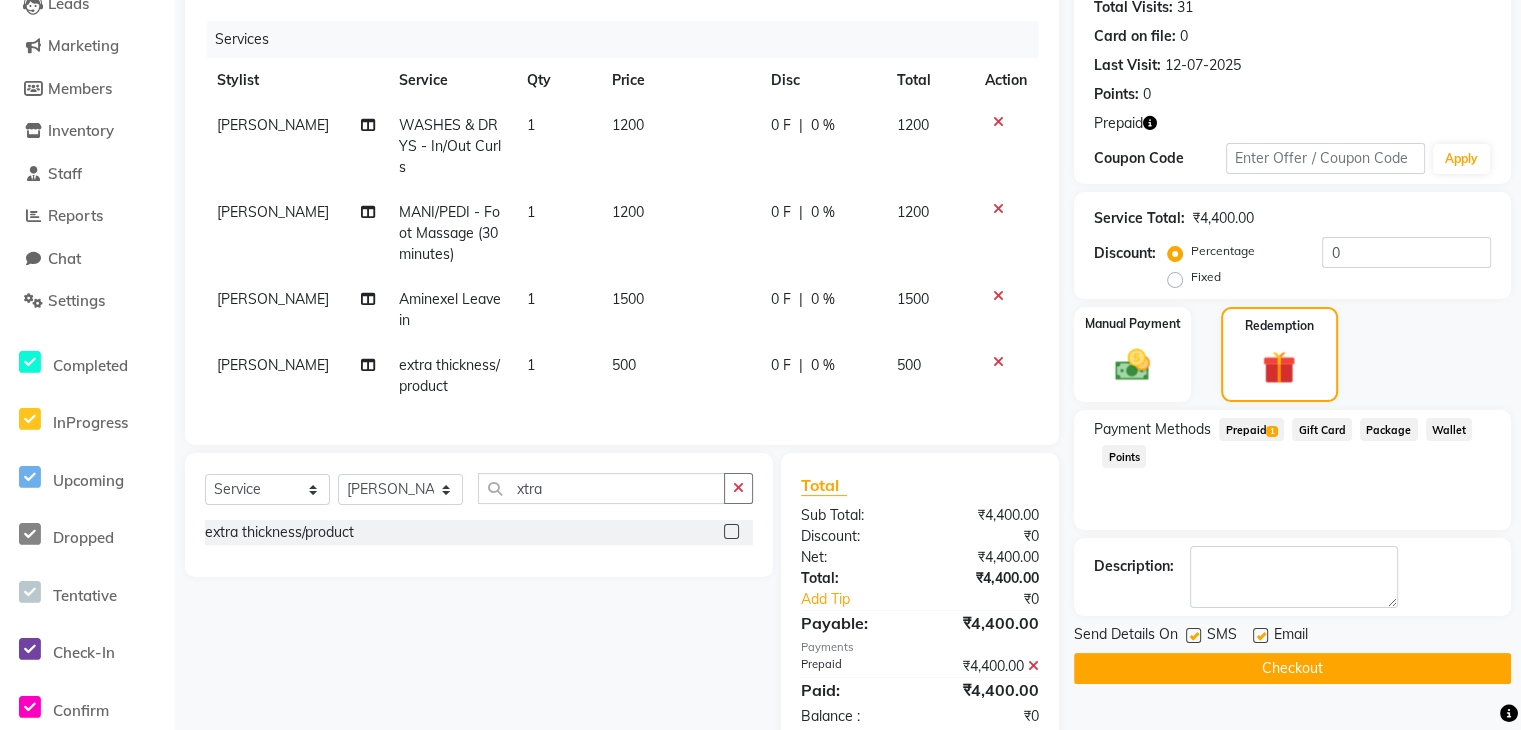 click on "Checkout" 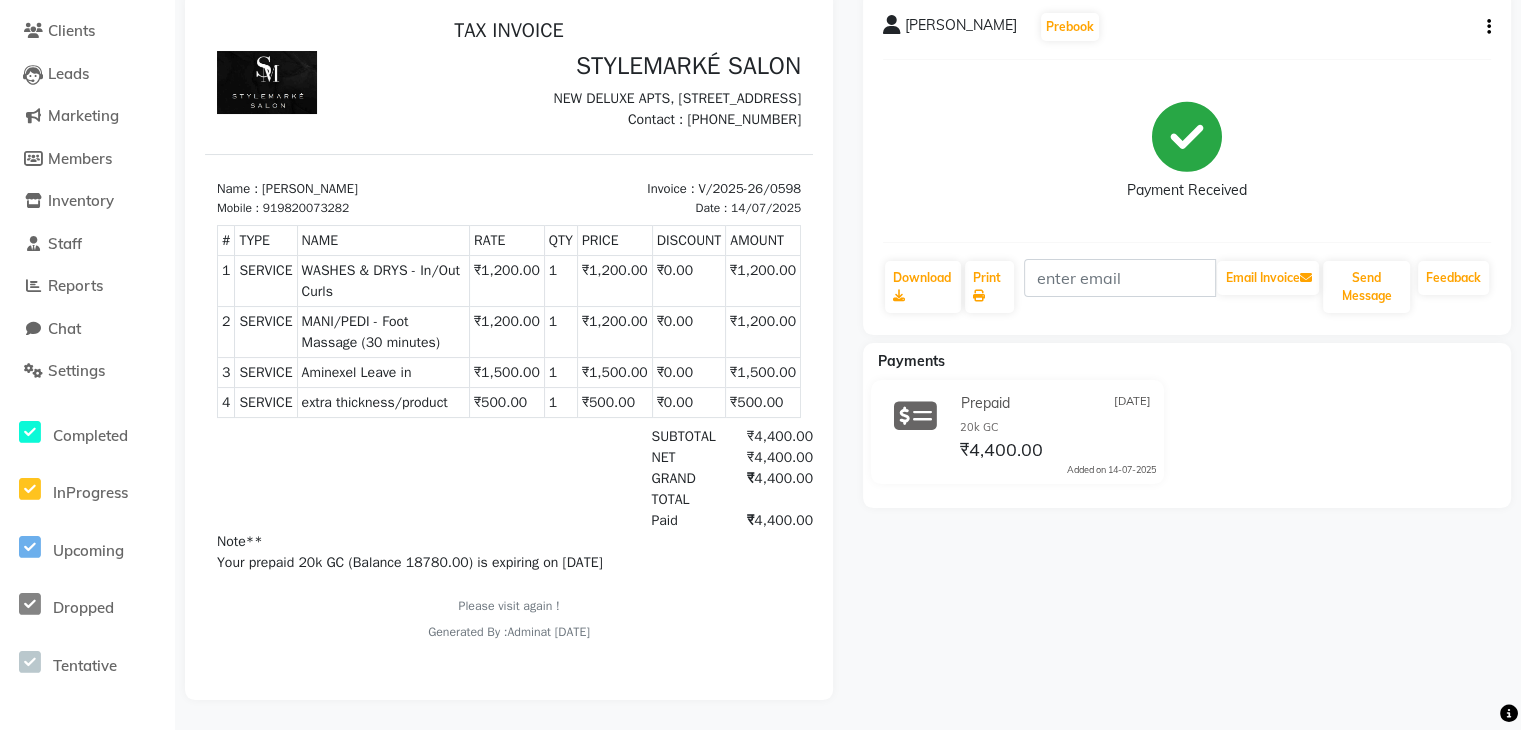 scroll, scrollTop: 36, scrollLeft: 0, axis: vertical 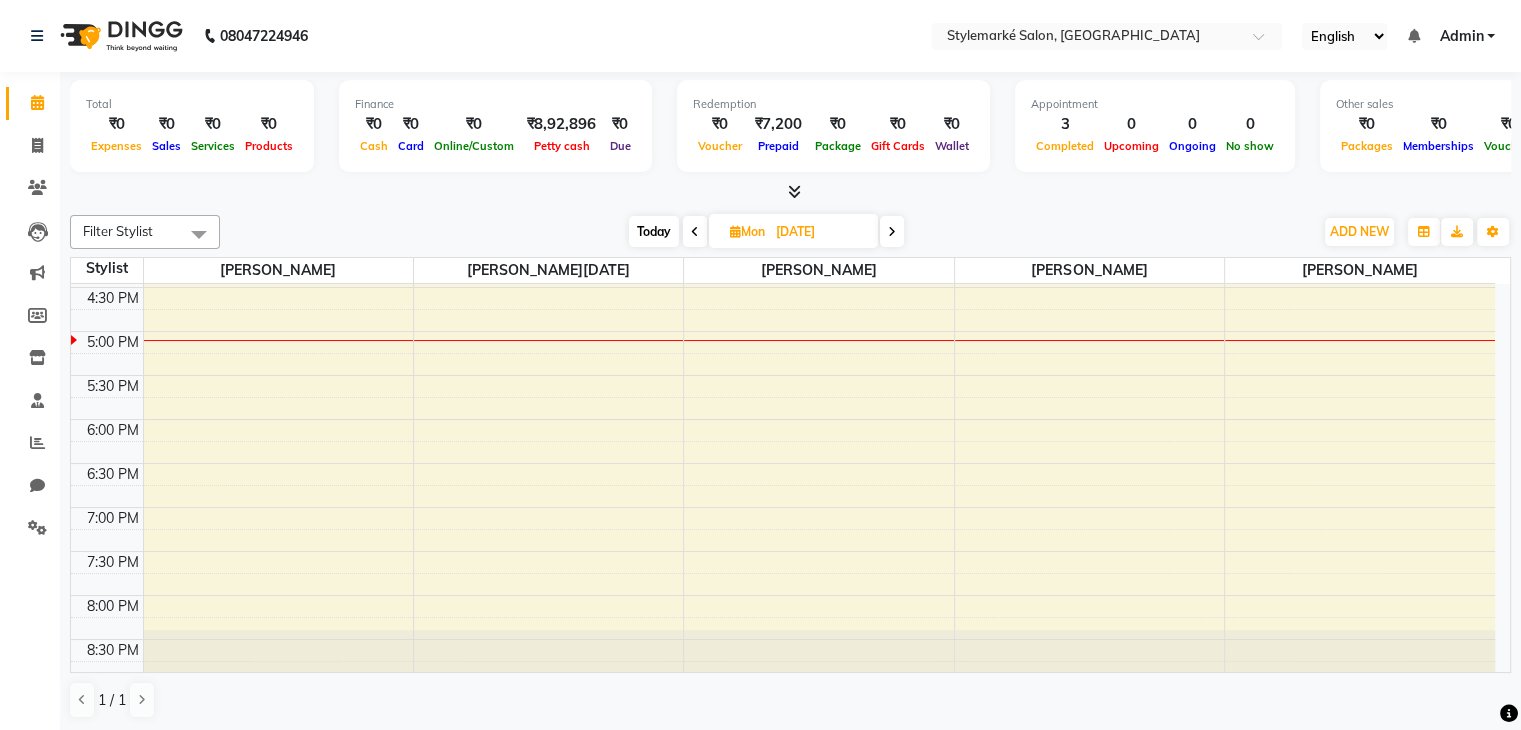 click at bounding box center [892, 232] 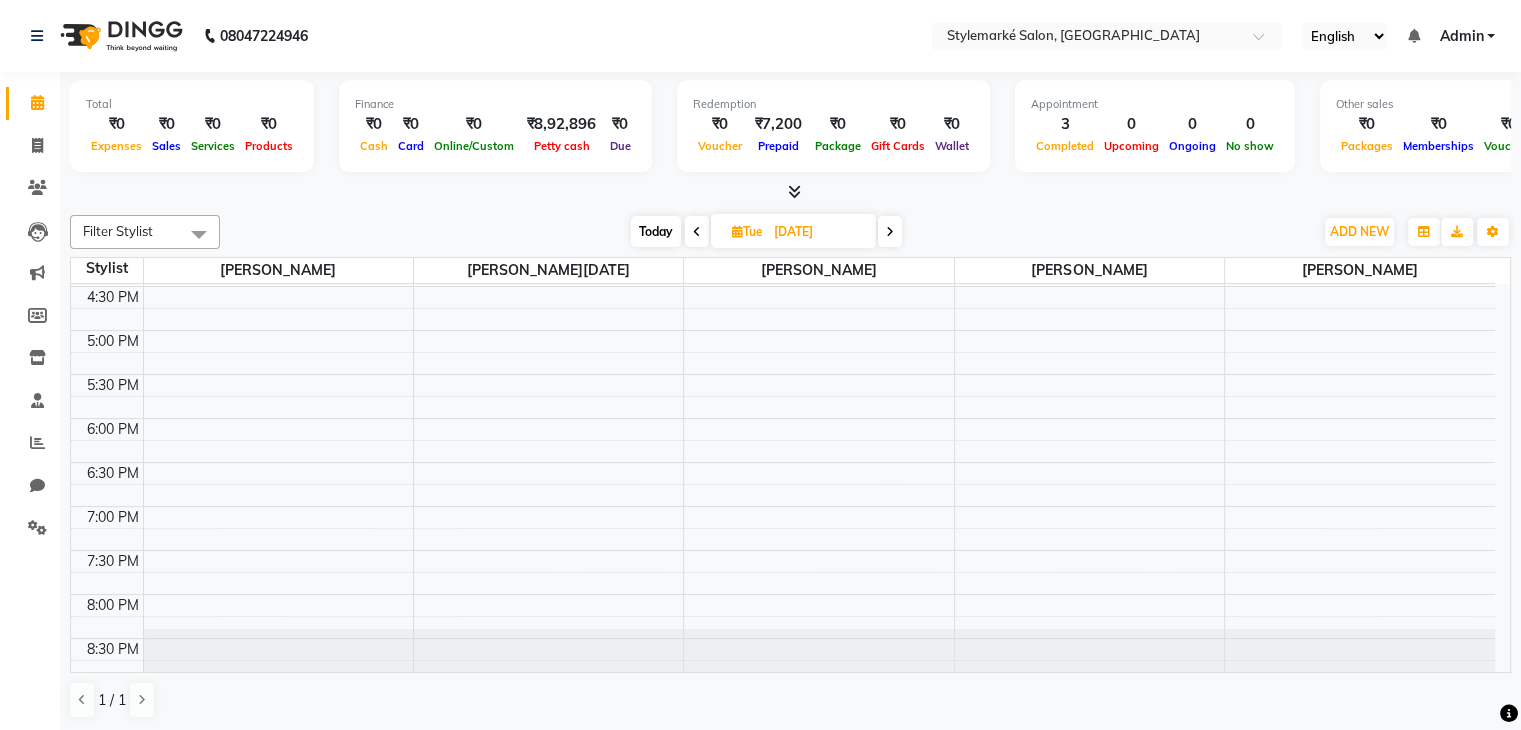 click at bounding box center [890, 232] 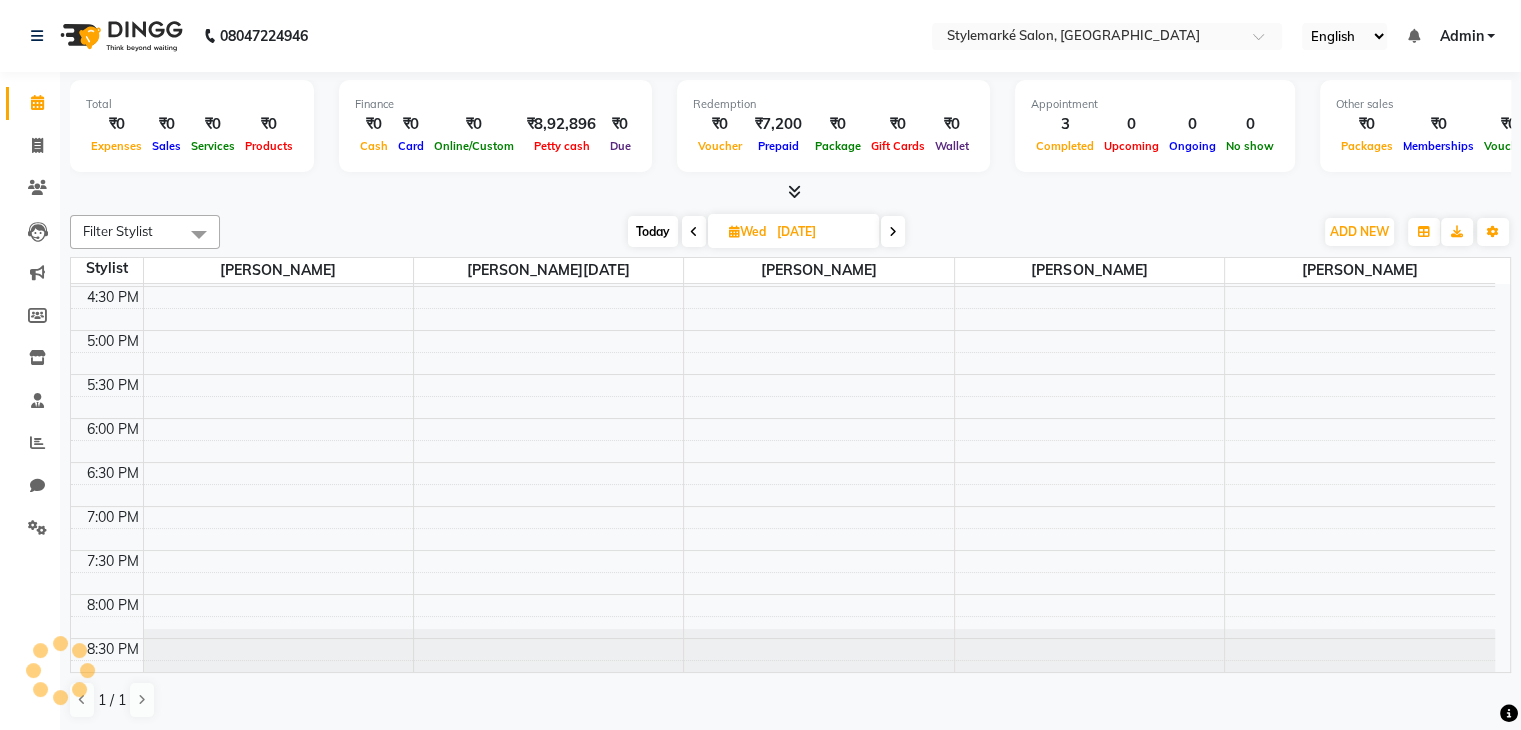 click at bounding box center (893, 232) 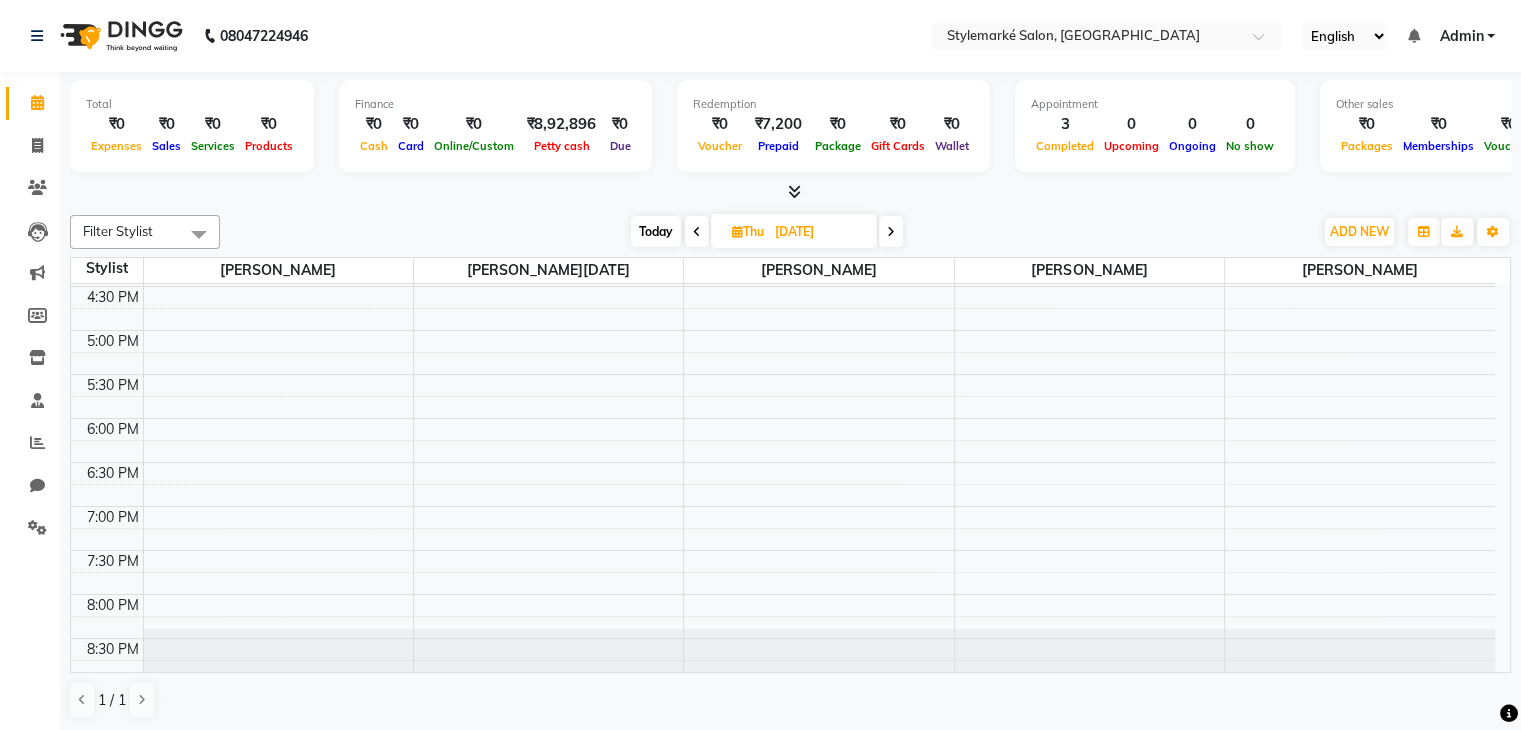 scroll, scrollTop: 656, scrollLeft: 0, axis: vertical 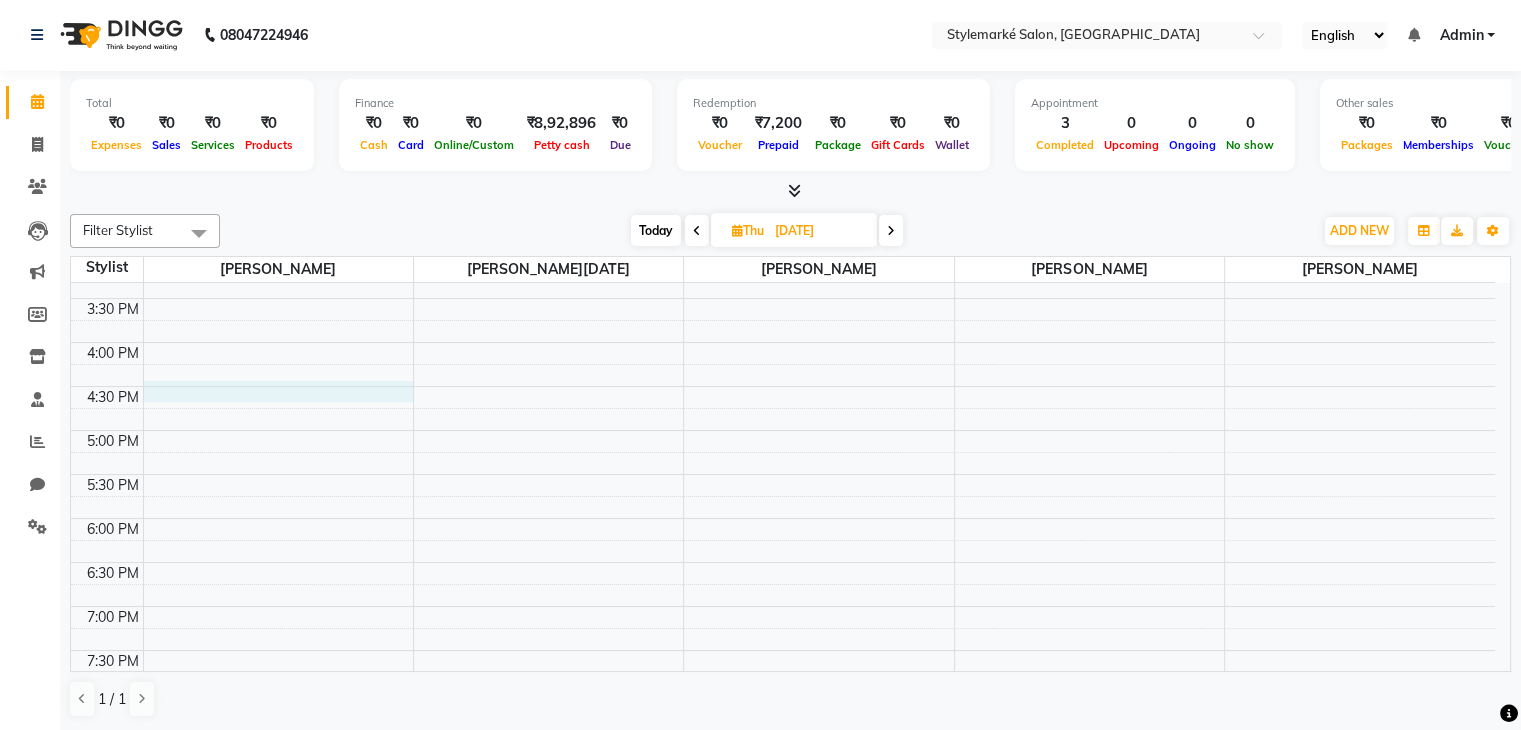click on "9:00 AM 9:30 AM 10:00 AM 10:30 AM 11:00 AM 11:30 AM 12:00 PM 12:30 PM 1:00 PM 1:30 PM 2:00 PM 2:30 PM 3:00 PM 3:30 PM 4:00 PM 4:30 PM 5:00 PM 5:30 PM 6:00 PM 6:30 PM 7:00 PM 7:30 PM 8:00 PM 8:30 PM" at bounding box center [783, 254] 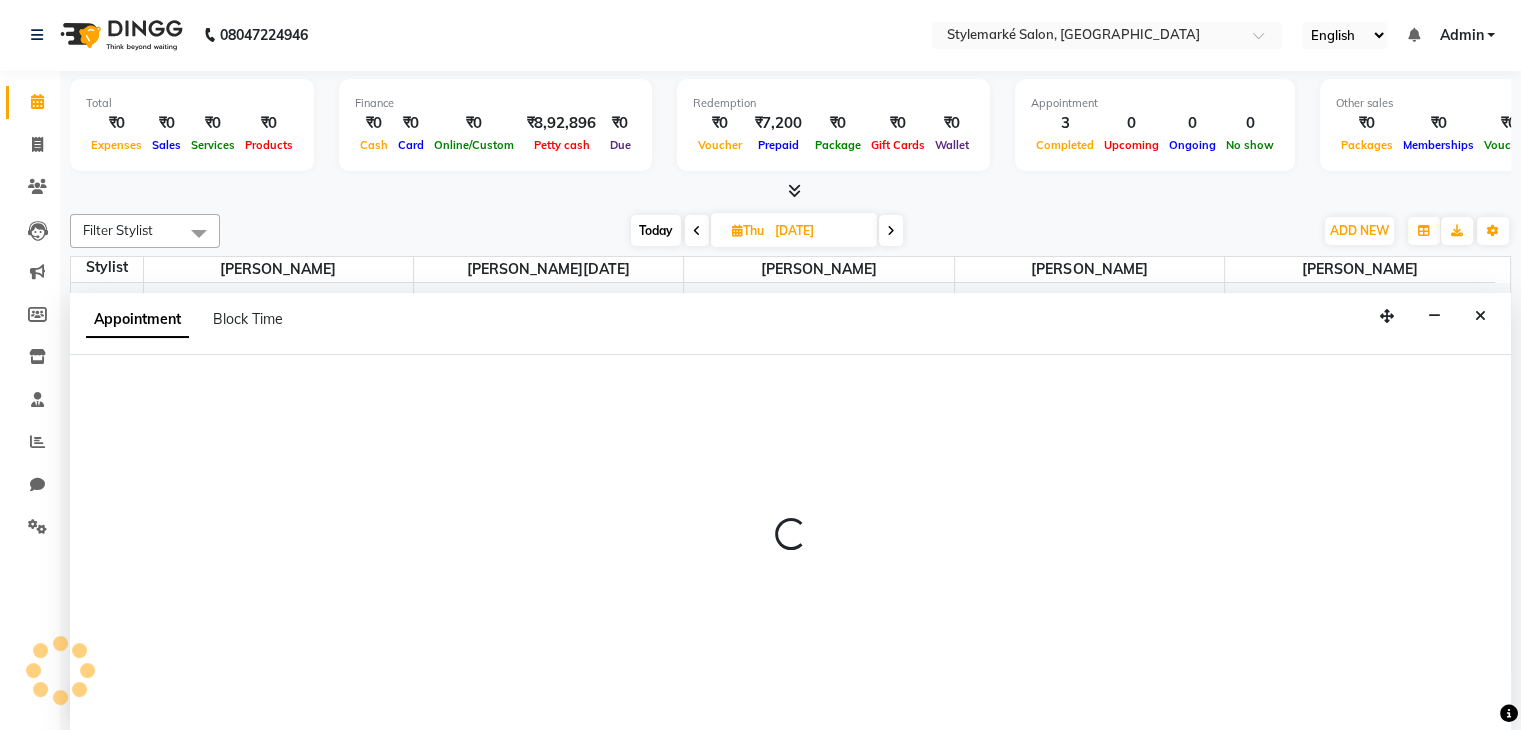 select on "71239" 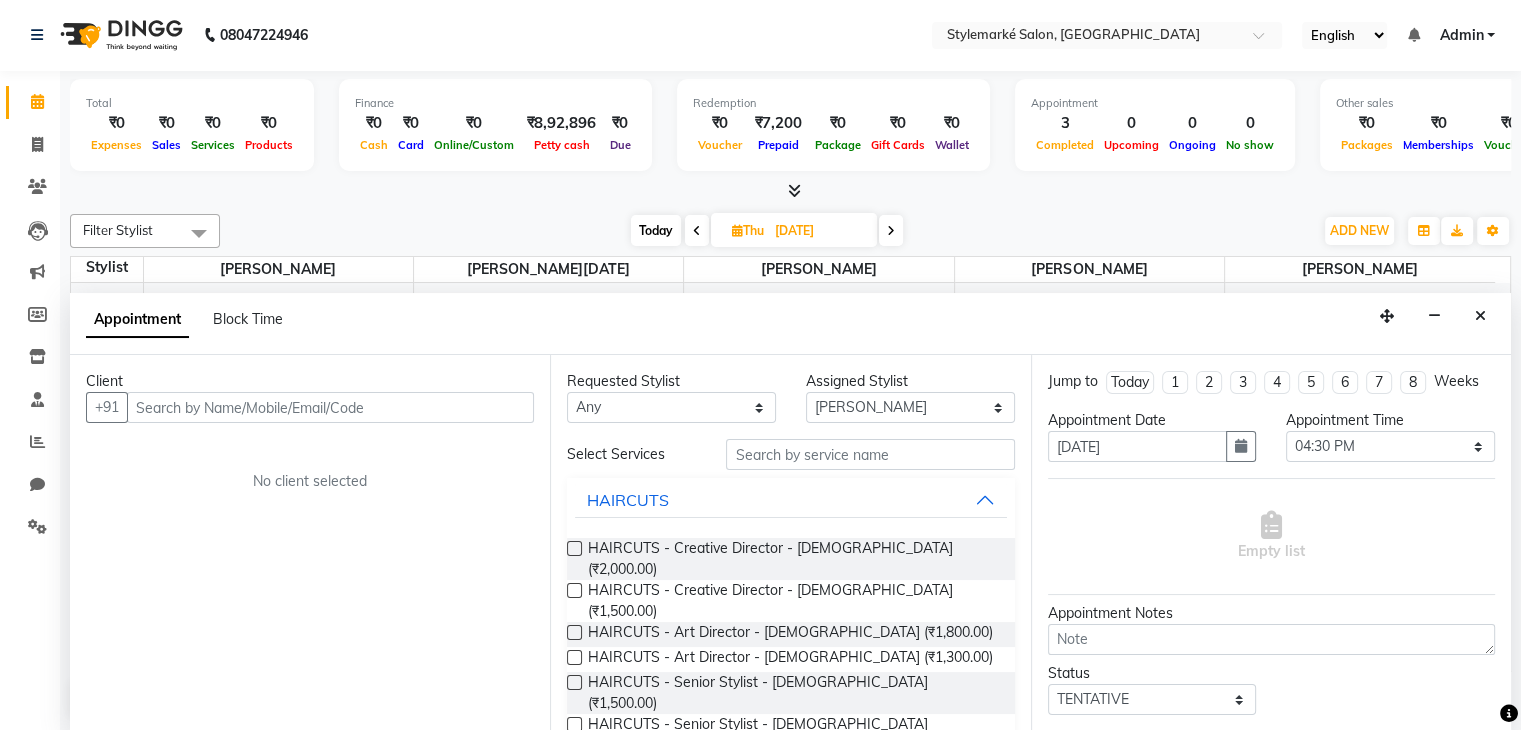 click at bounding box center (330, 407) 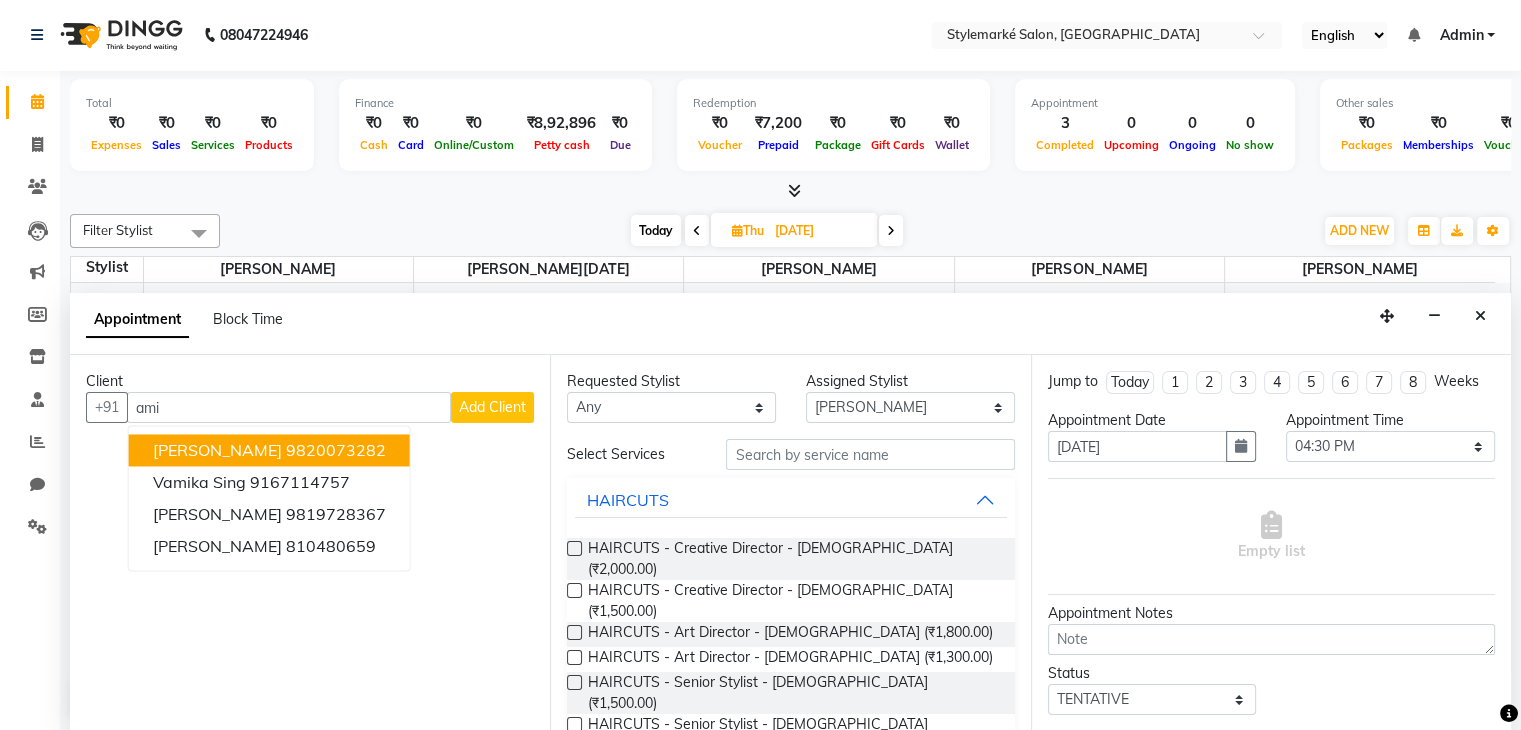 click on "Ami Parekh  9820073282" at bounding box center [269, 451] 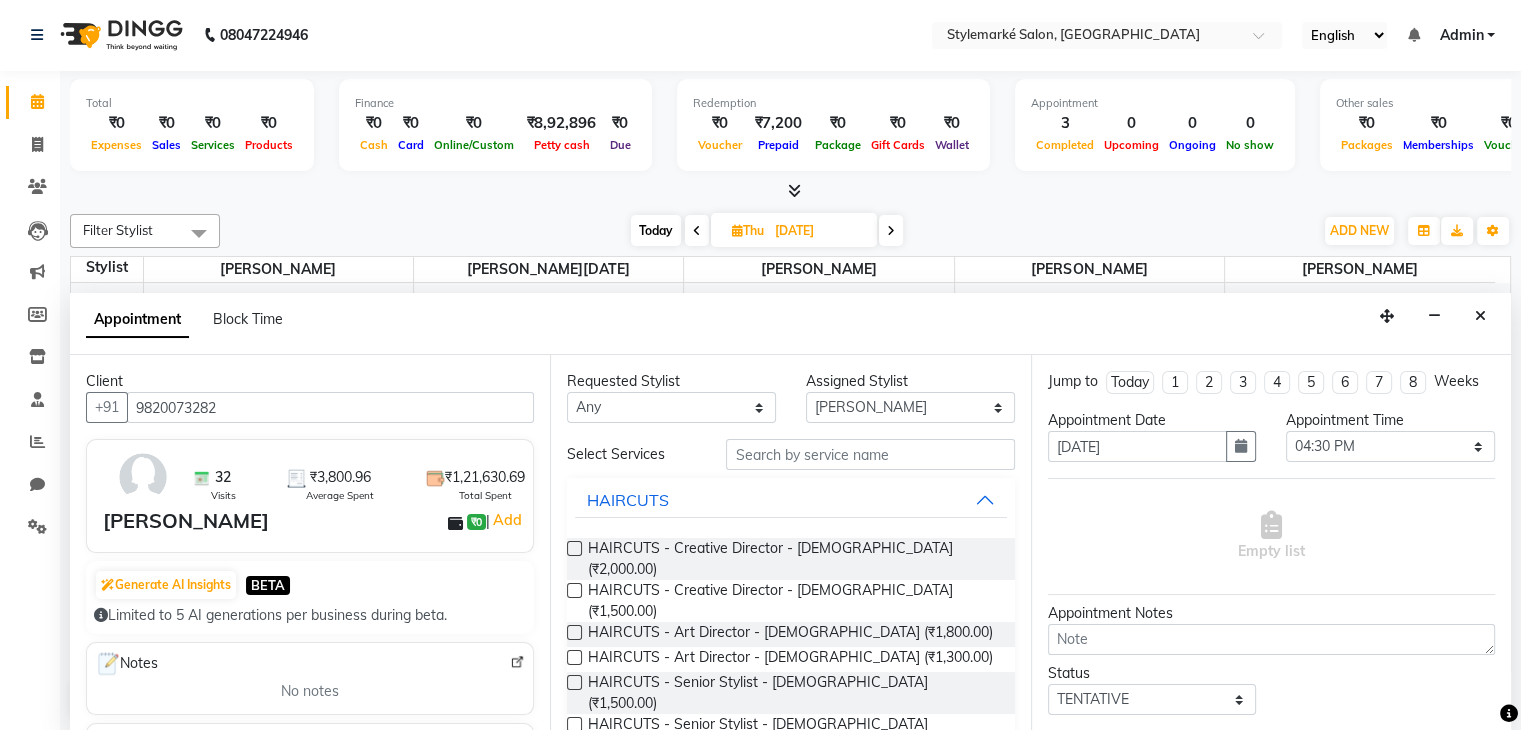 type on "9820073282" 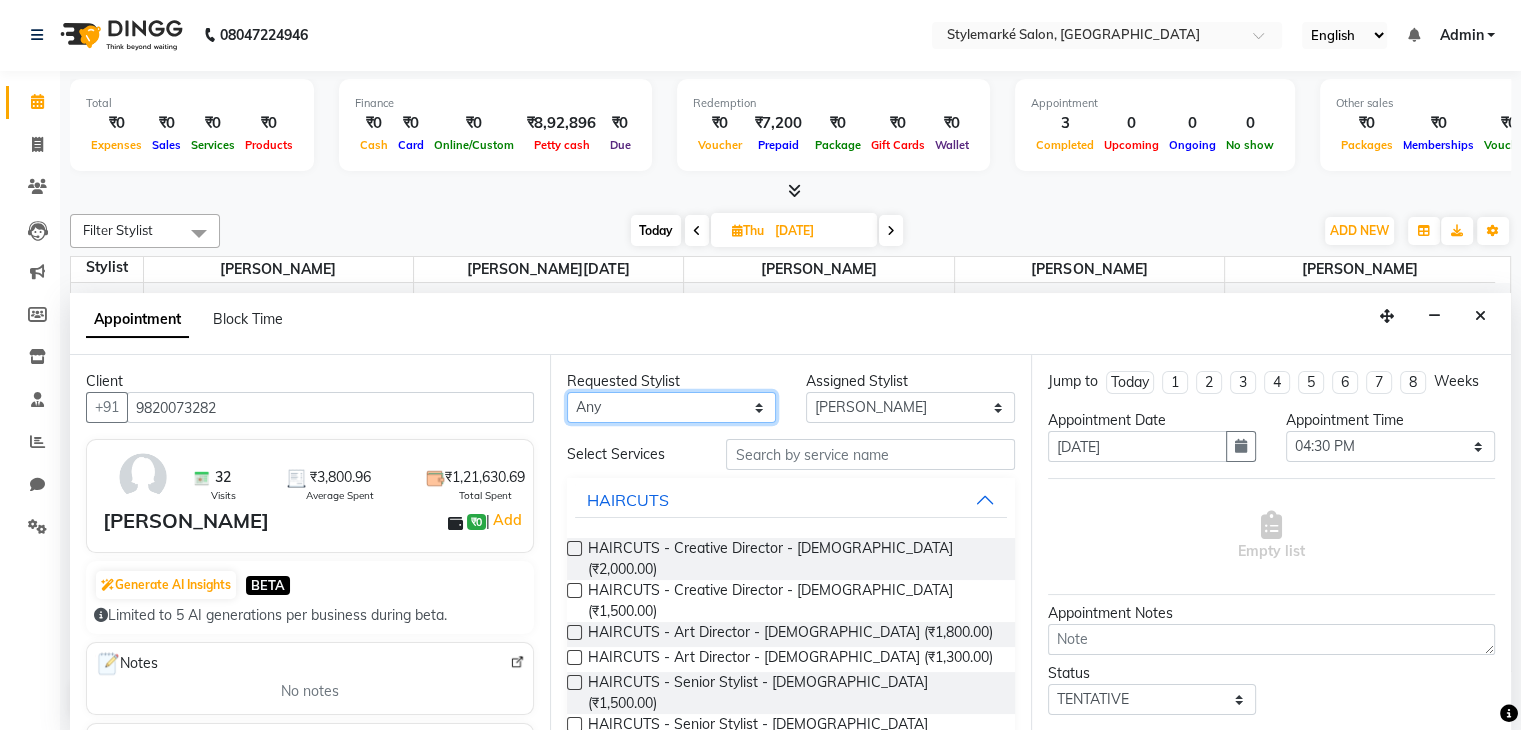 click on "Any Ganesh Mariya ⁠Mansi Dhanu ⁠Nisha Patel Salman Salmani Shafique Salmani" at bounding box center [671, 407] 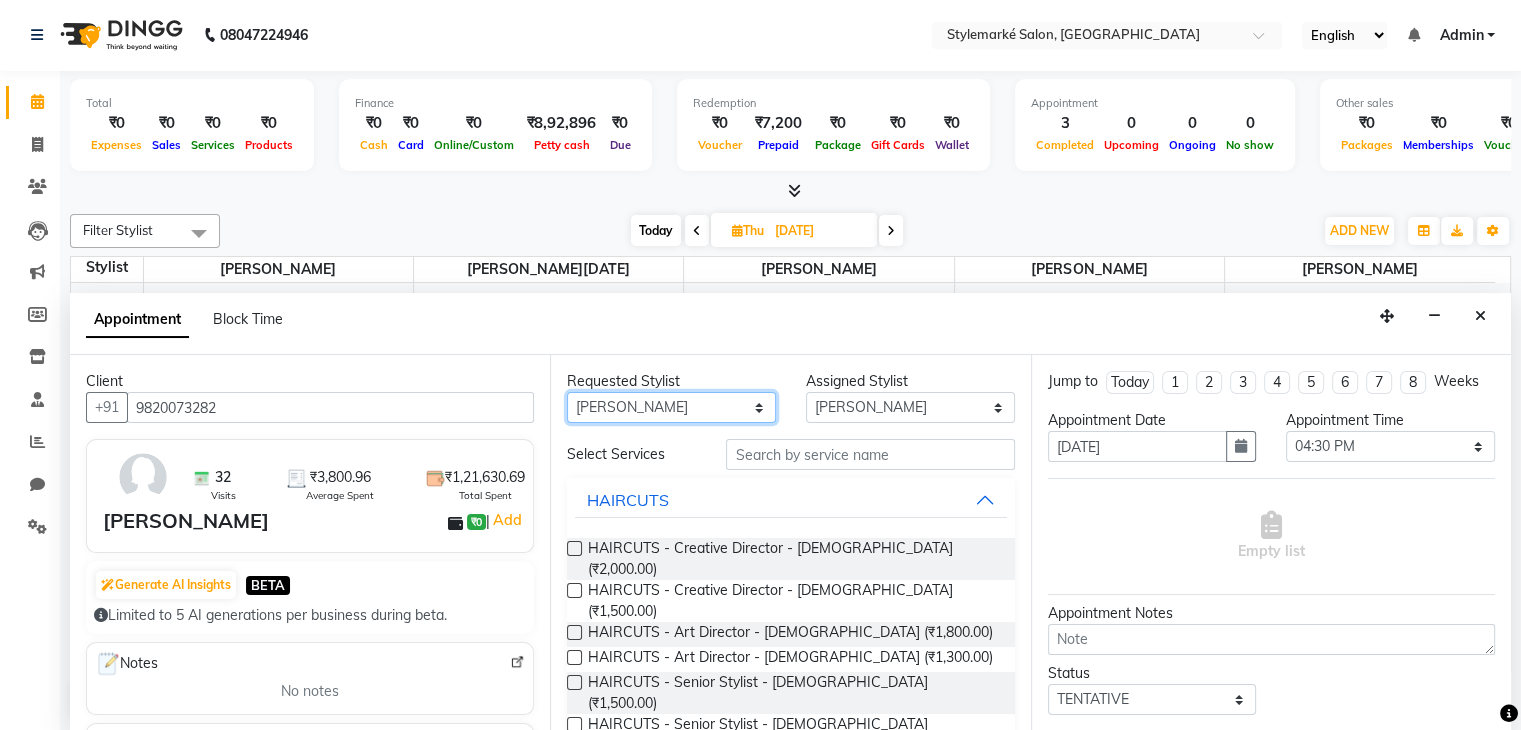 click on "Any Ganesh Mariya ⁠Mansi Dhanu ⁠Nisha Patel Salman Salmani Shafique Salmani" at bounding box center [671, 407] 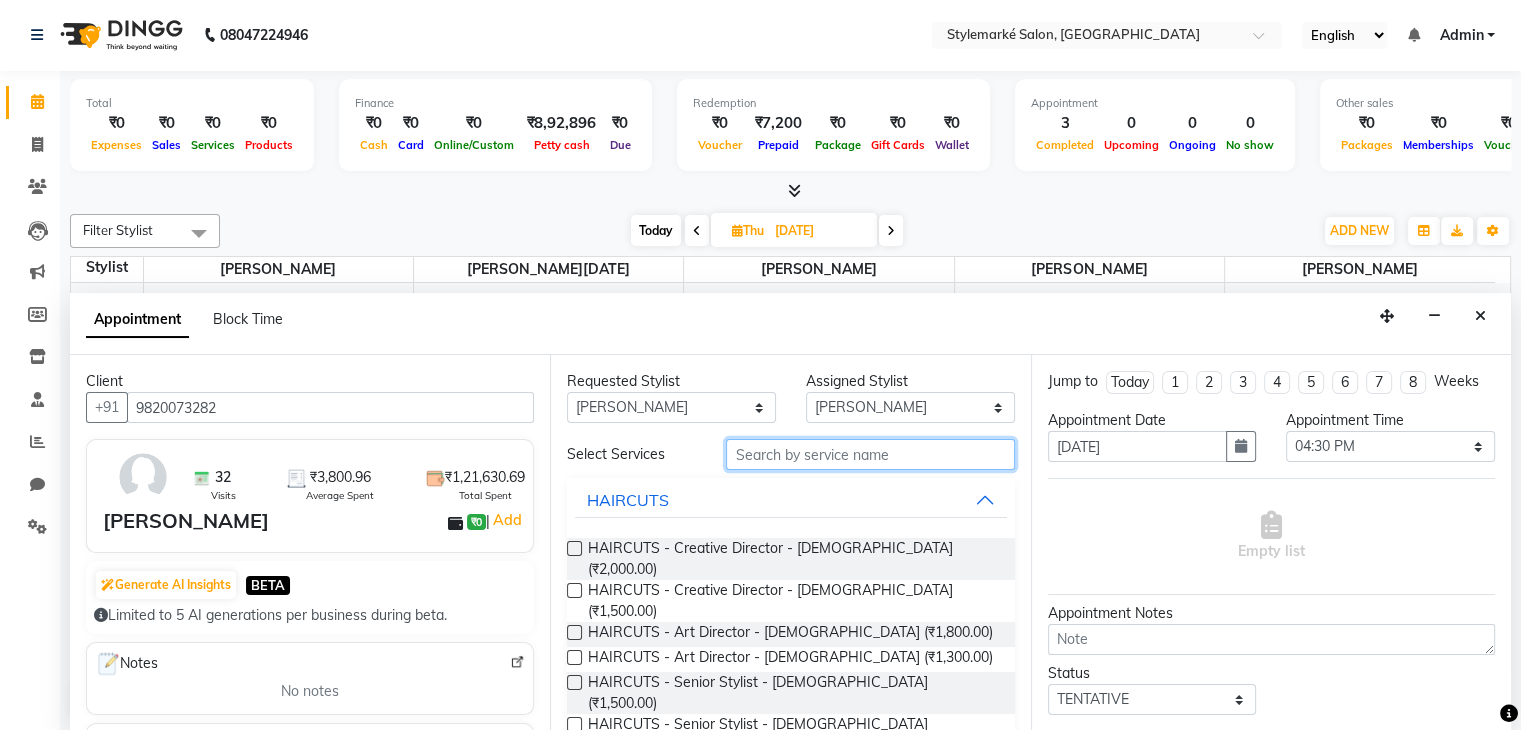 click at bounding box center (870, 454) 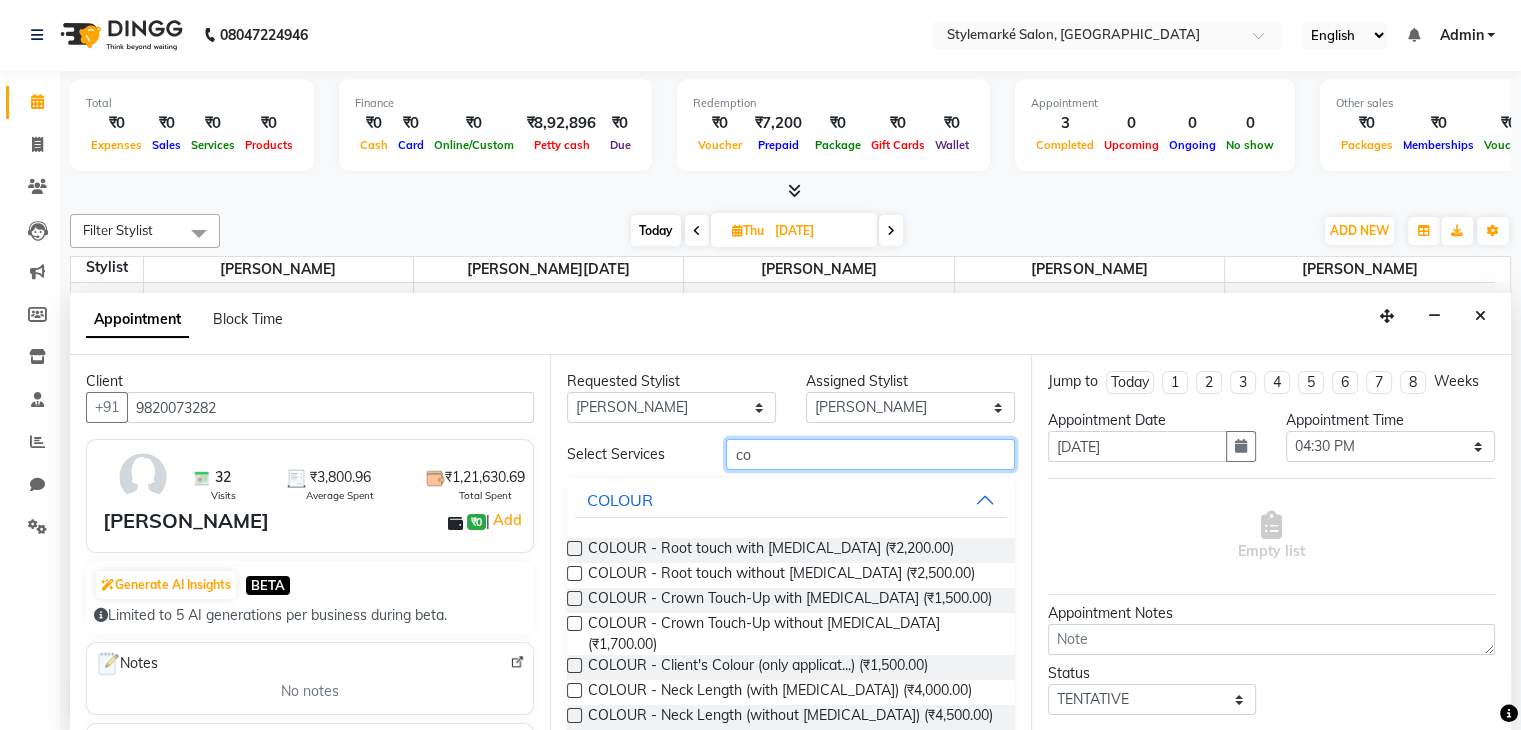 type on "co" 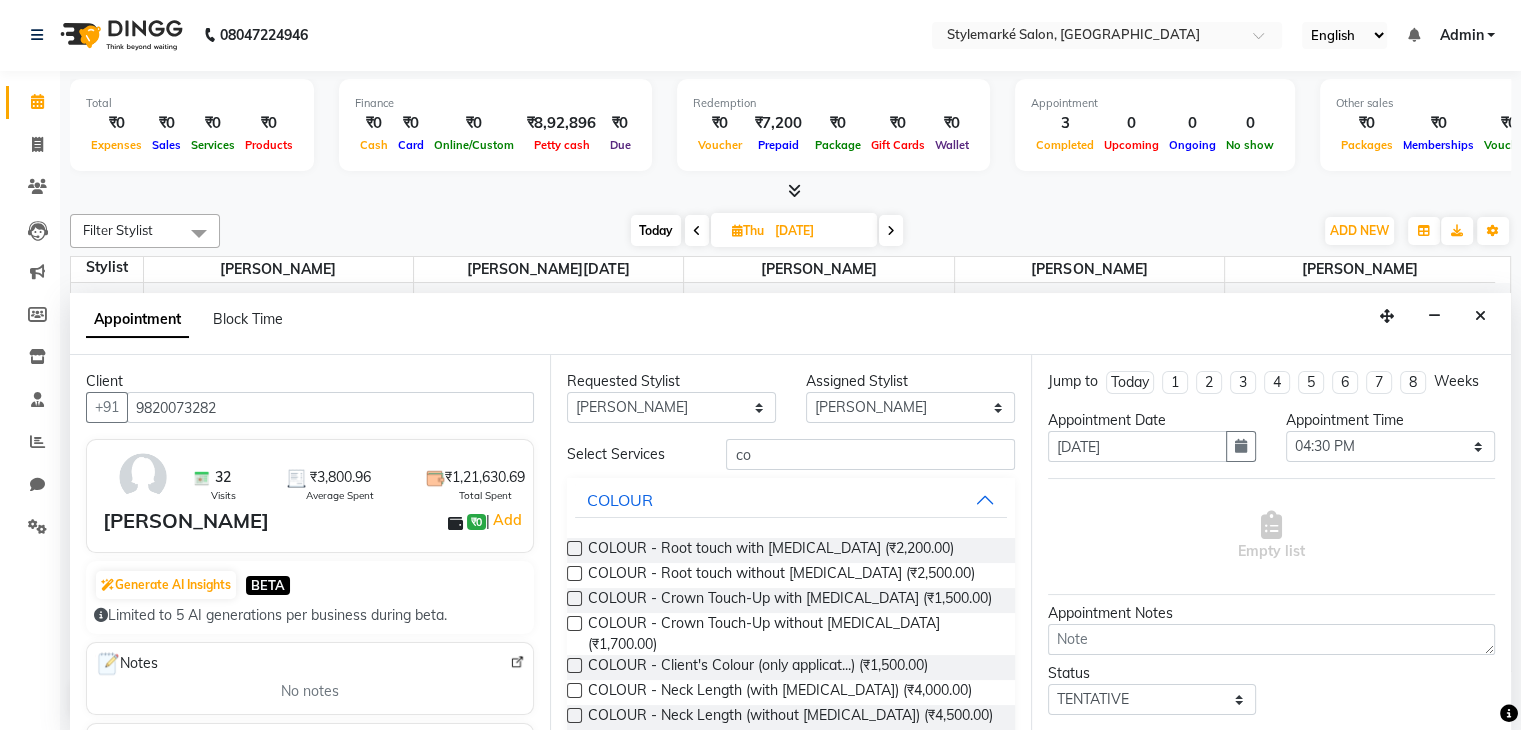 click at bounding box center [574, 573] 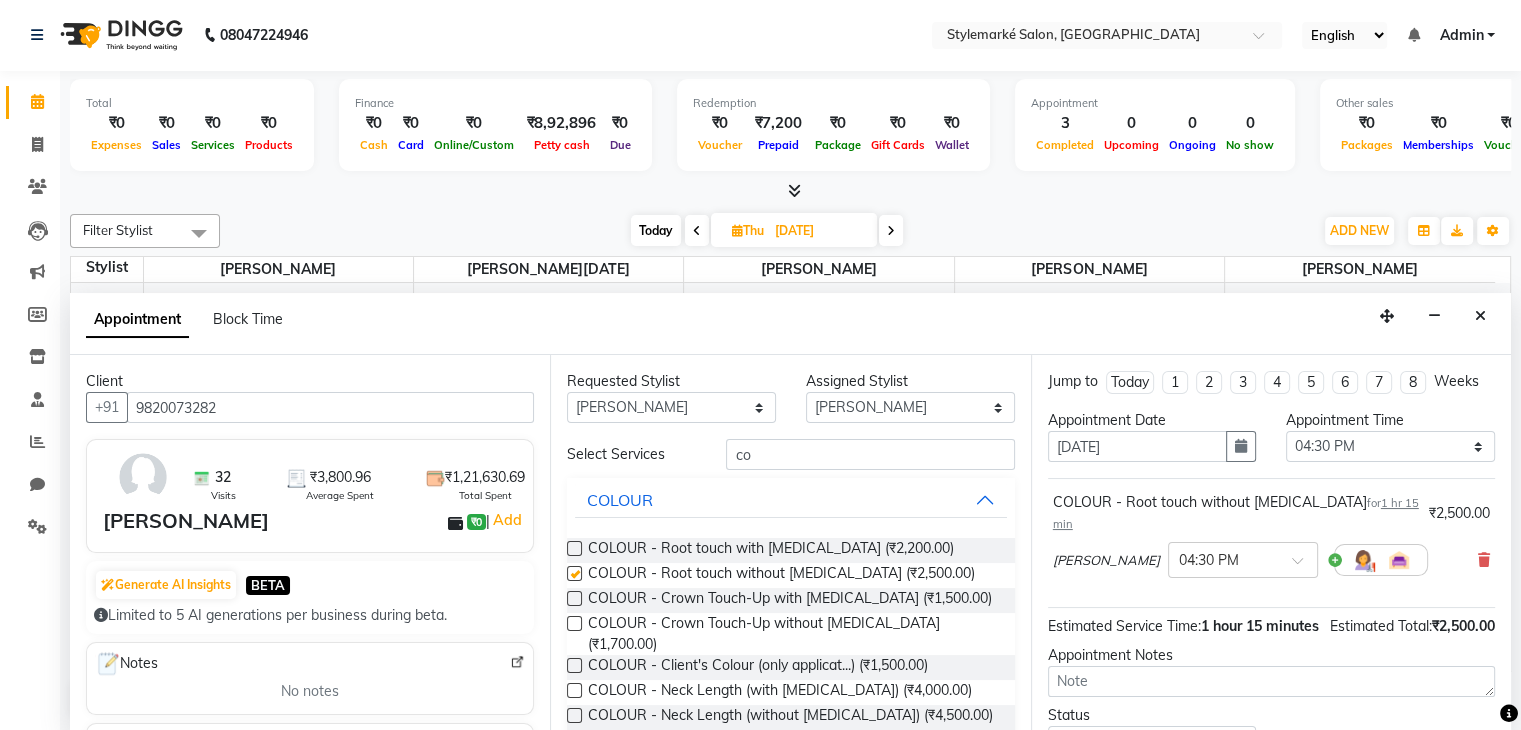checkbox on "false" 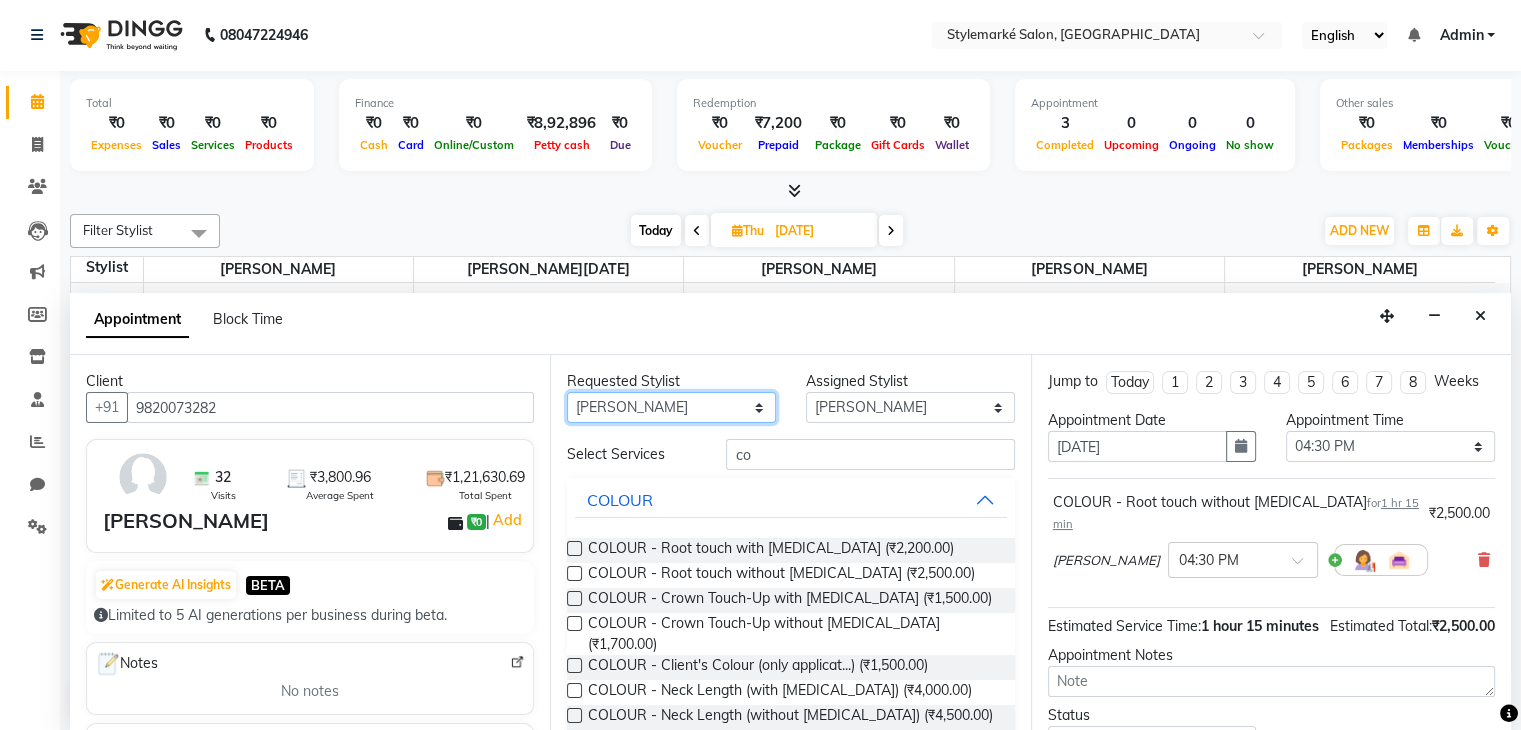 click on "Any Ganesh Mariya ⁠Mansi Dhanu ⁠Nisha Patel Salman Salmani Shafique Salmani" at bounding box center (671, 407) 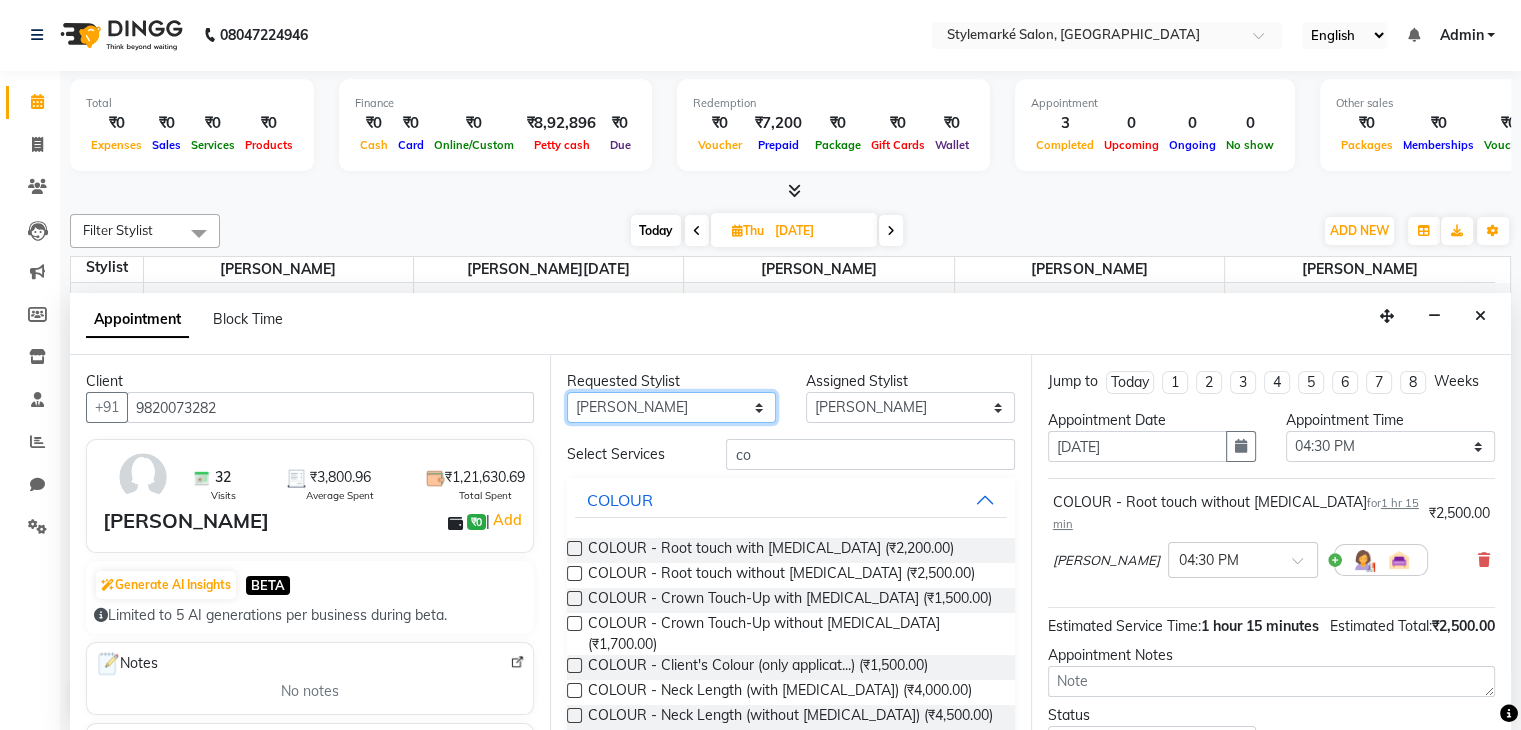click on "Any Ganesh Mariya ⁠Mansi Dhanu ⁠Nisha Patel Salman Salmani Shafique Salmani" at bounding box center (671, 407) 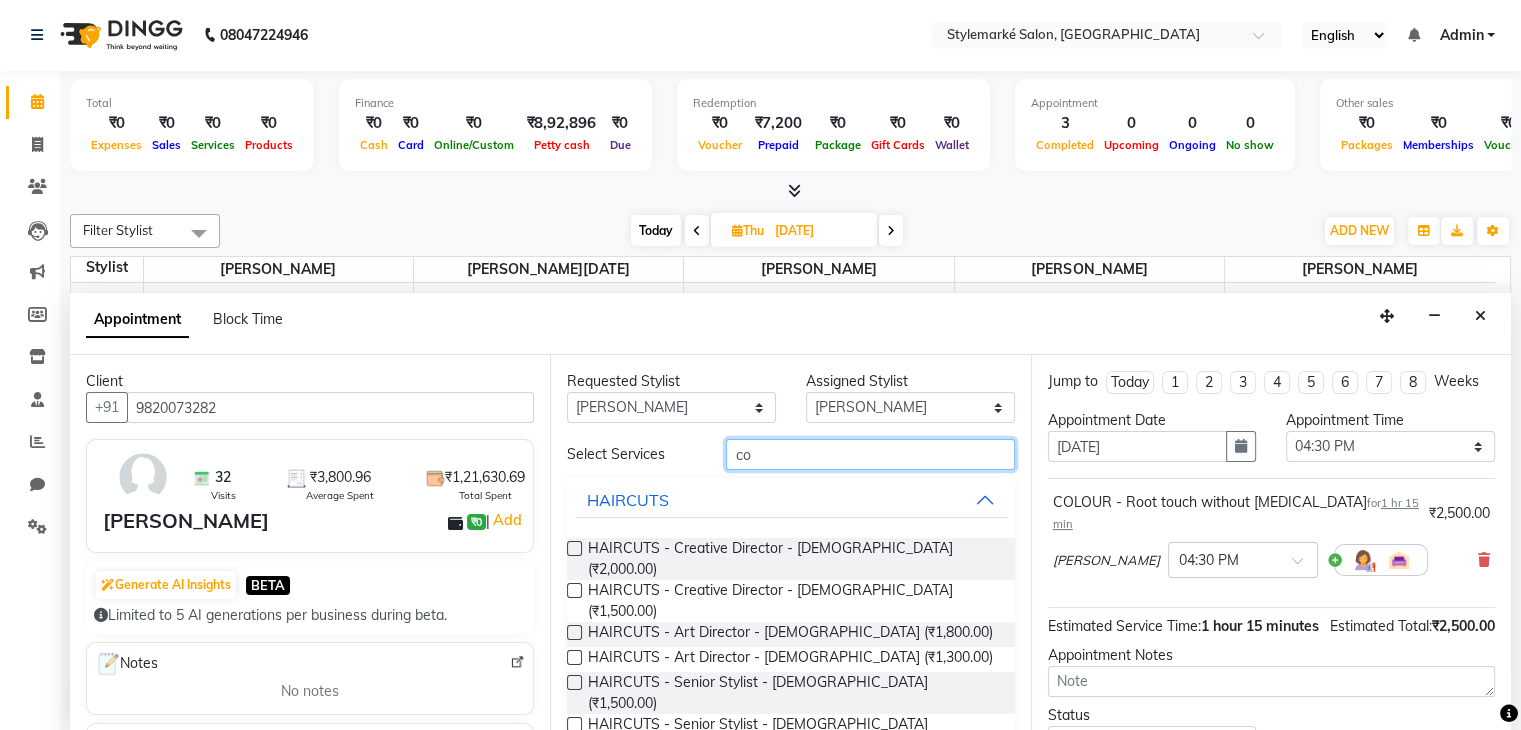 click on "co" at bounding box center [870, 454] 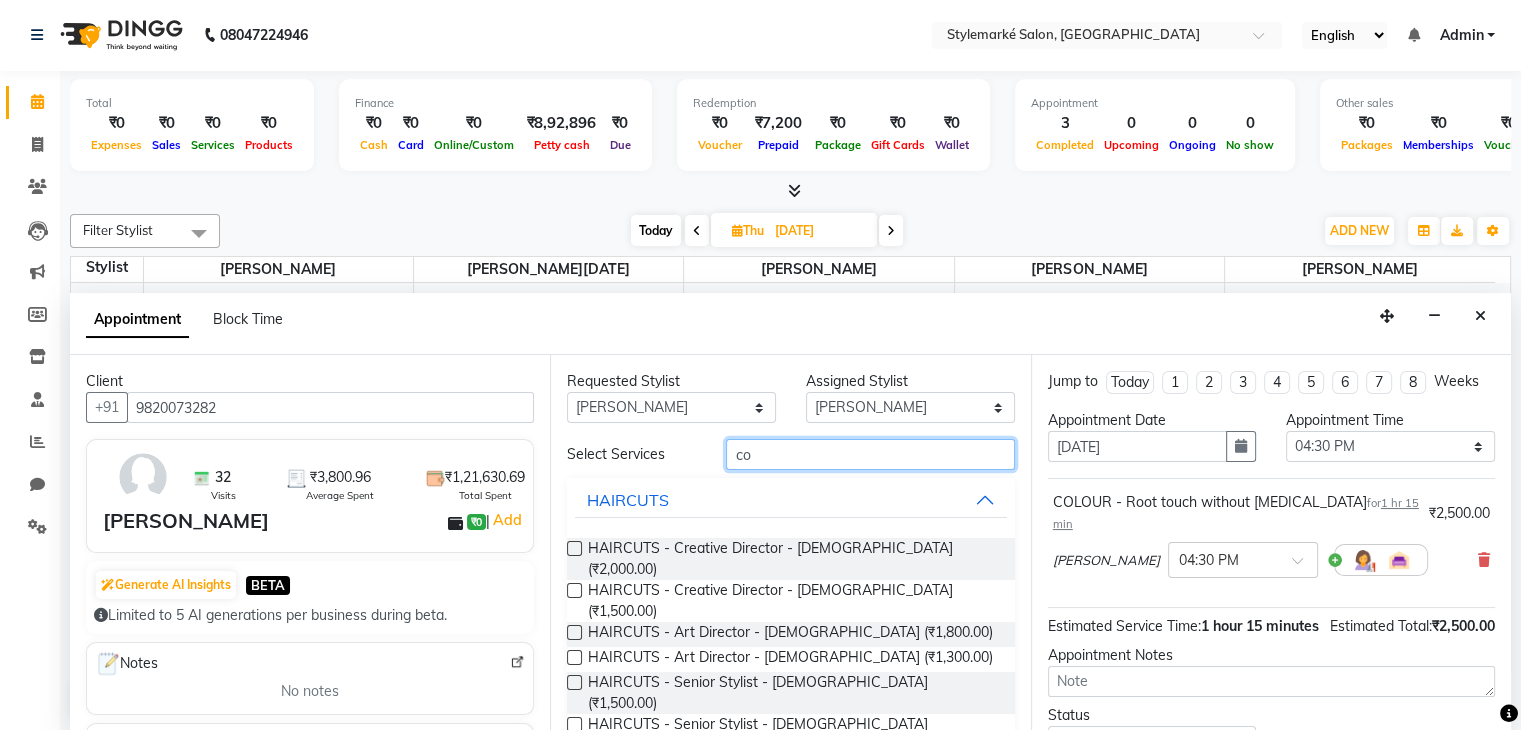 type on "c" 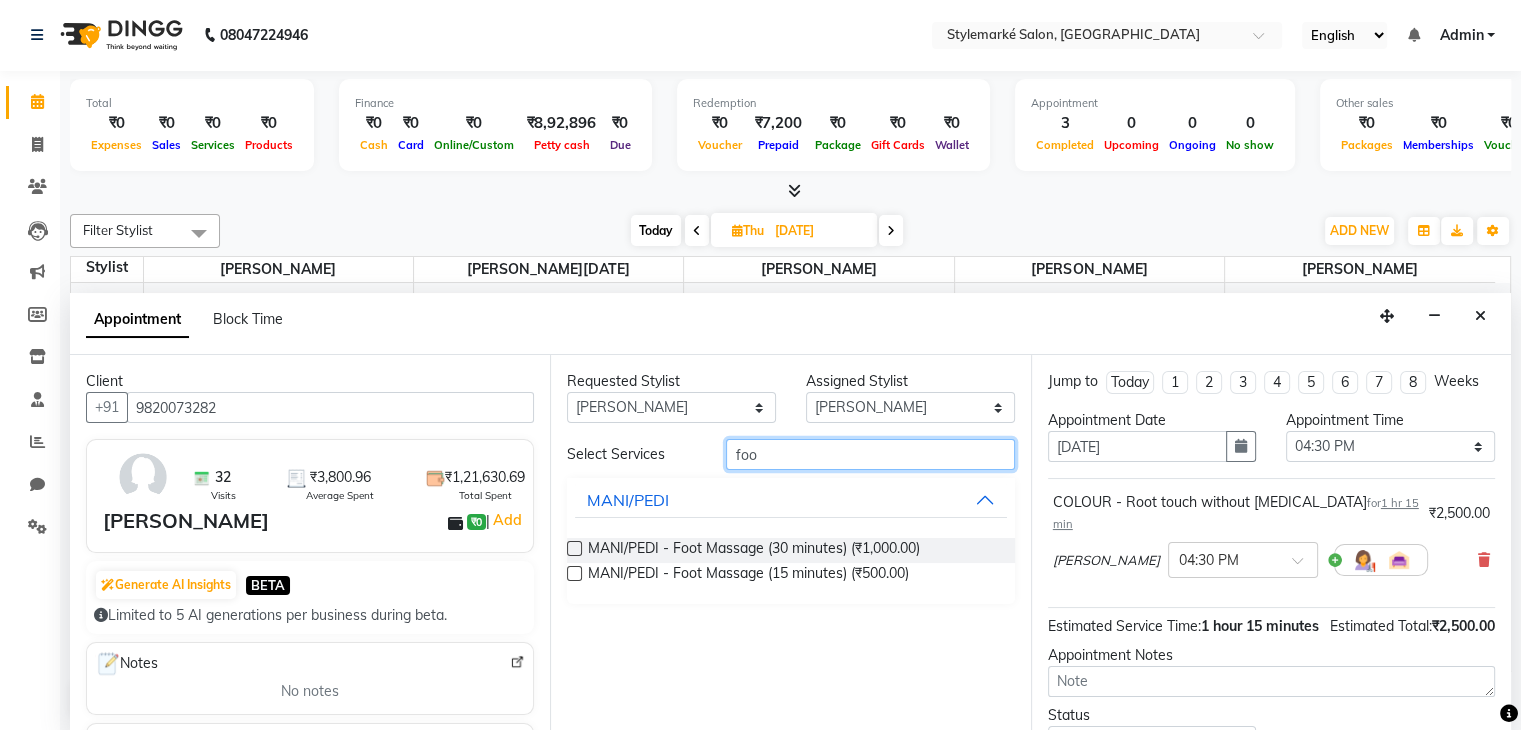 type on "foo" 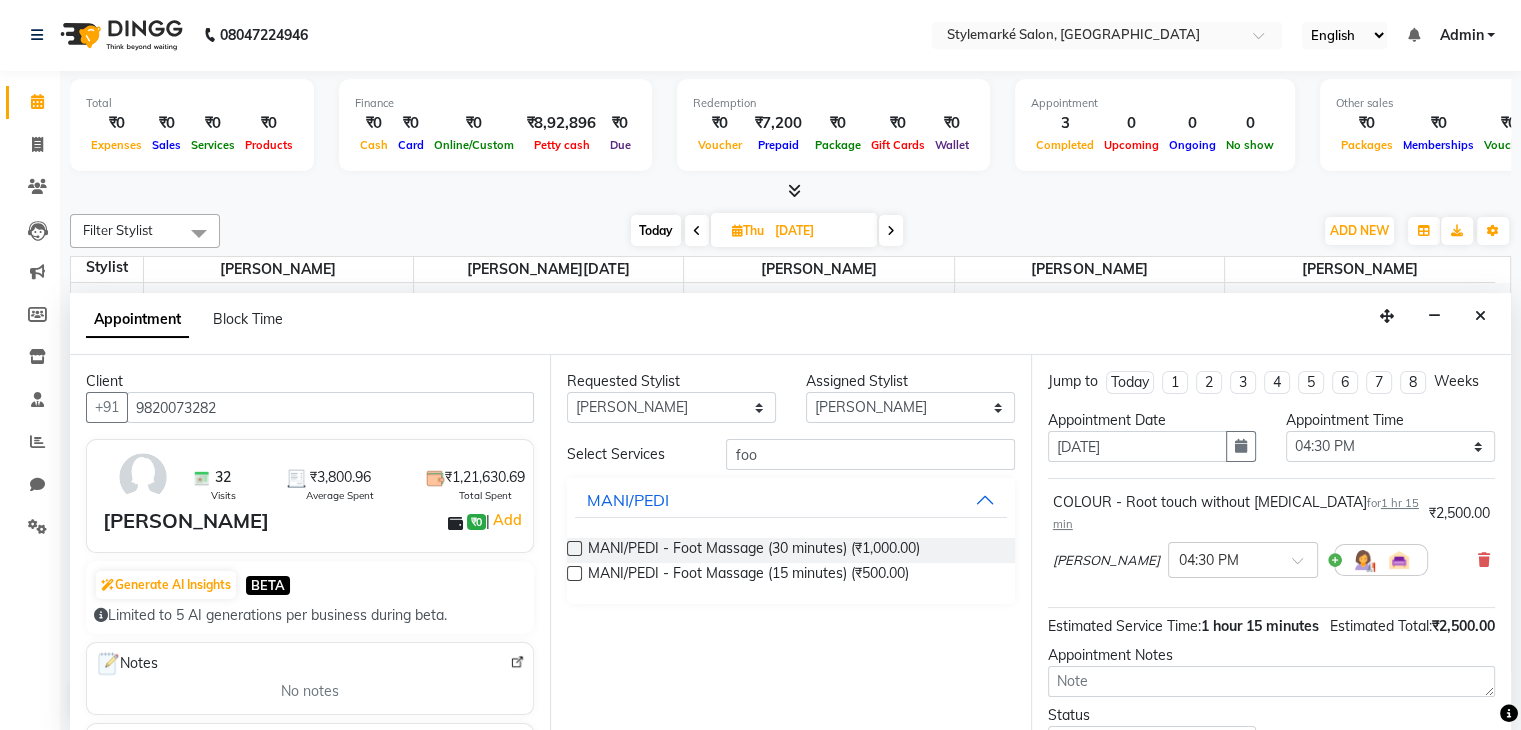 click at bounding box center (574, 548) 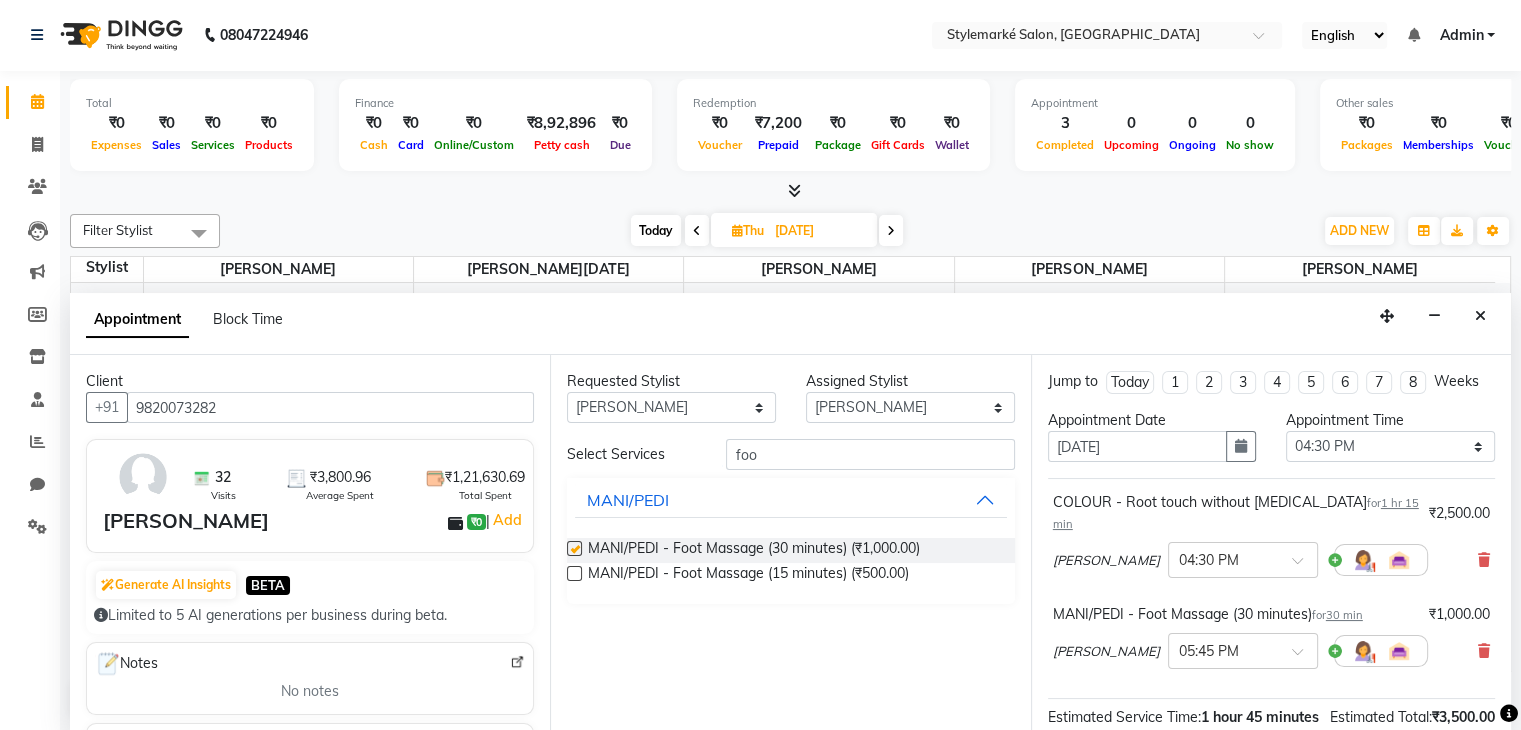 checkbox on "false" 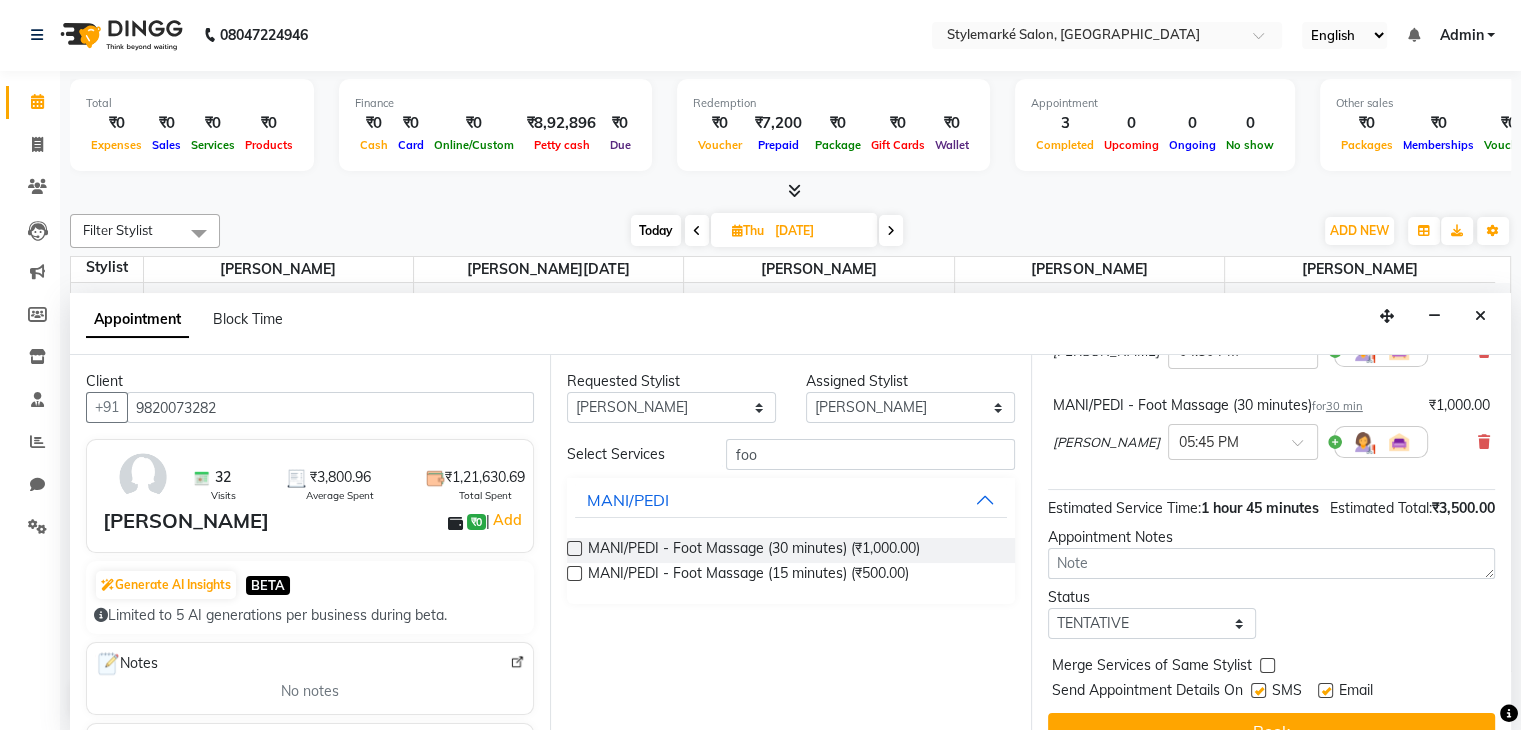 scroll, scrollTop: 242, scrollLeft: 0, axis: vertical 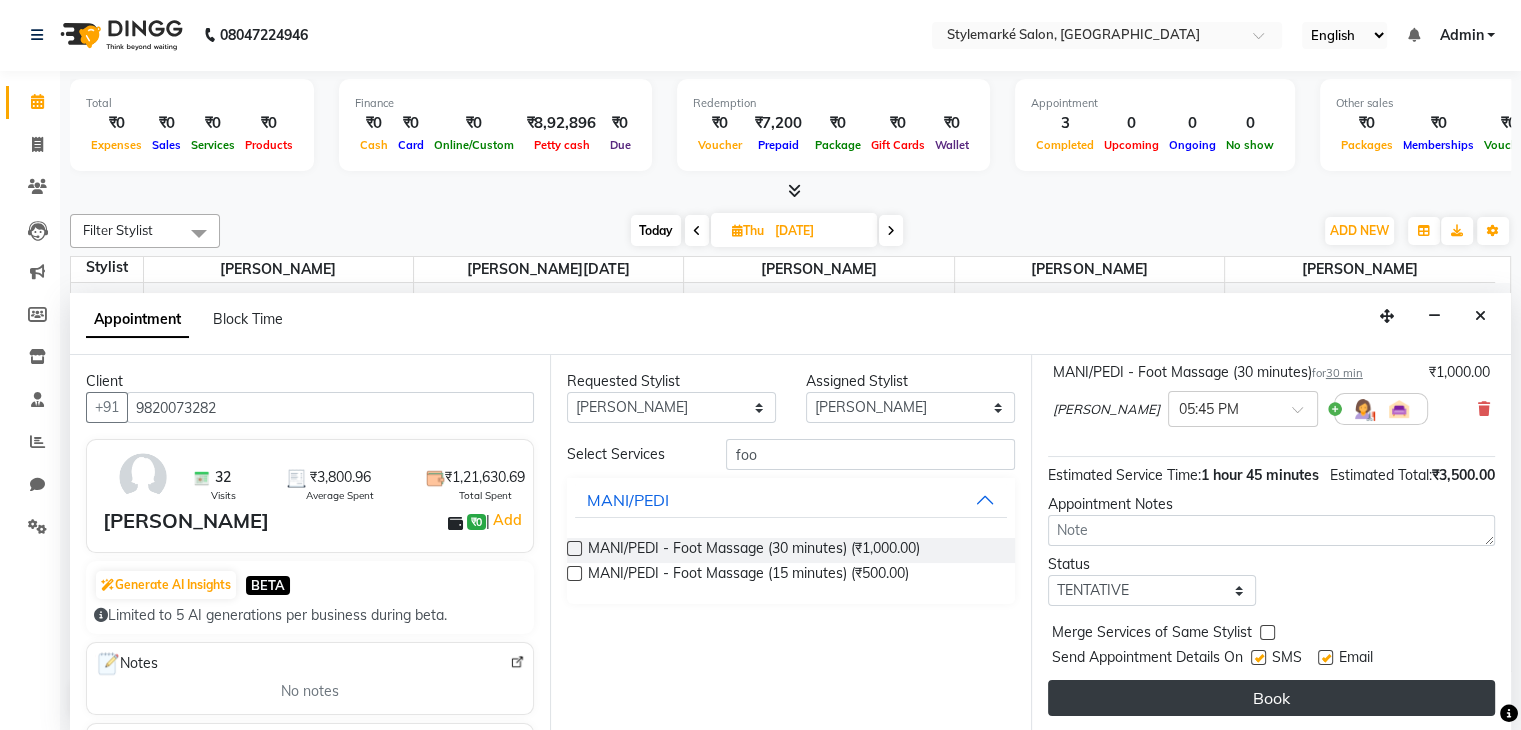 click on "Book" at bounding box center (1271, 698) 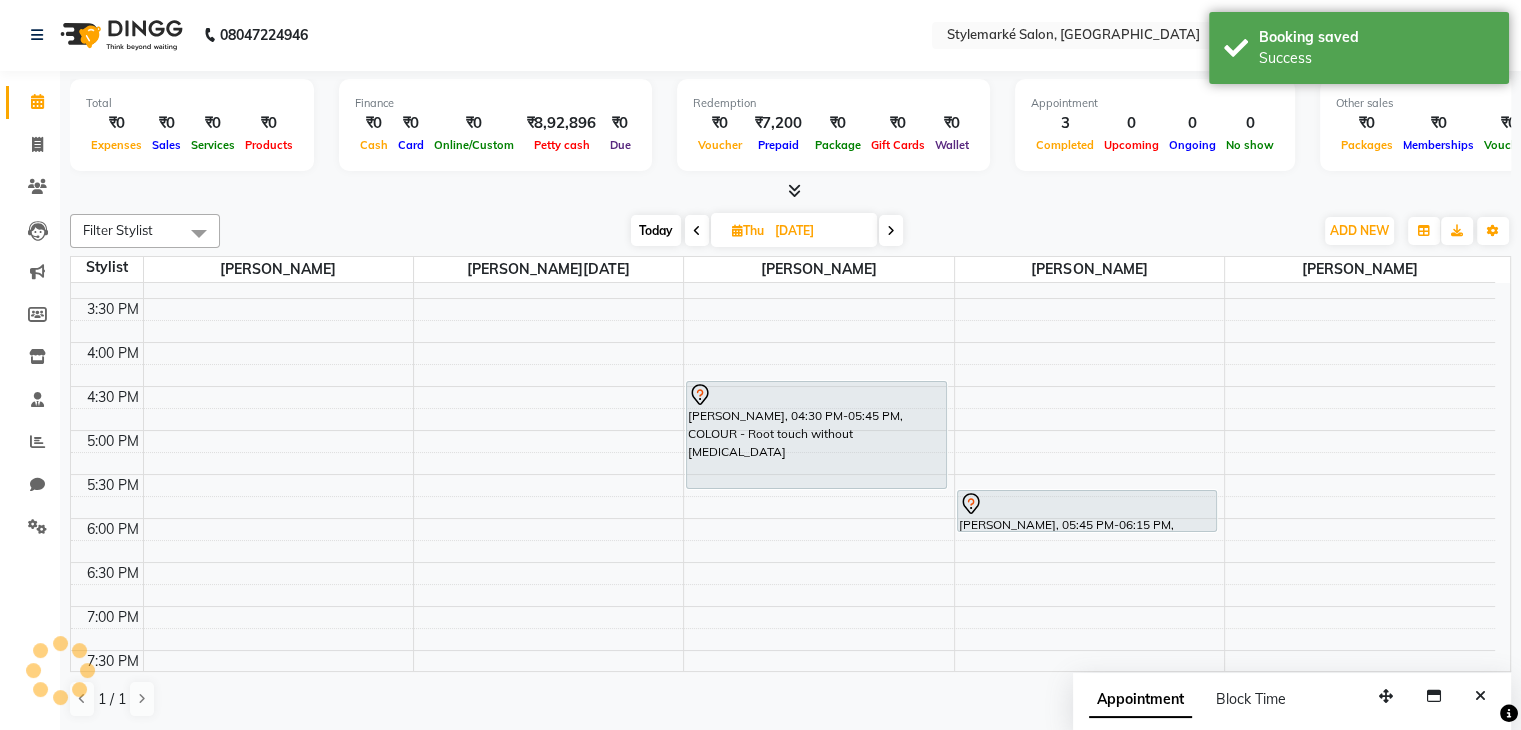 scroll, scrollTop: 0, scrollLeft: 0, axis: both 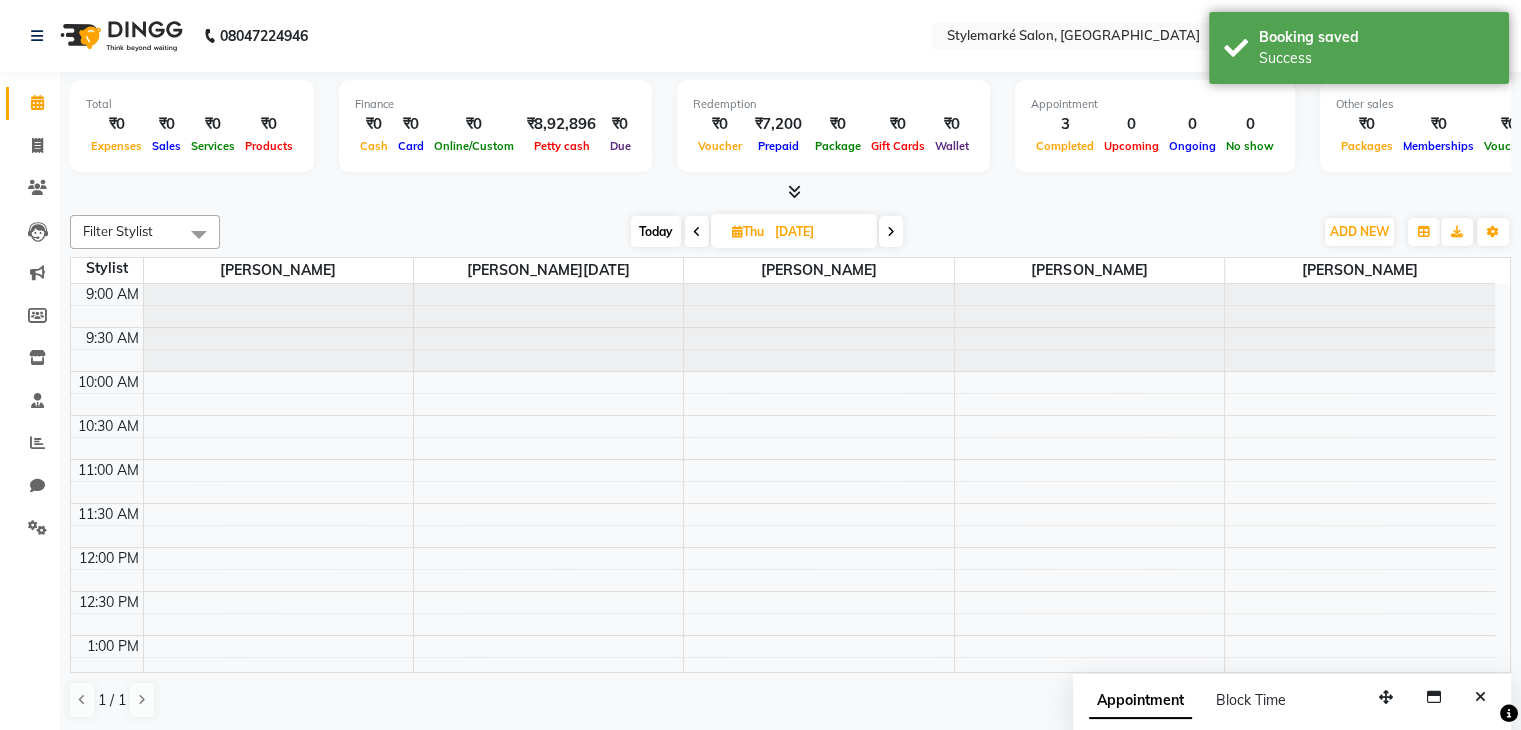 click on "Today" at bounding box center (656, 231) 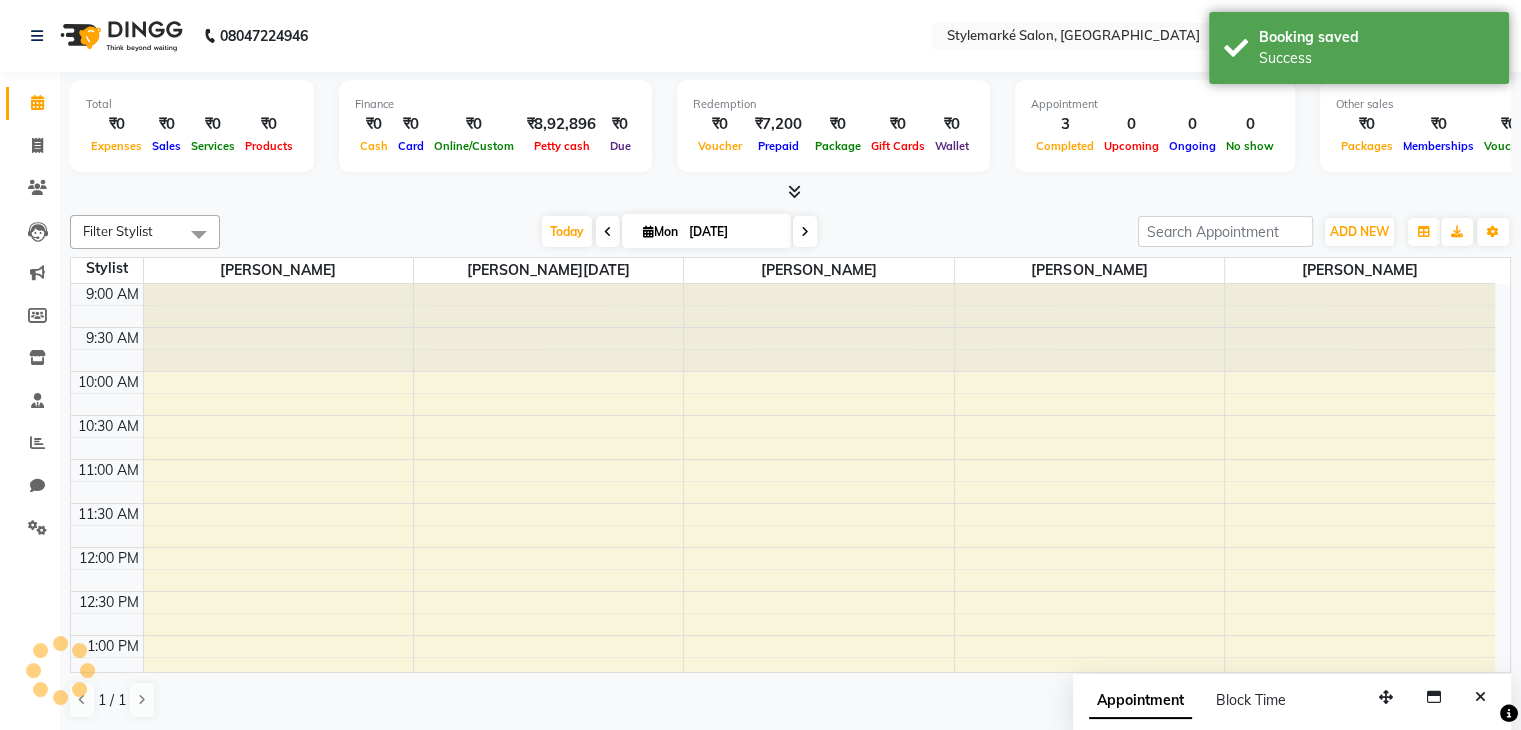 scroll, scrollTop: 657, scrollLeft: 0, axis: vertical 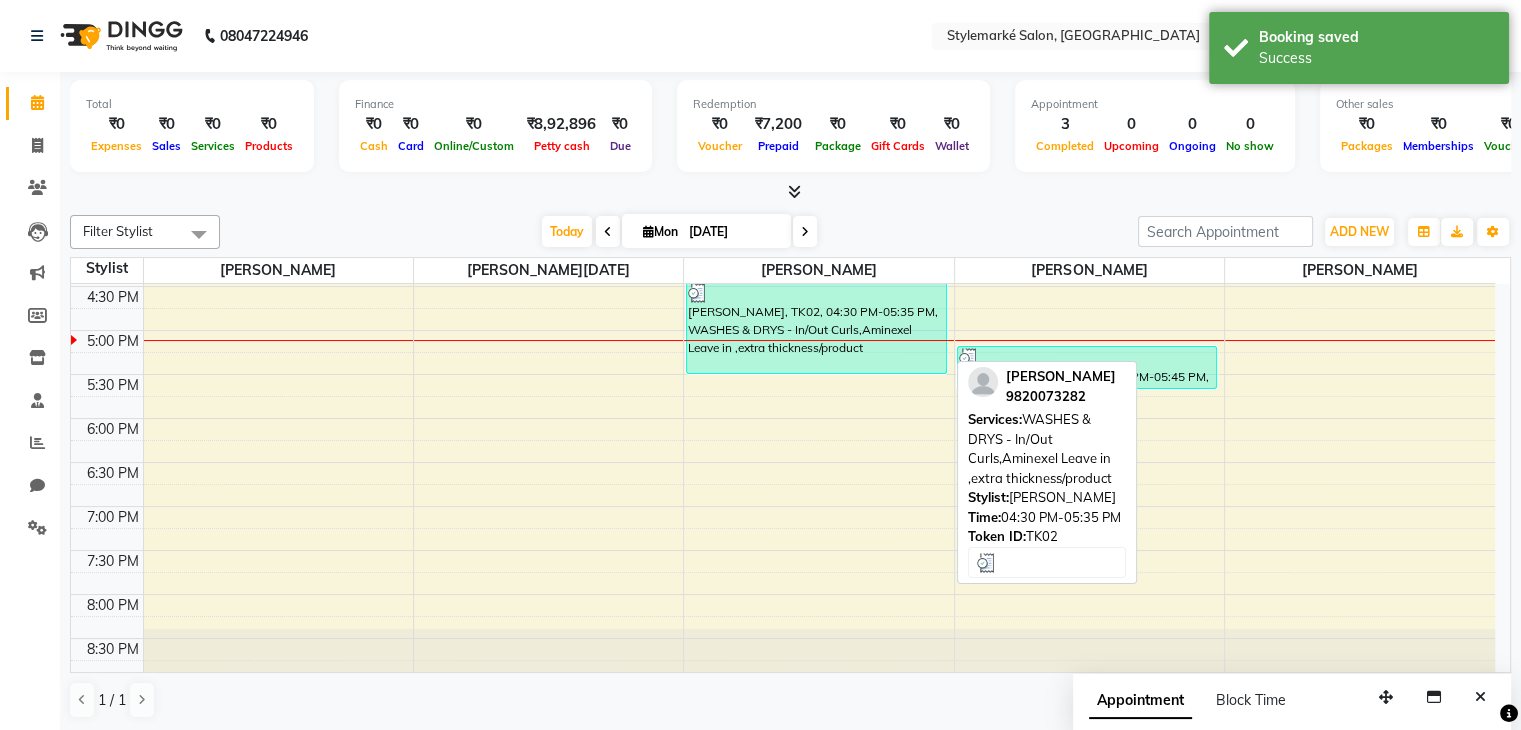 click on "Ami Parekh, TK02, 04:30 PM-05:35 PM, WASHES & DRYS - In/Out Curls,Aminexel Leave in ,extra thickness/product" at bounding box center [816, 327] 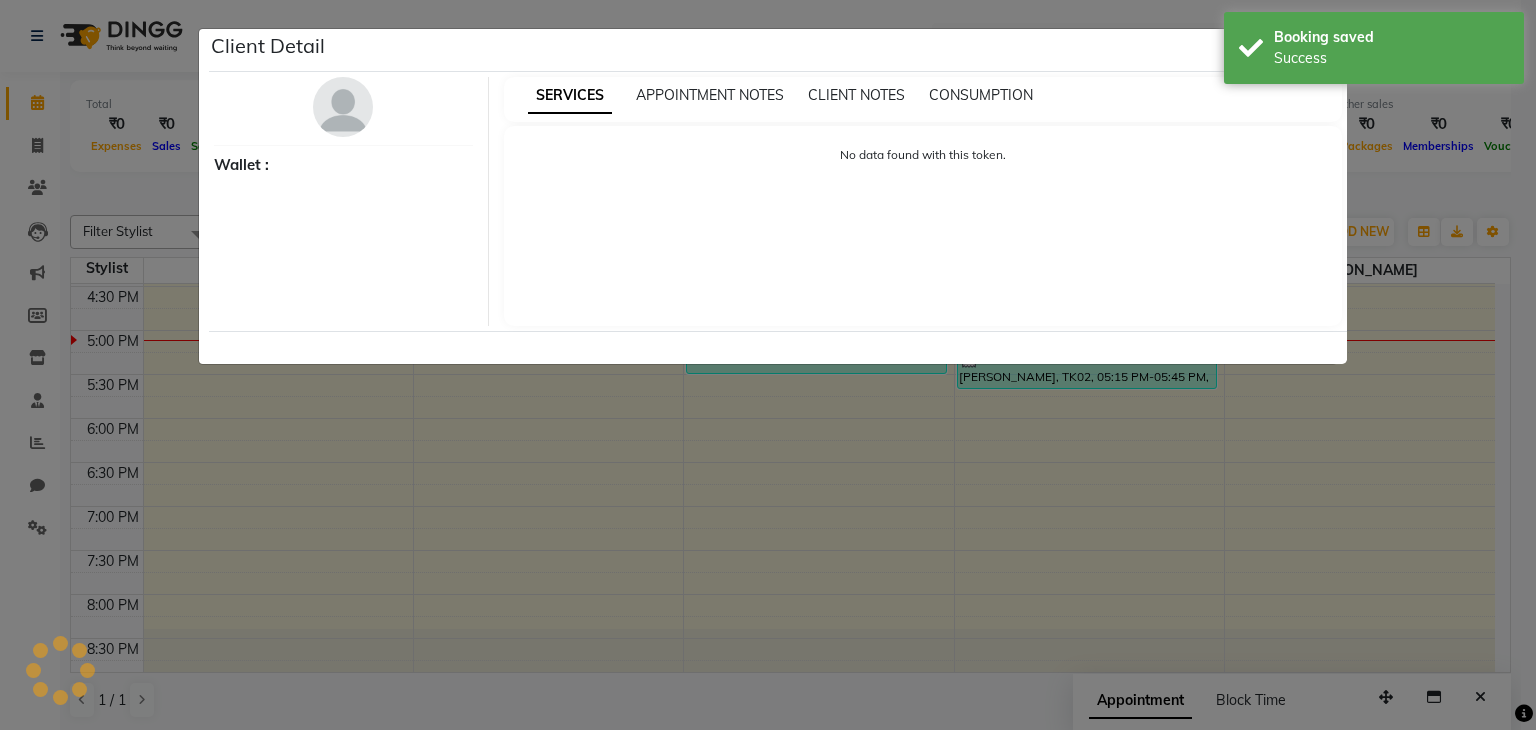 select on "3" 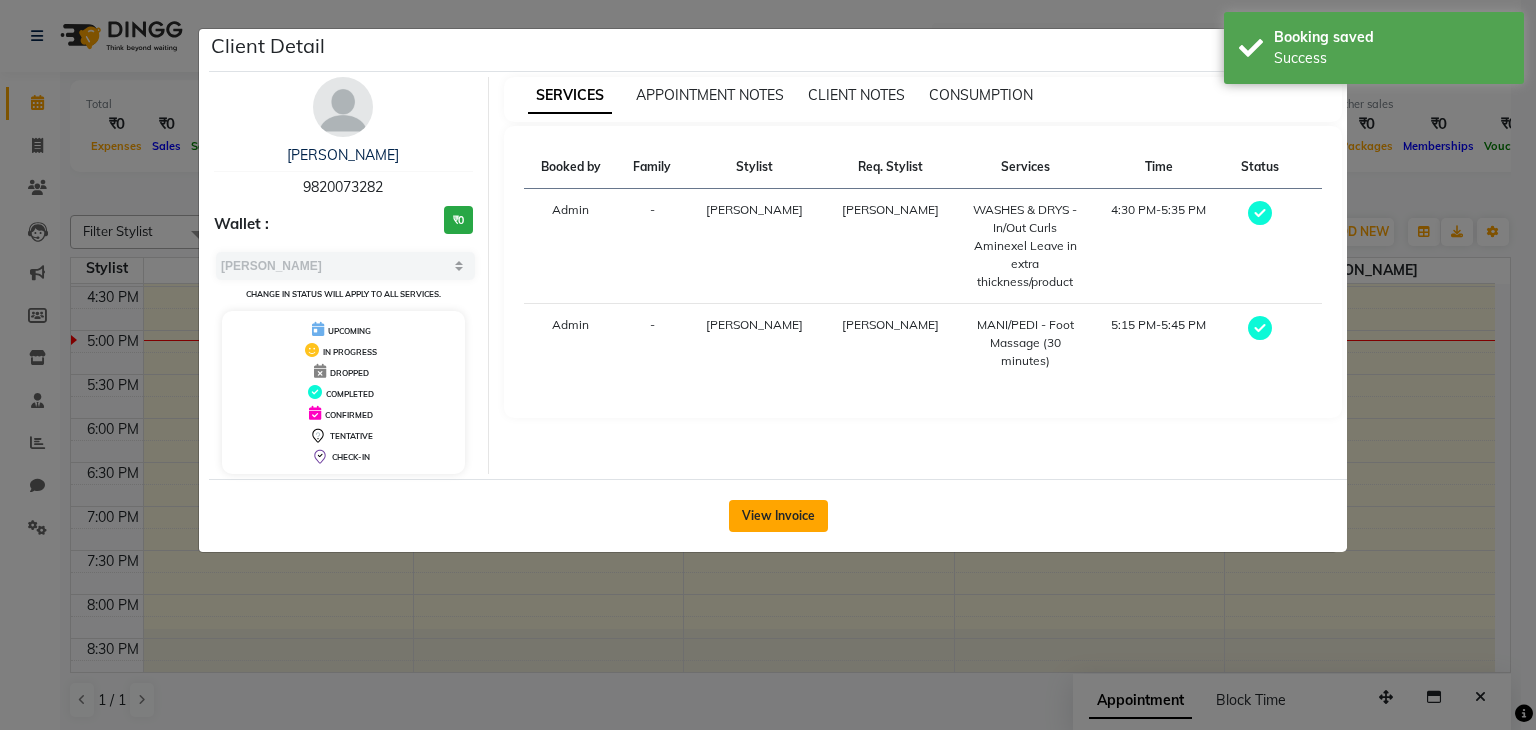 click on "View Invoice" 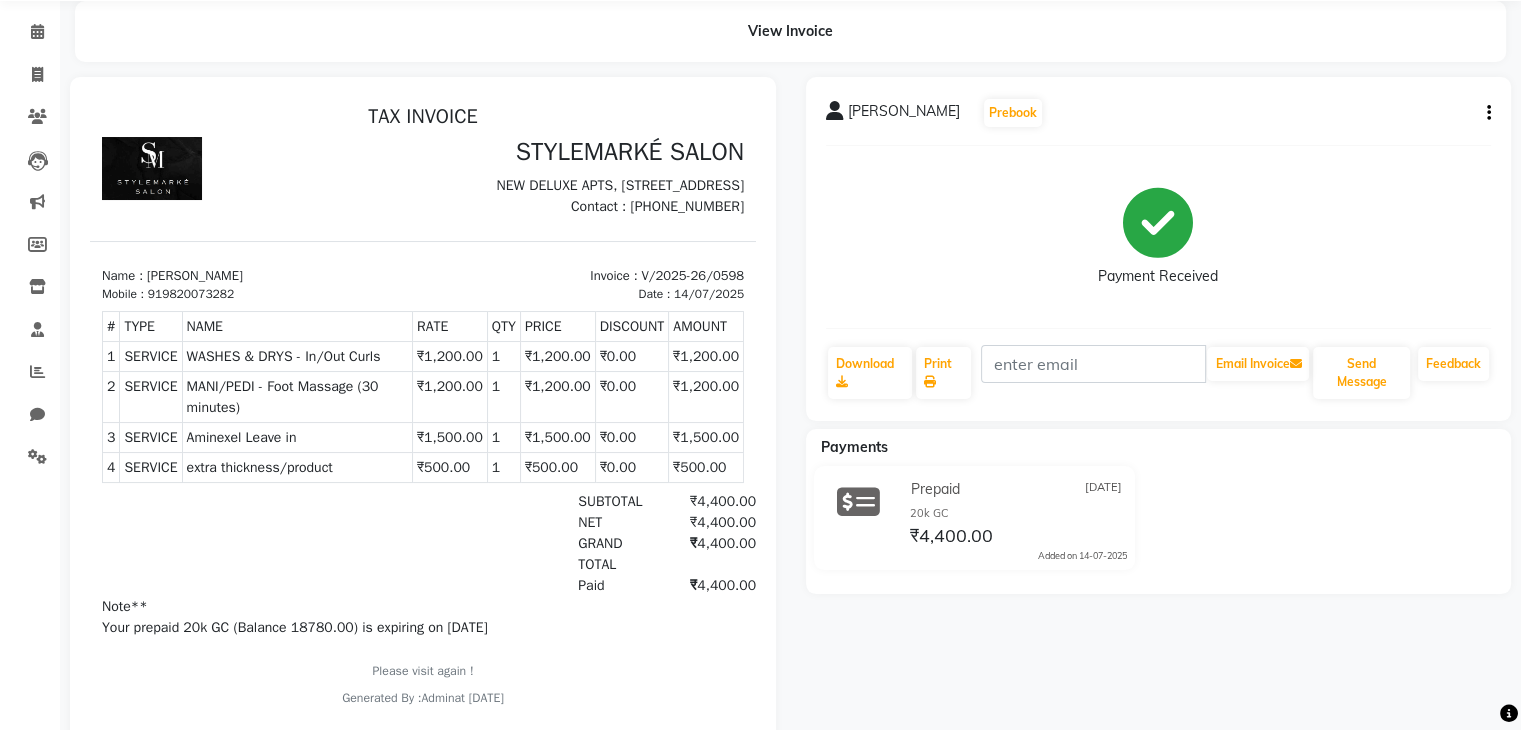 scroll, scrollTop: 0, scrollLeft: 0, axis: both 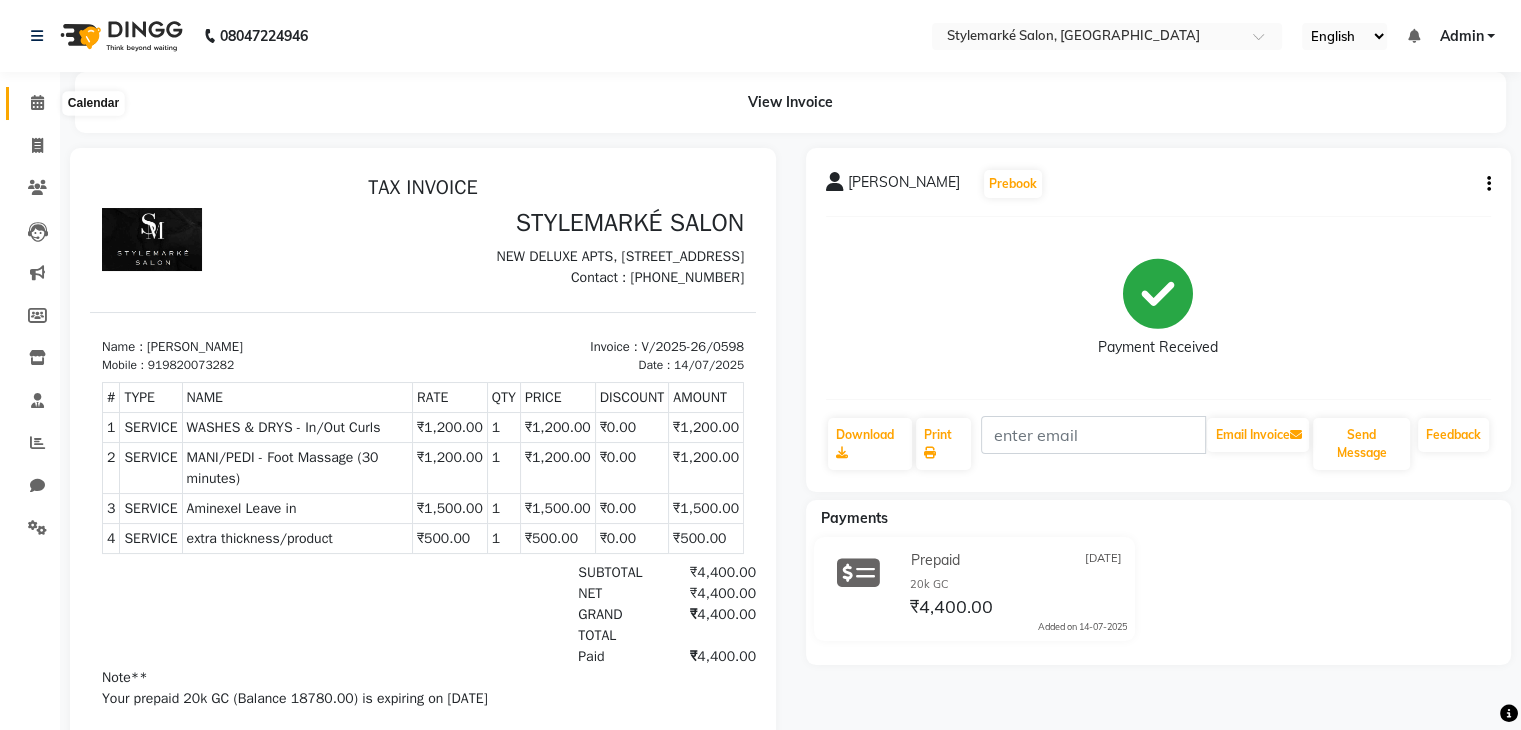 click 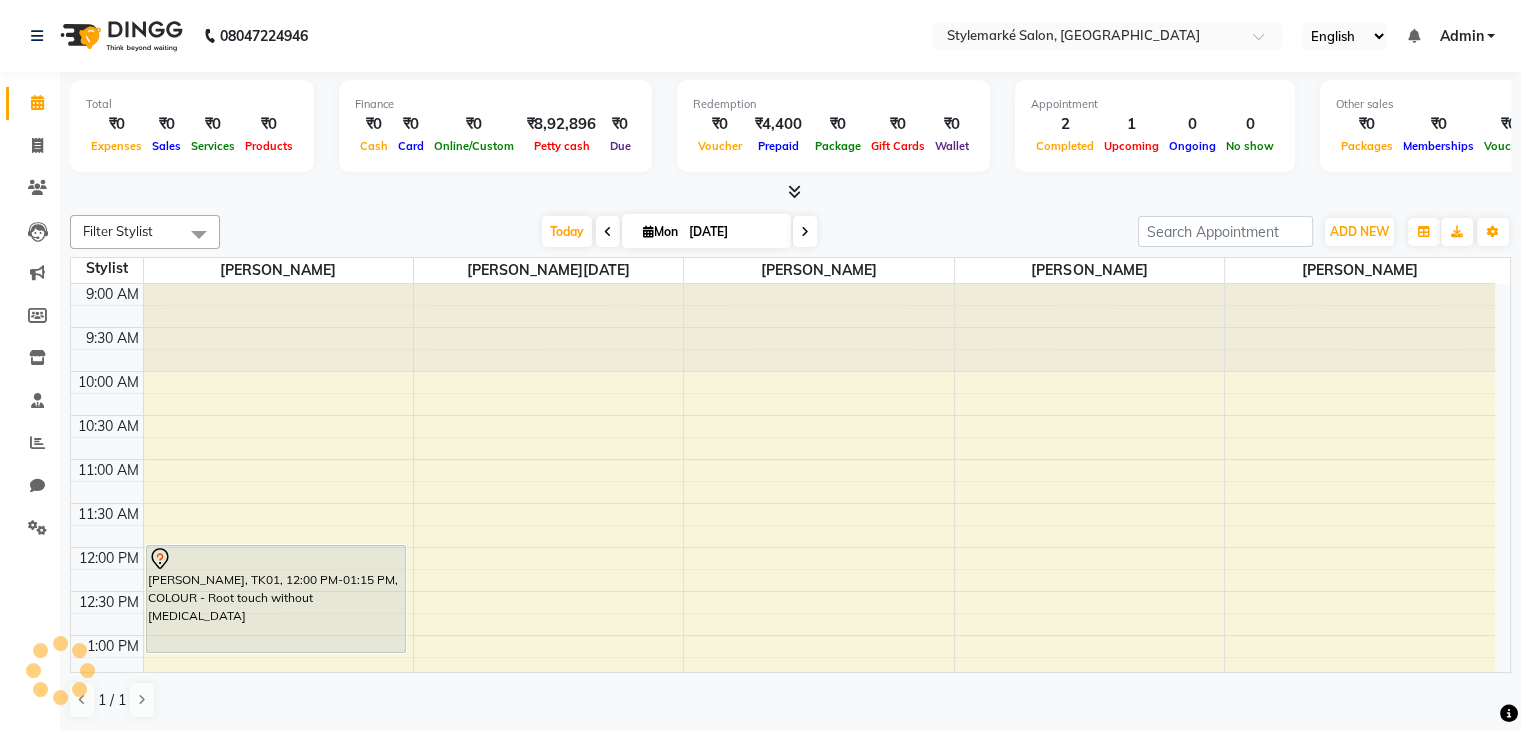 scroll, scrollTop: 0, scrollLeft: 0, axis: both 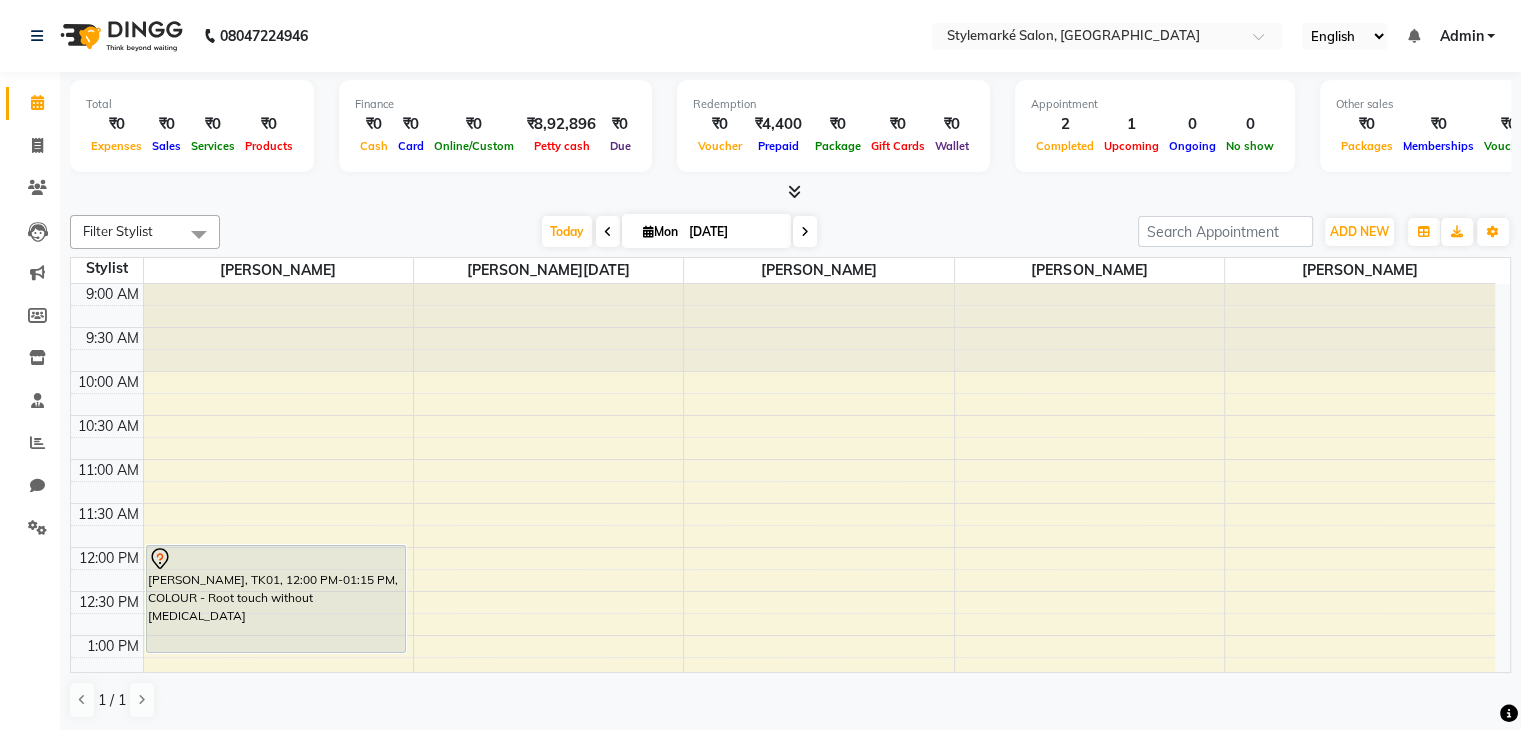 click at bounding box center [805, 232] 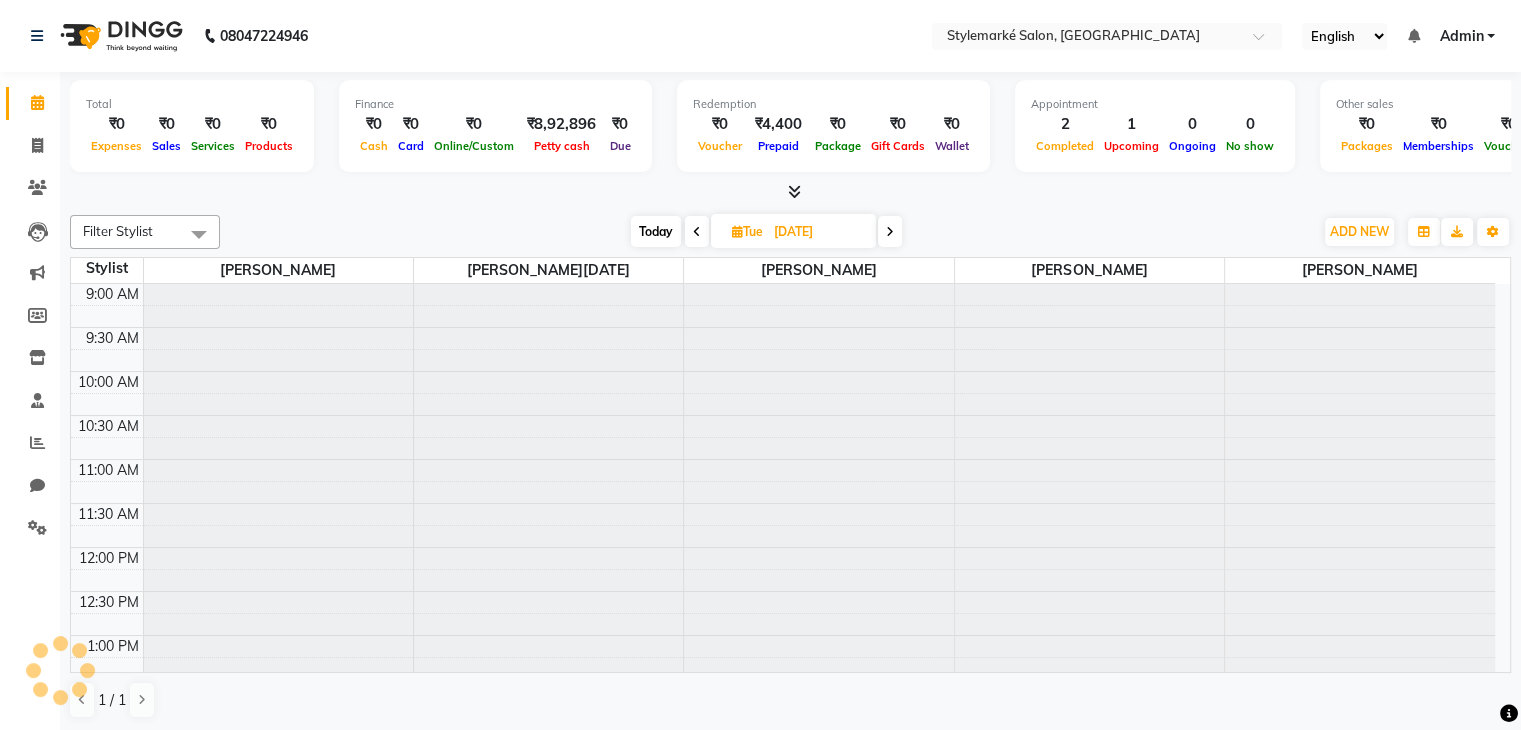 scroll, scrollTop: 657, scrollLeft: 0, axis: vertical 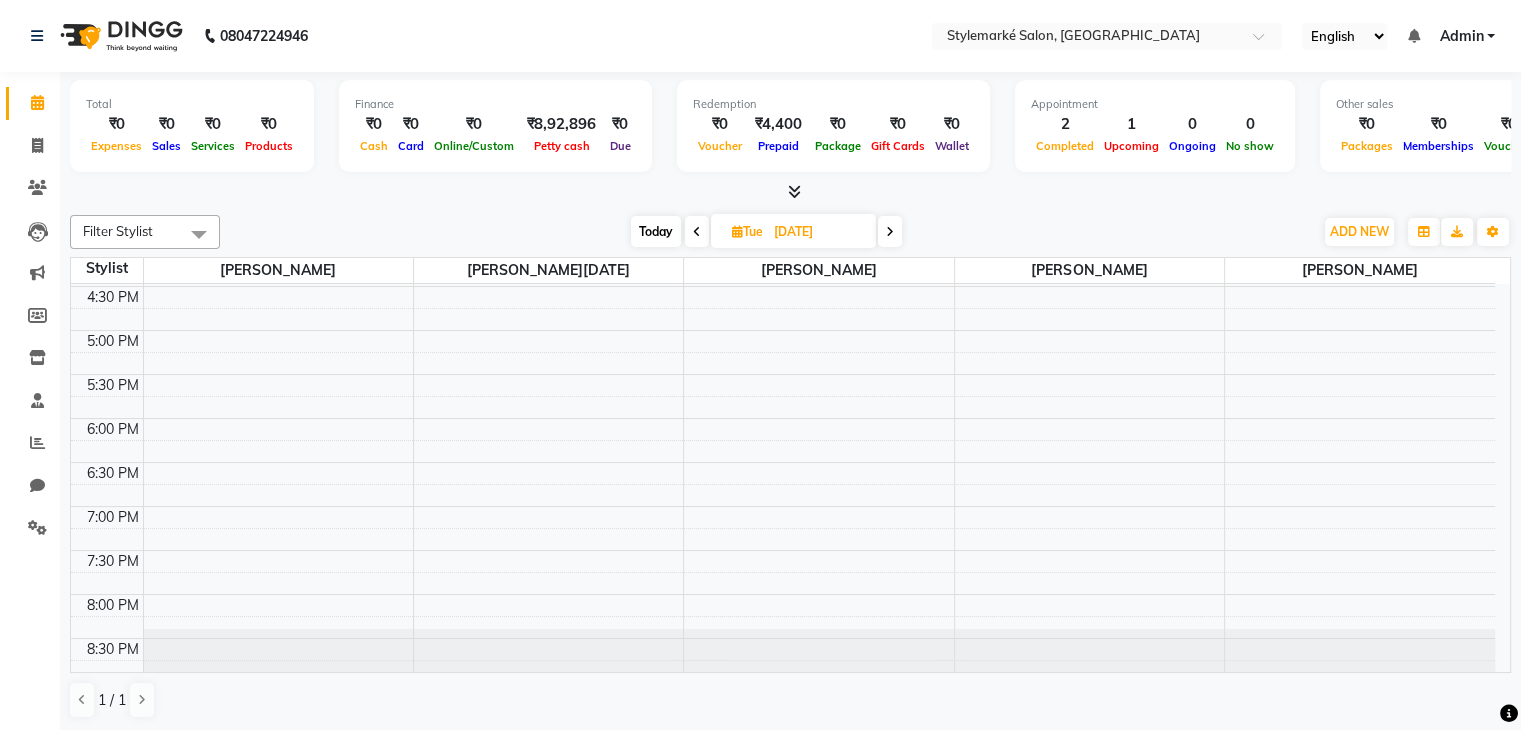 click at bounding box center (890, 232) 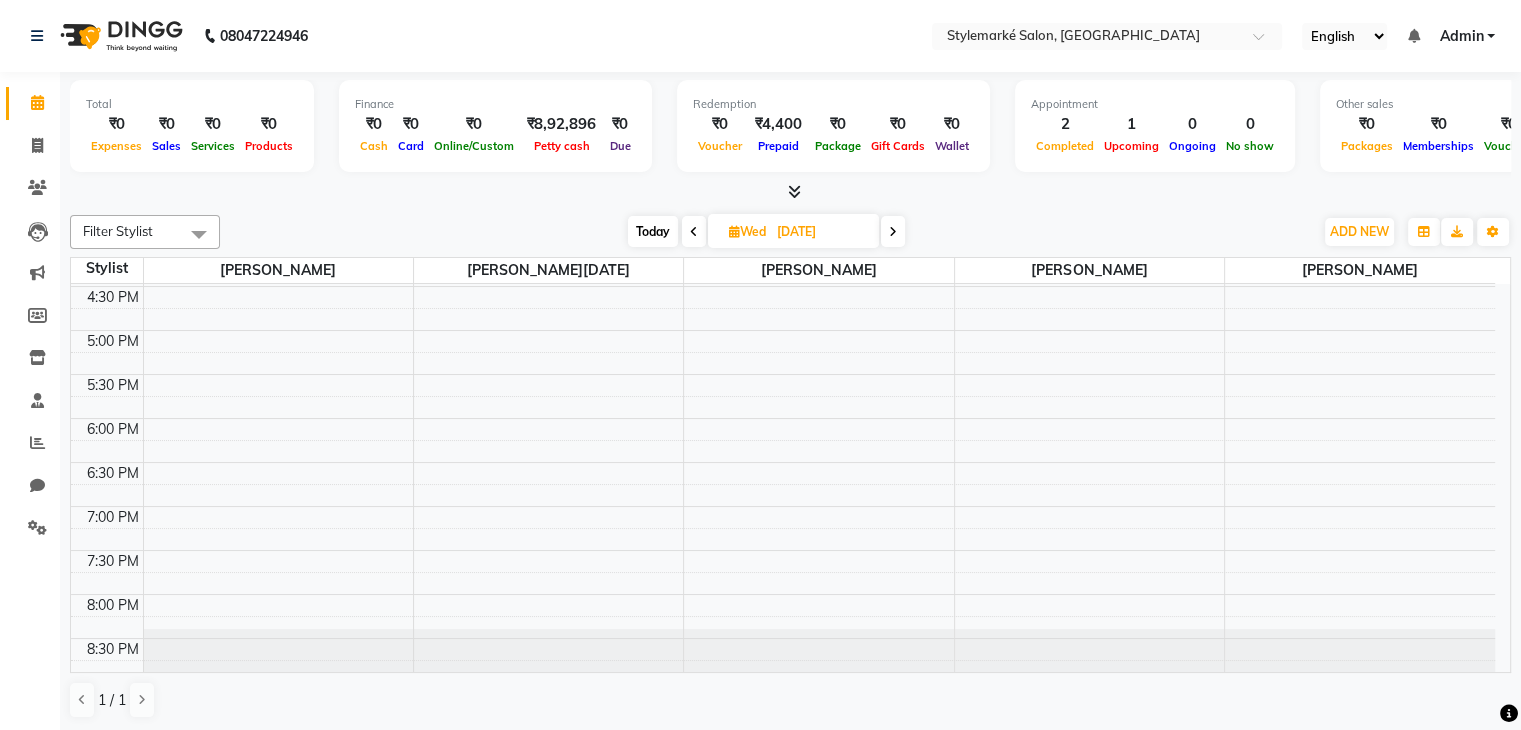click at bounding box center (893, 232) 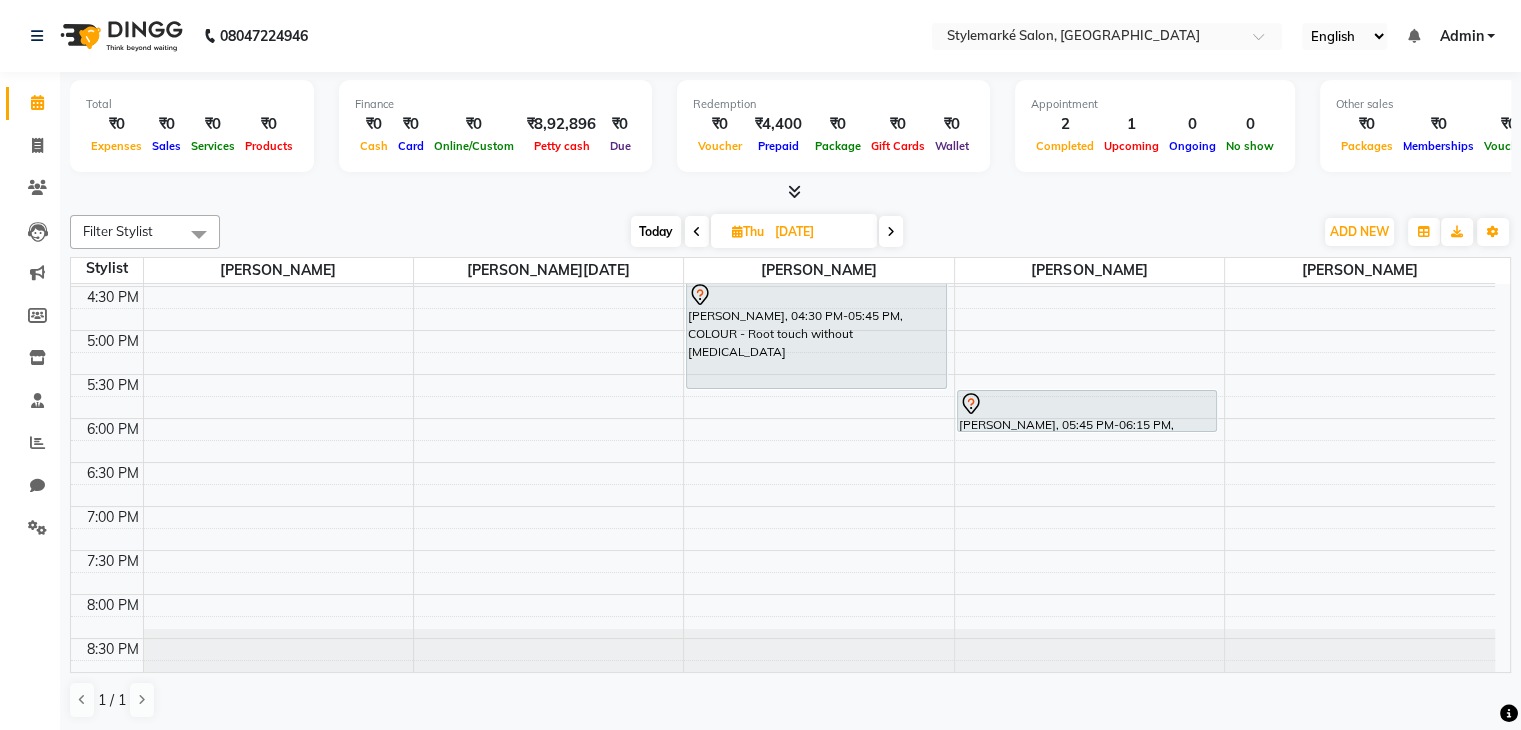 scroll, scrollTop: 557, scrollLeft: 0, axis: vertical 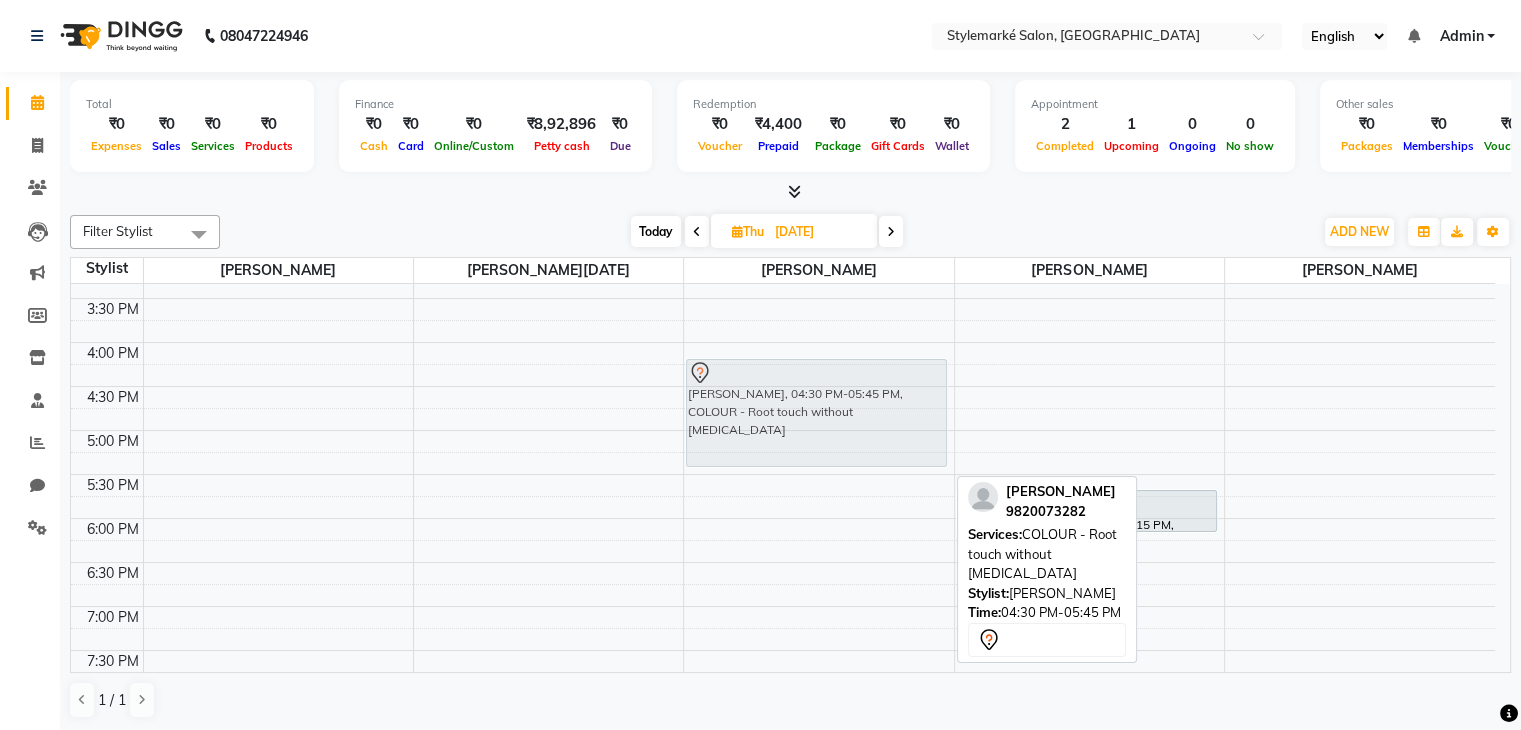 drag, startPoint x: 745, startPoint y: 409, endPoint x: 753, endPoint y: 397, distance: 14.422205 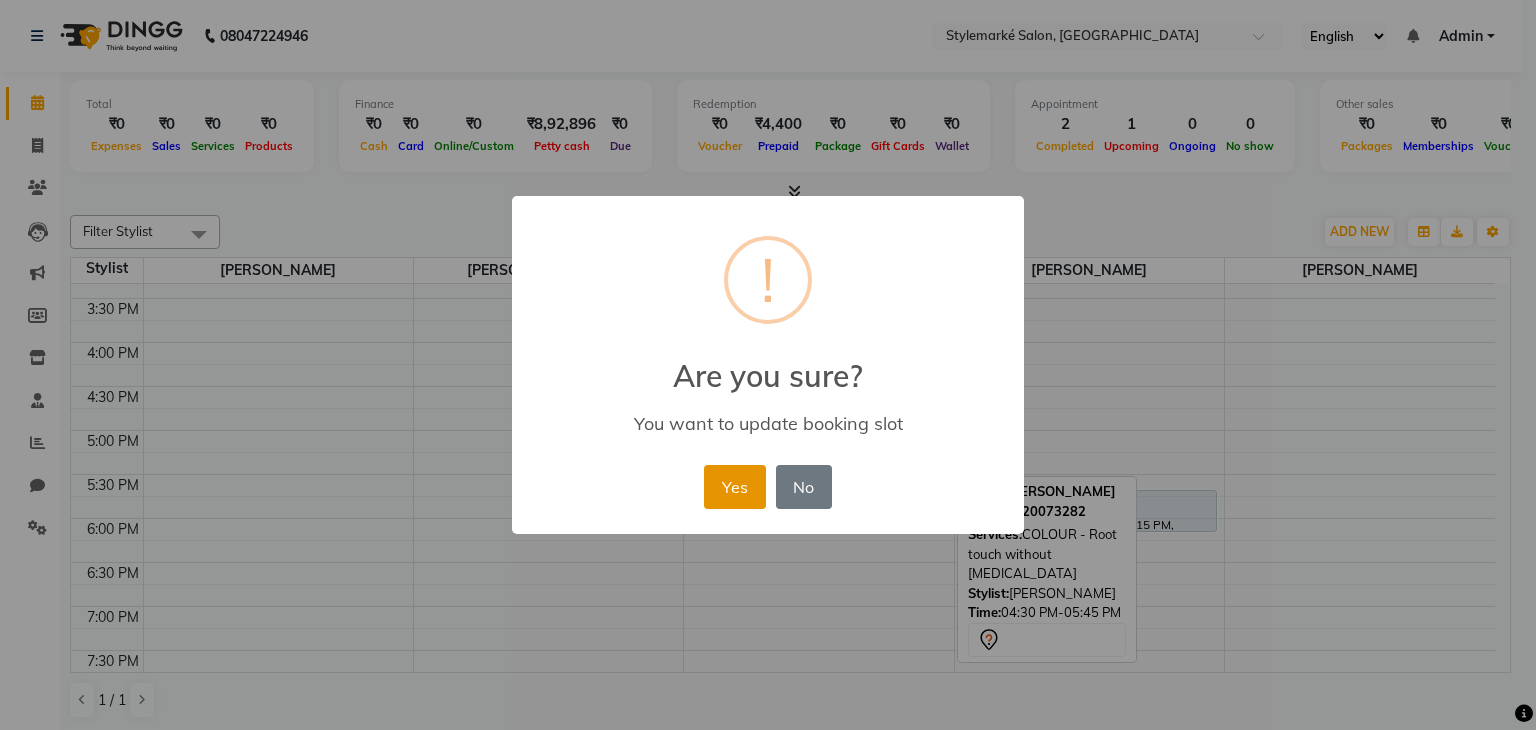 click on "Yes" at bounding box center [734, 487] 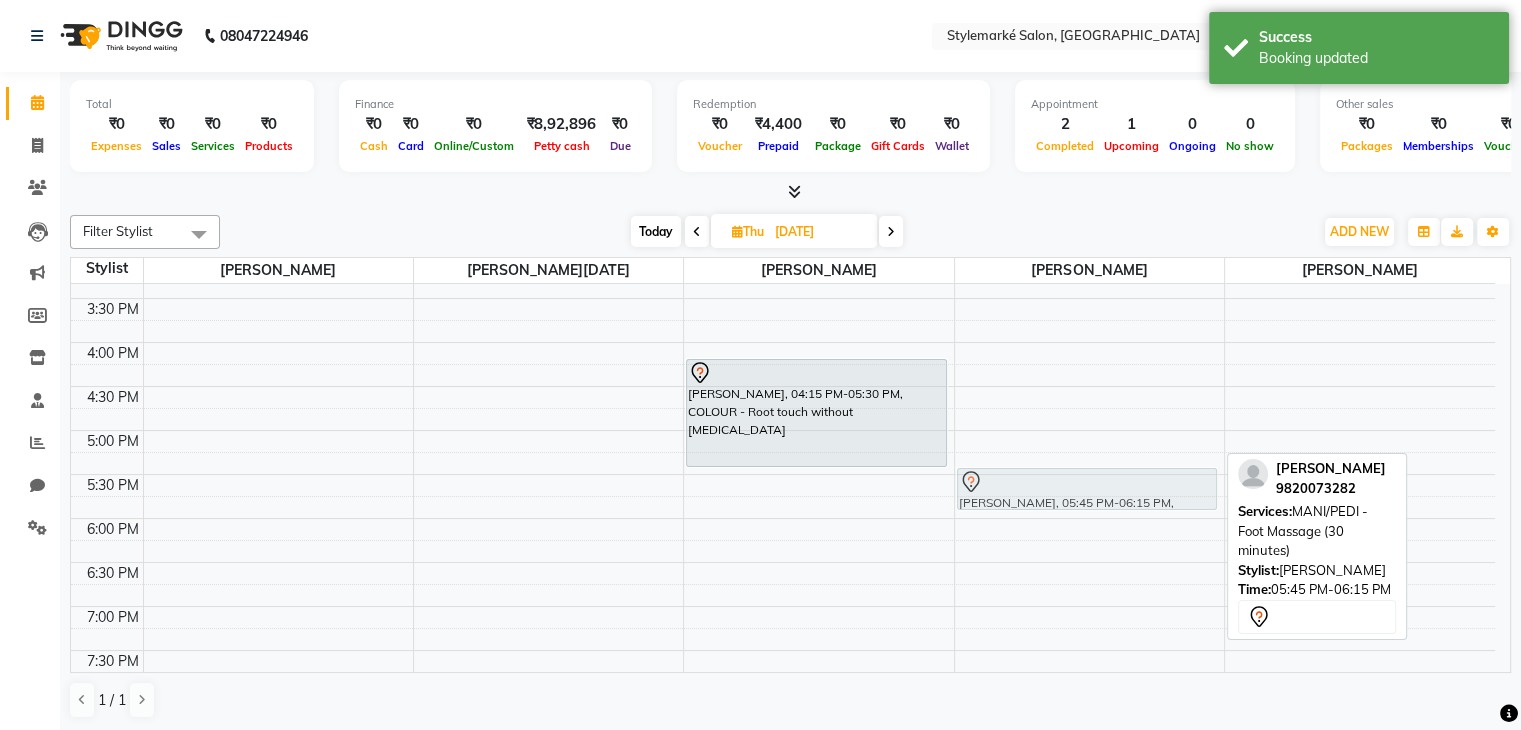 drag, startPoint x: 1016, startPoint y: 509, endPoint x: 1022, endPoint y: 489, distance: 20.880613 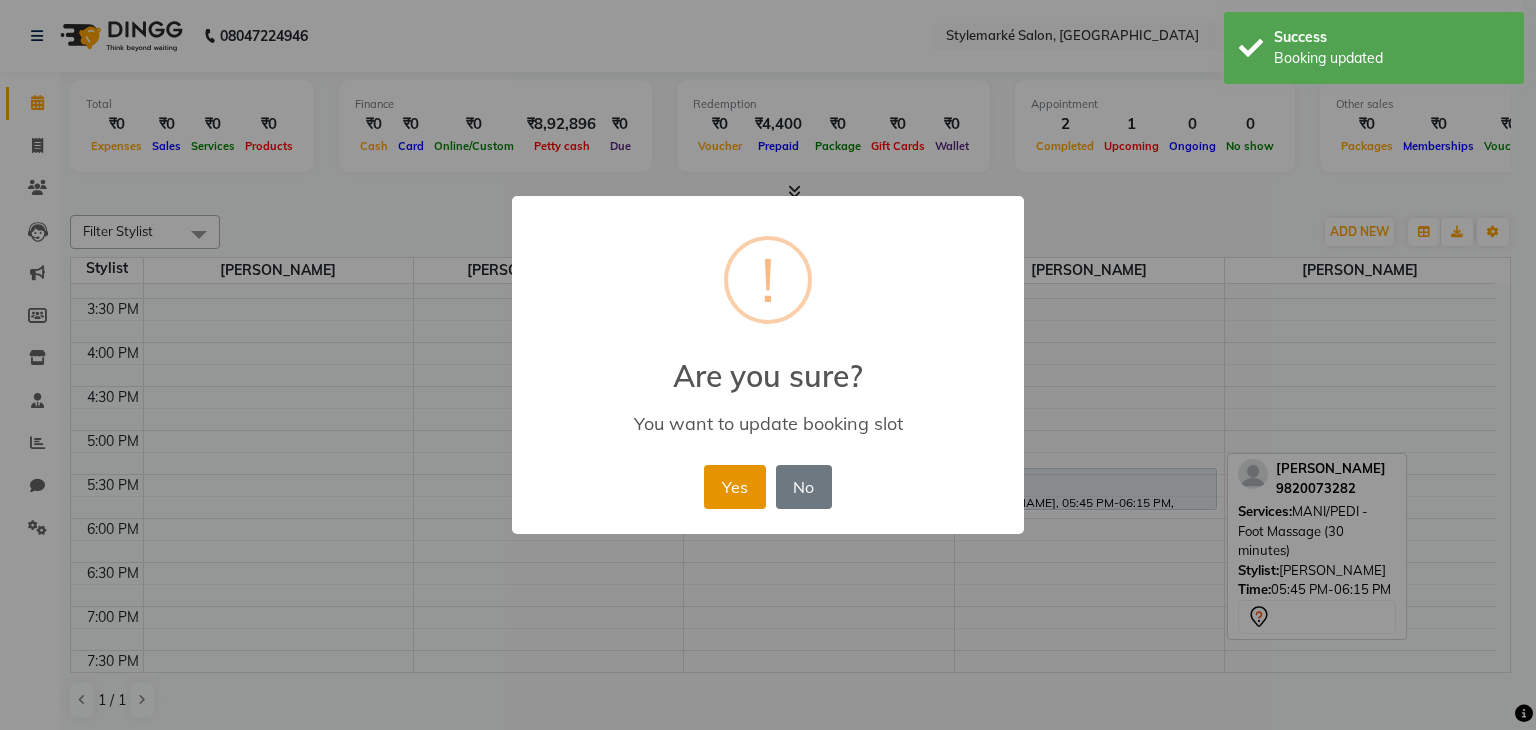click on "Yes" at bounding box center (734, 487) 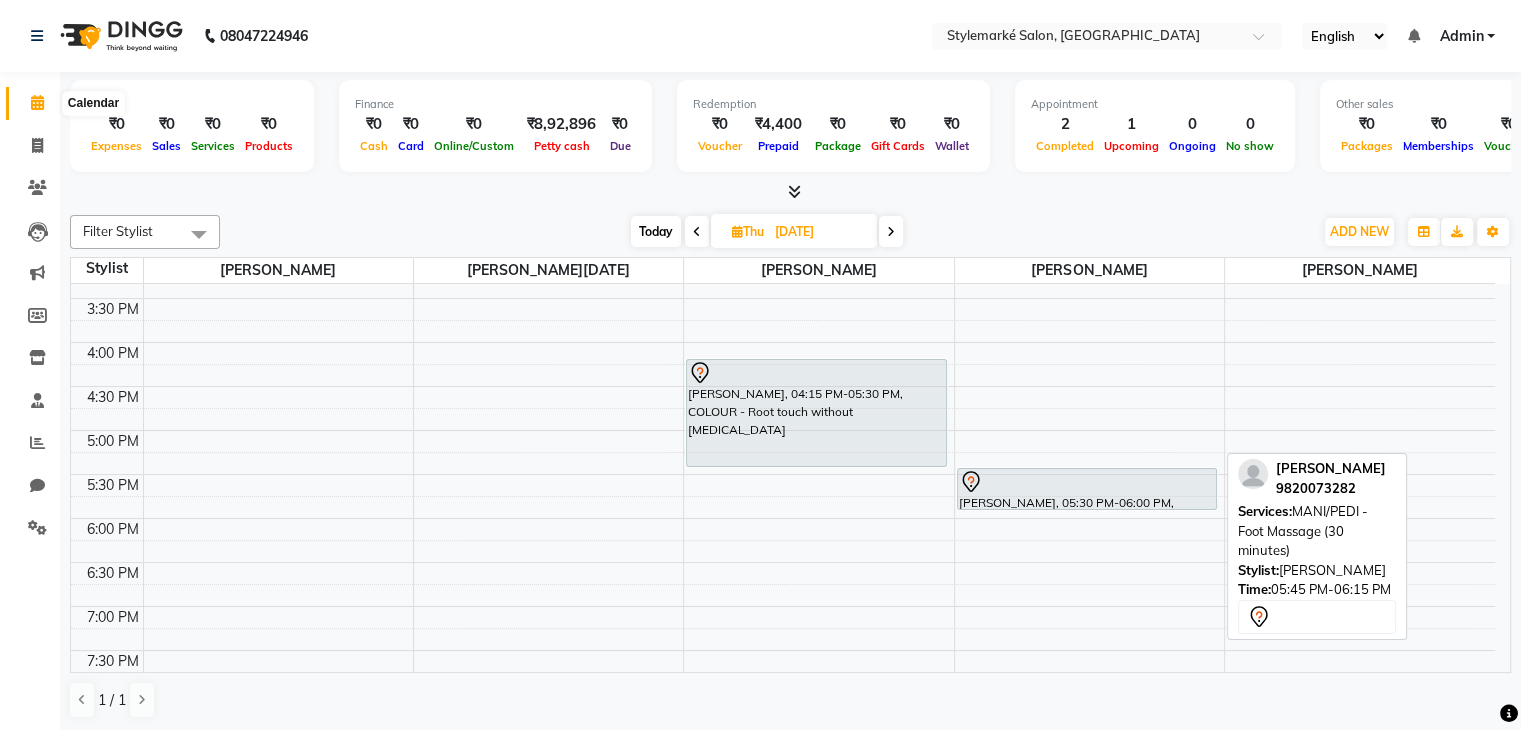 click 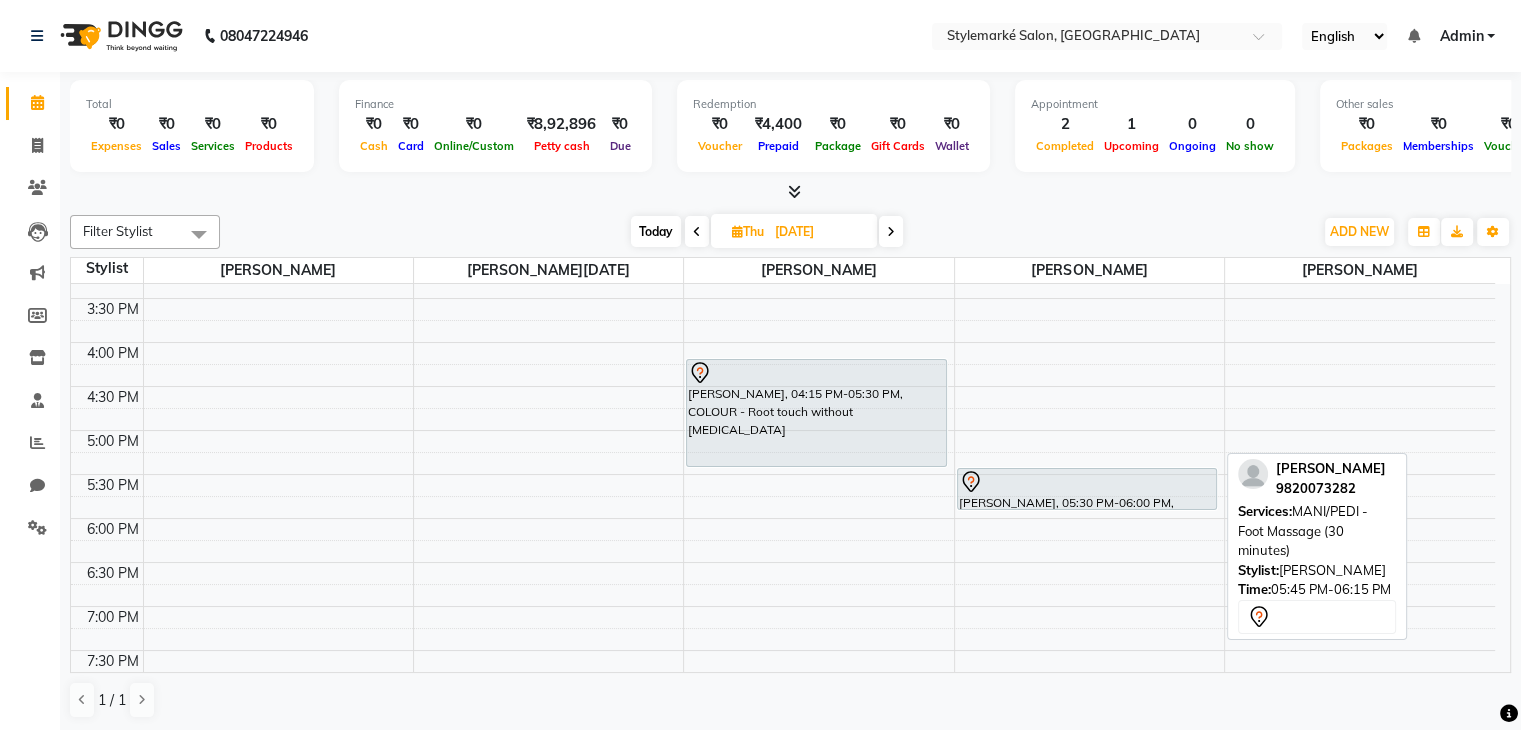 click on "Today" at bounding box center (656, 231) 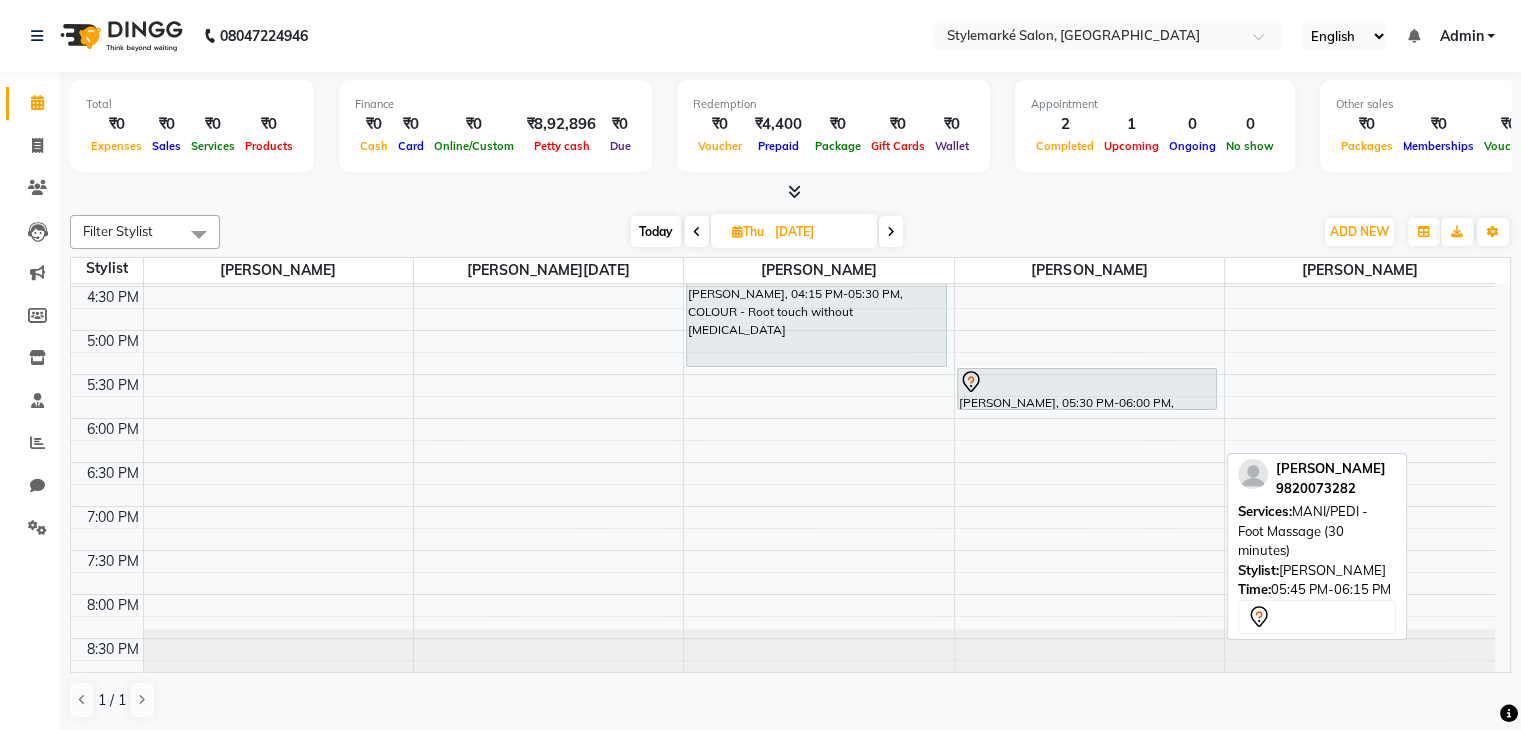 select on "7" 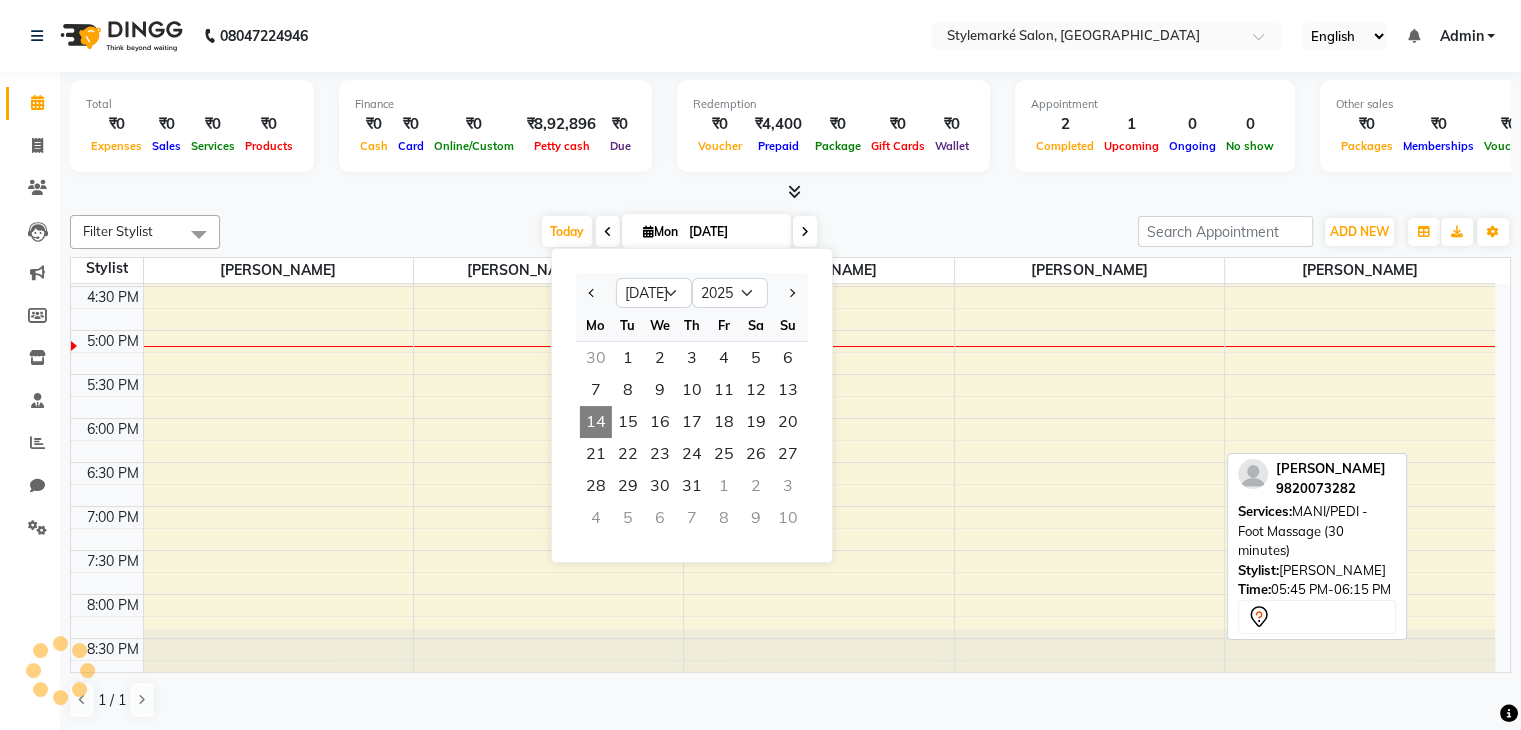scroll, scrollTop: 657, scrollLeft: 0, axis: vertical 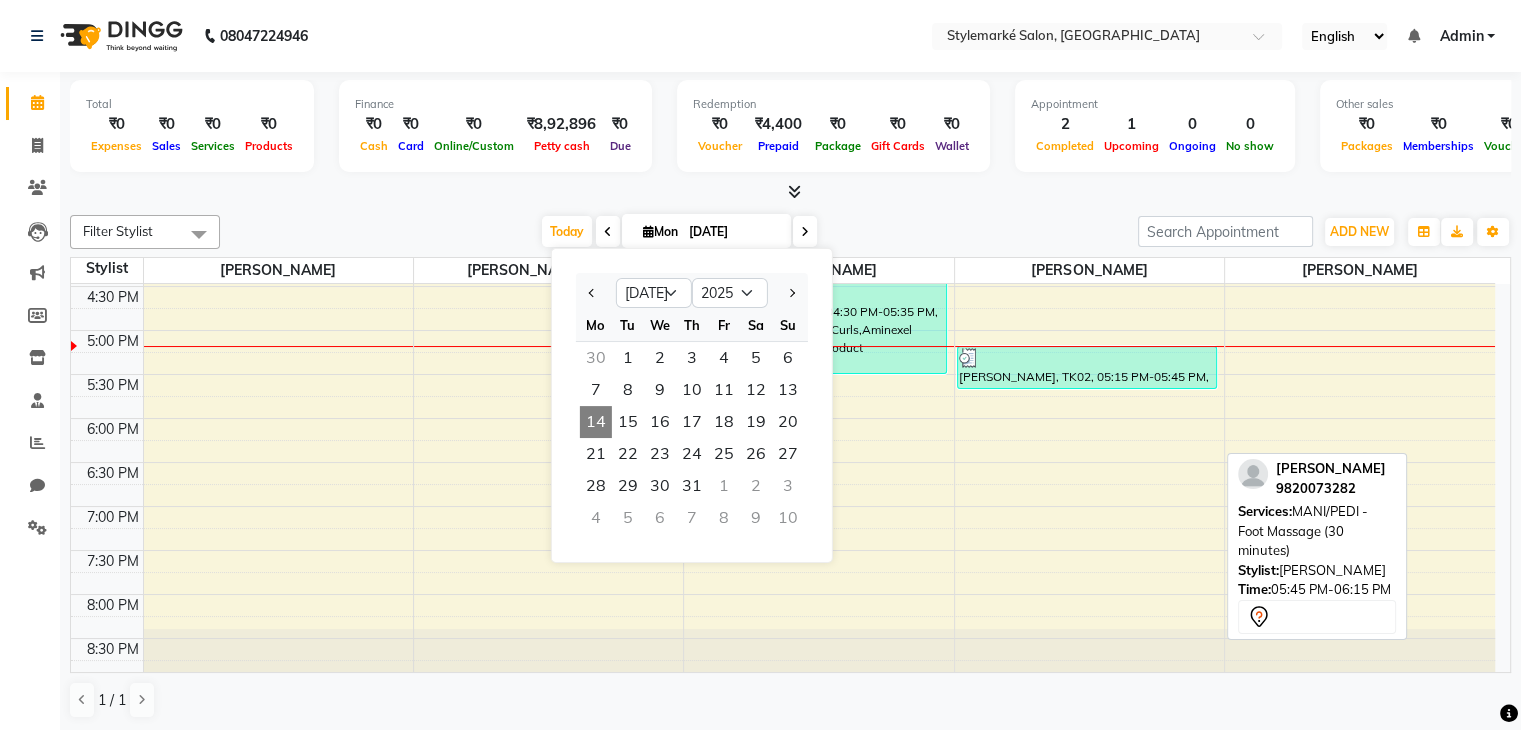 click at bounding box center (790, 192) 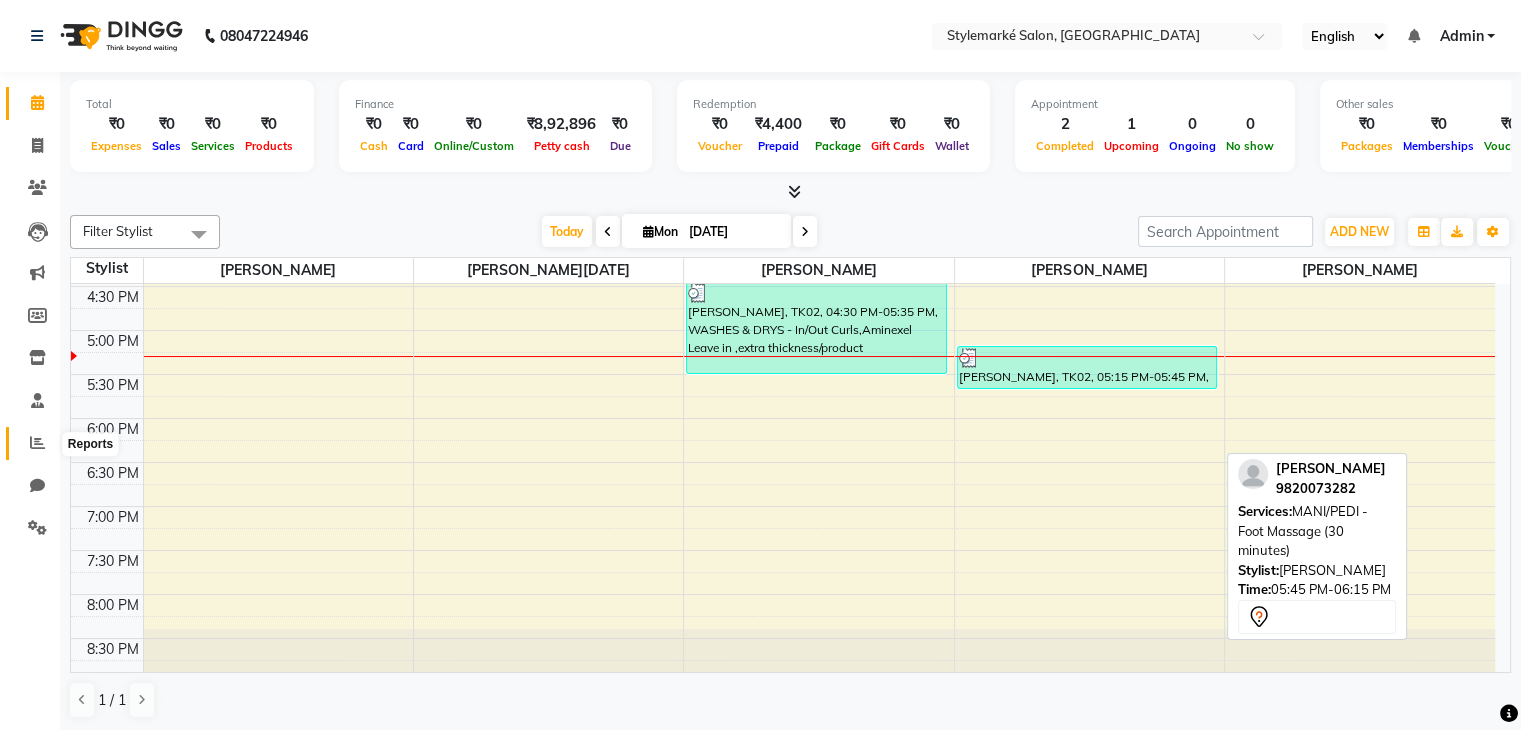 click 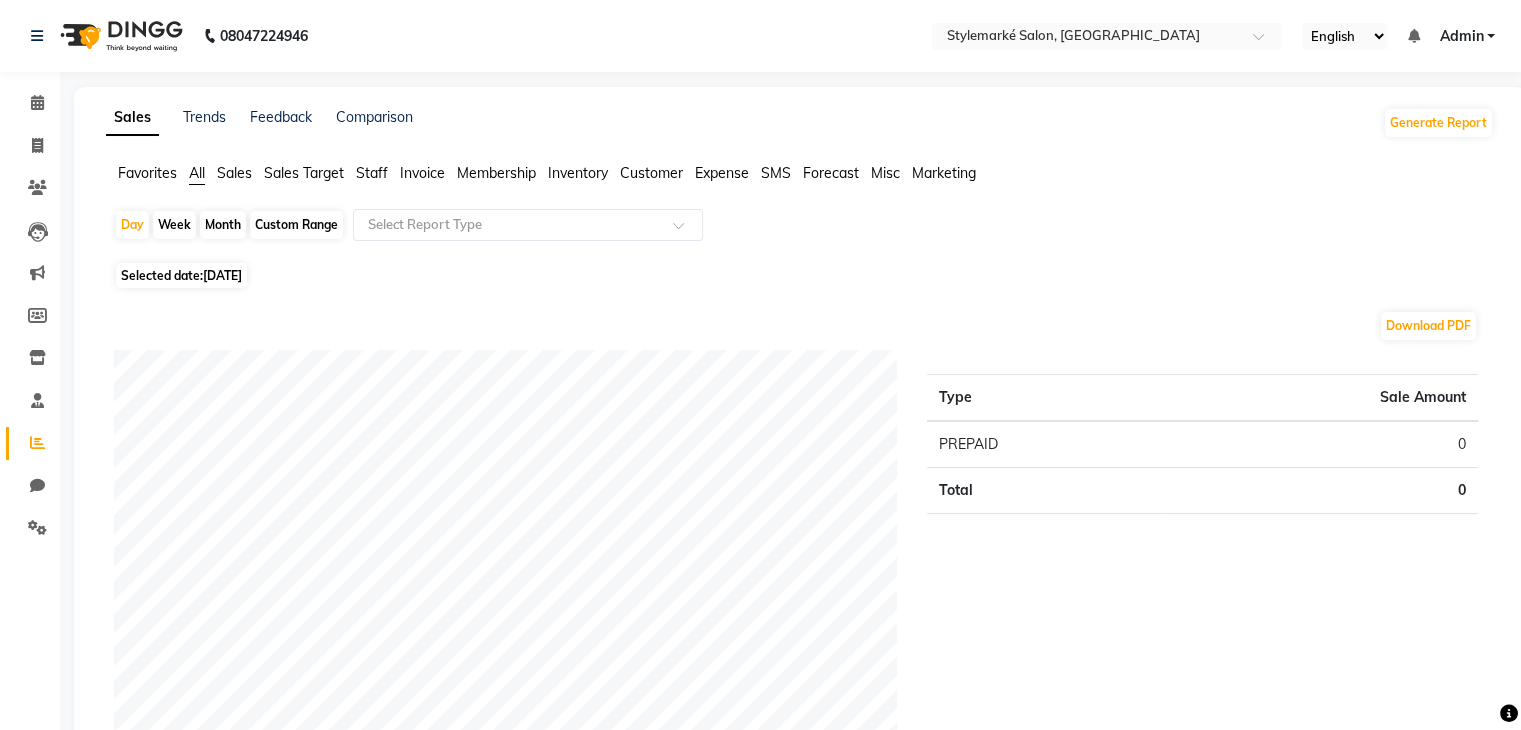 click on "Staff" 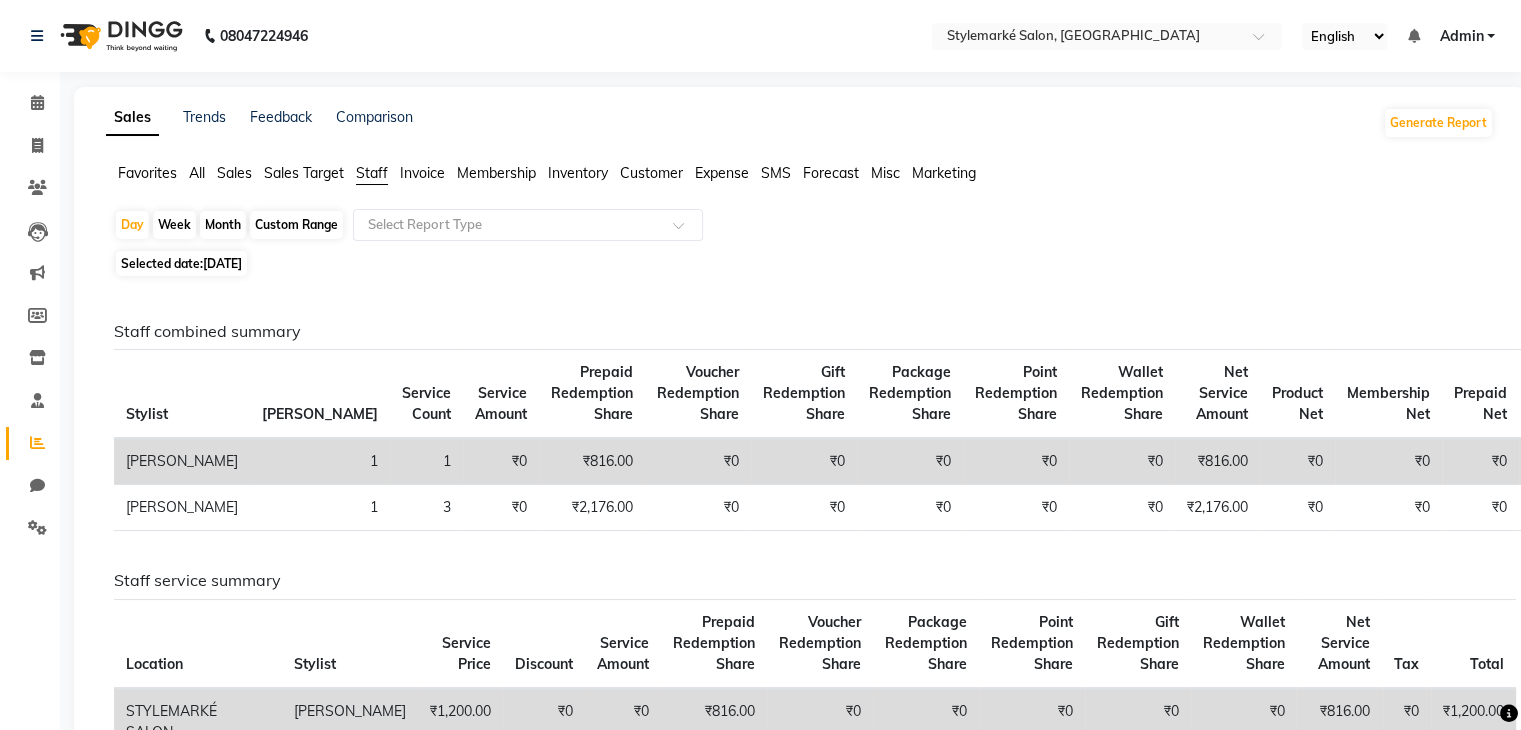 click on "Custom Range" 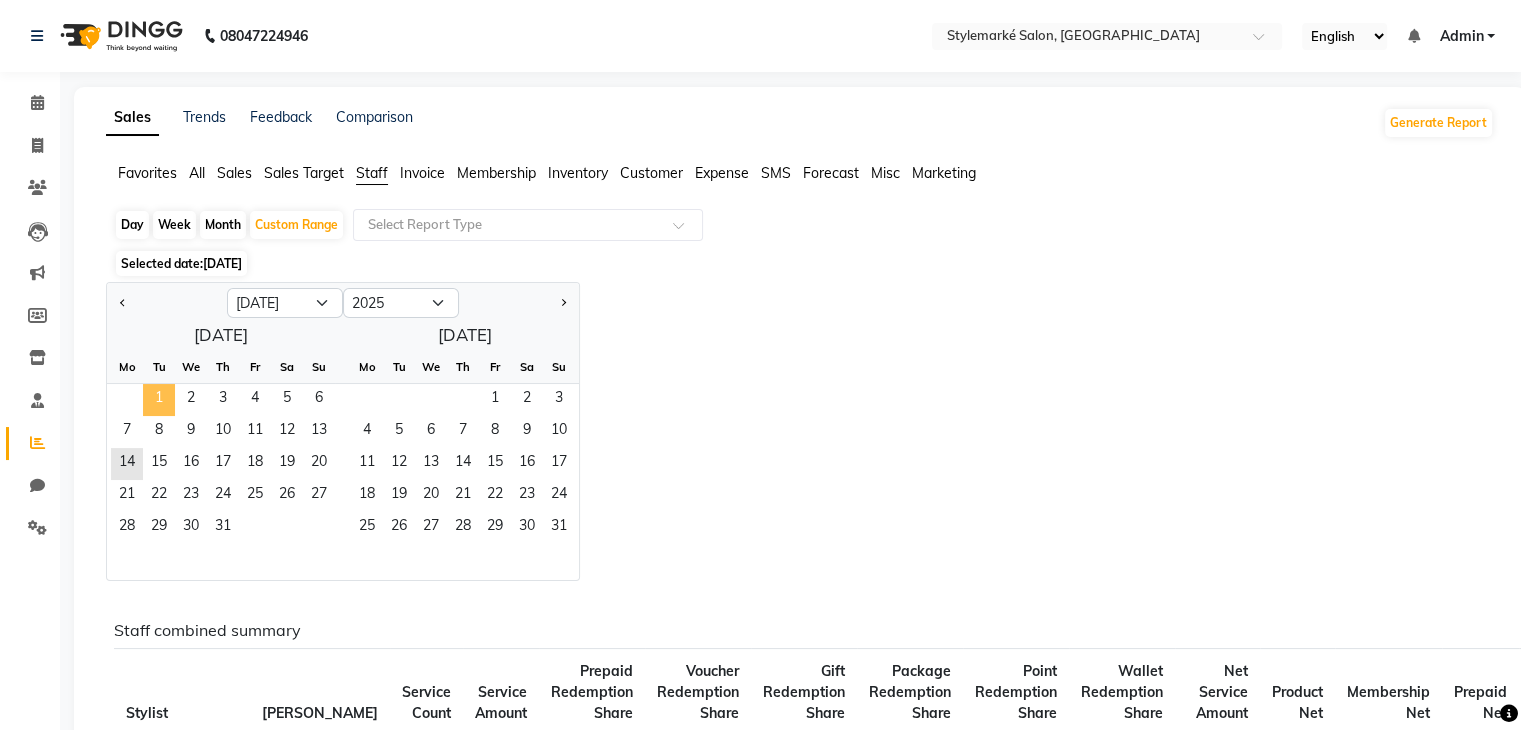 click on "1" 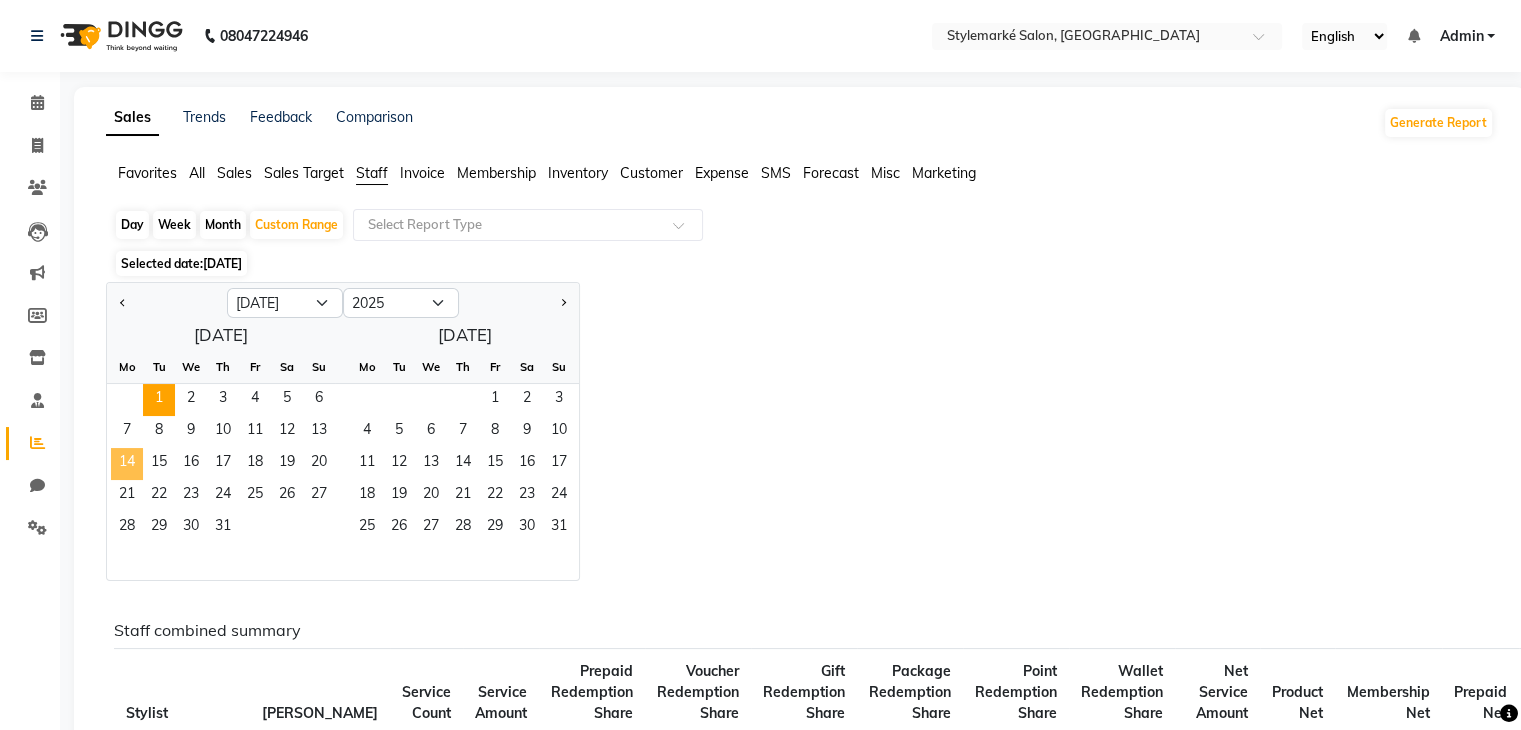 click on "14" 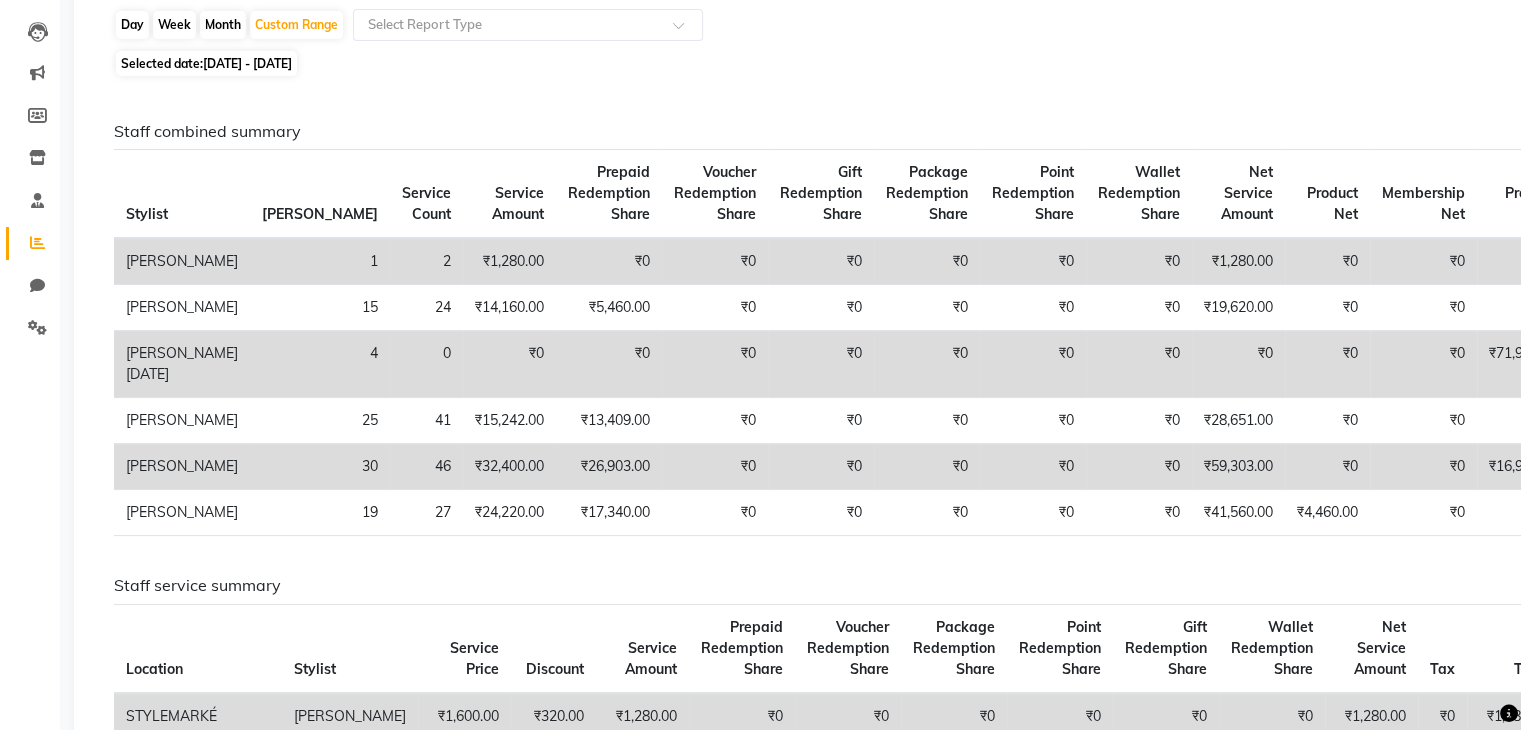 scroll, scrollTop: 0, scrollLeft: 0, axis: both 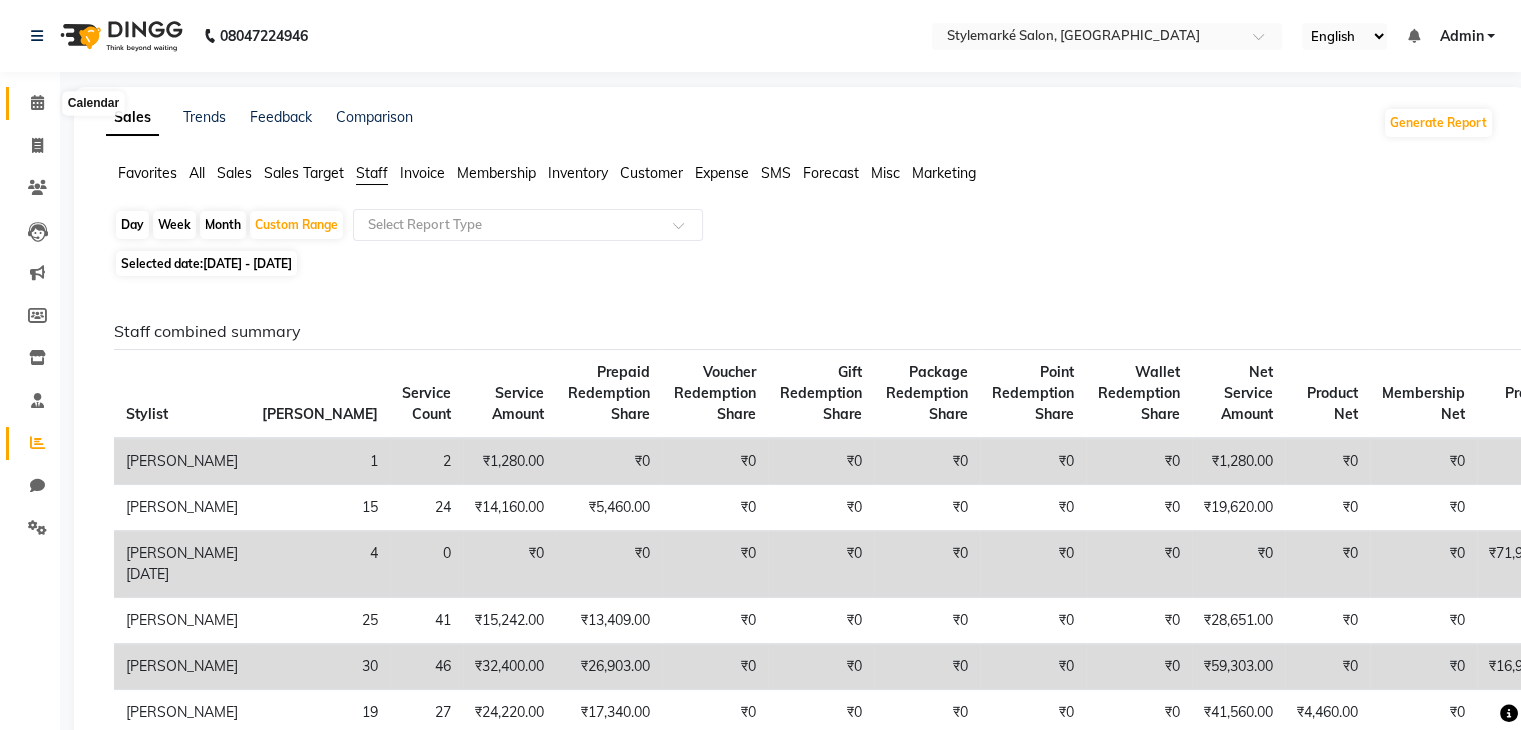 click 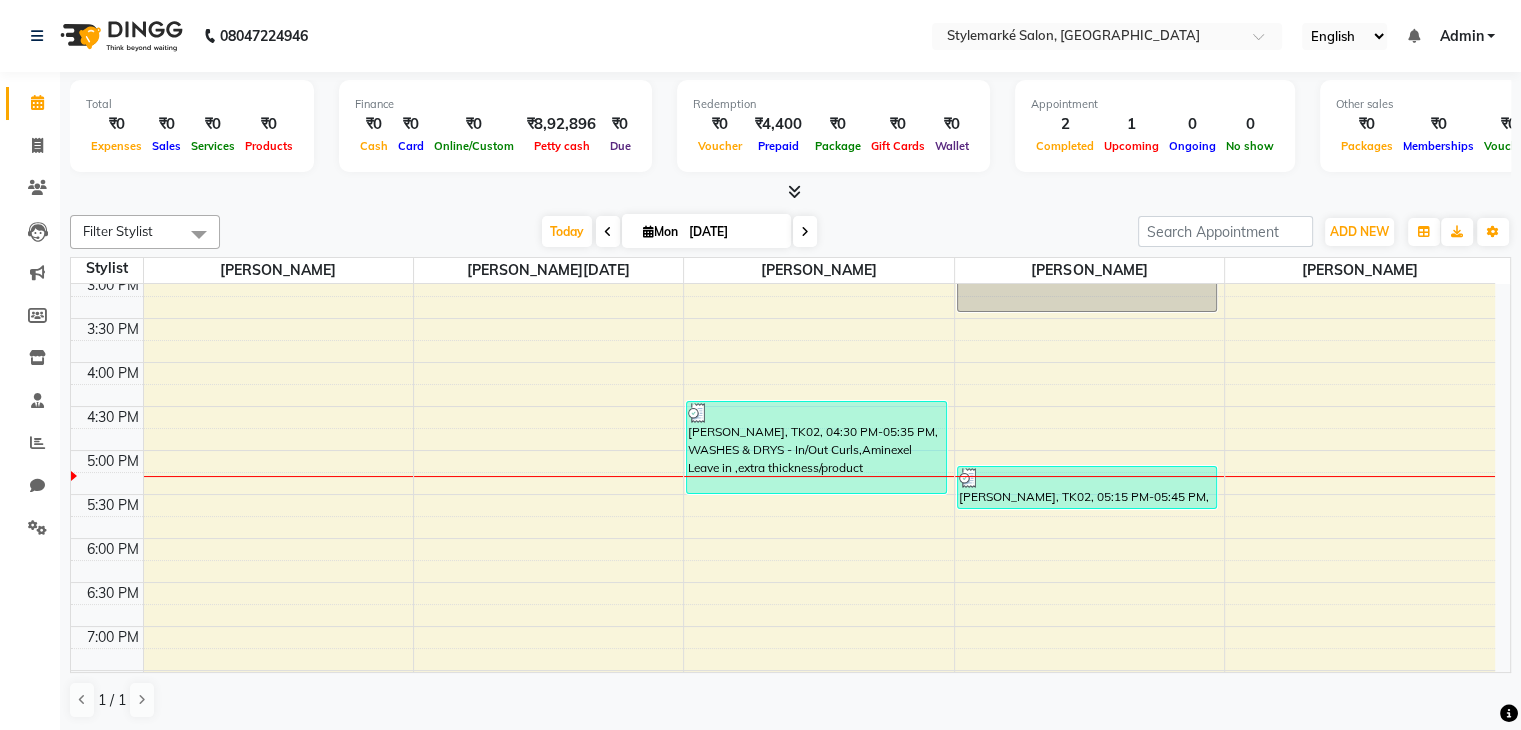 scroll, scrollTop: 156, scrollLeft: 0, axis: vertical 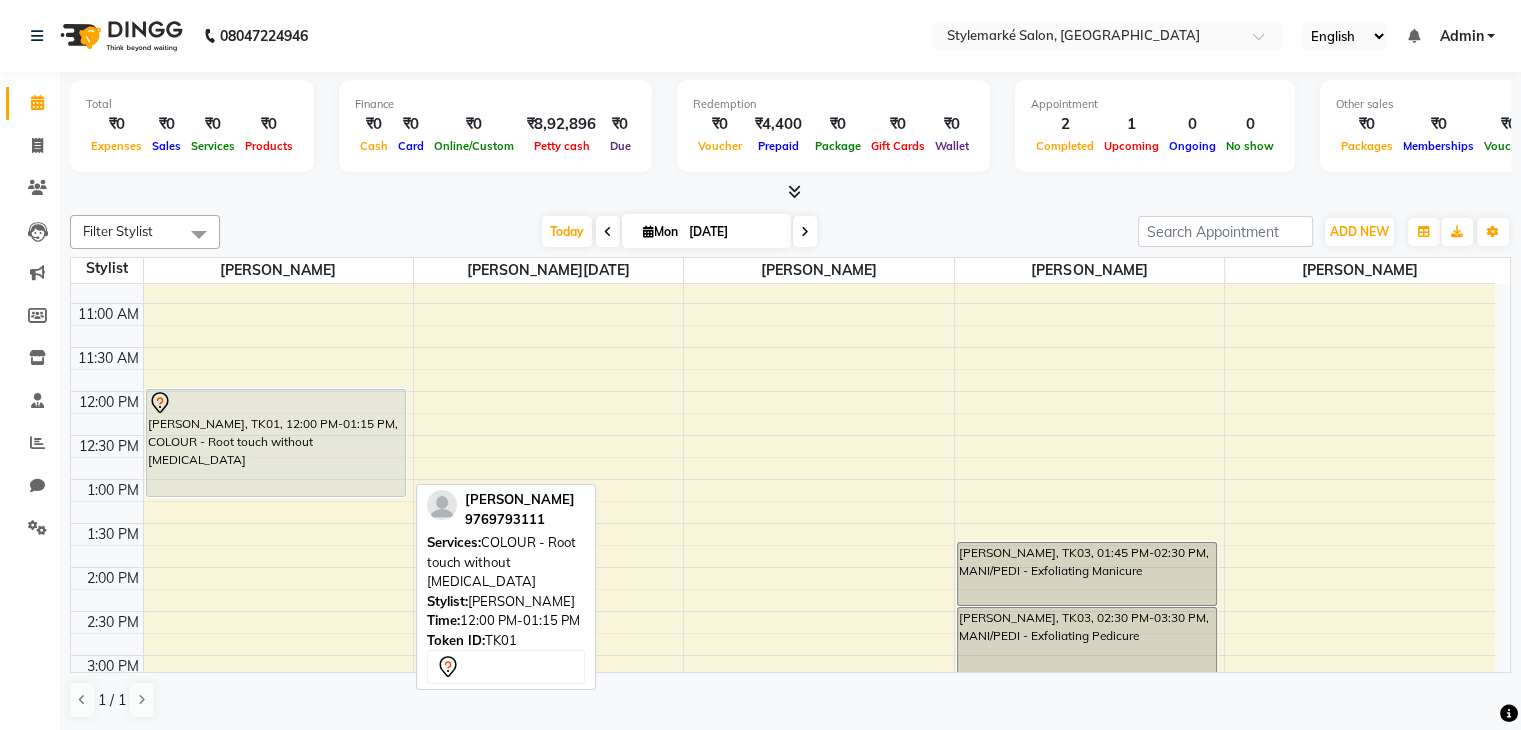 click on "[PERSON_NAME], TK01, 12:00 PM-01:15 PM, COLOUR - Root touch without [MEDICAL_DATA]" at bounding box center [276, 443] 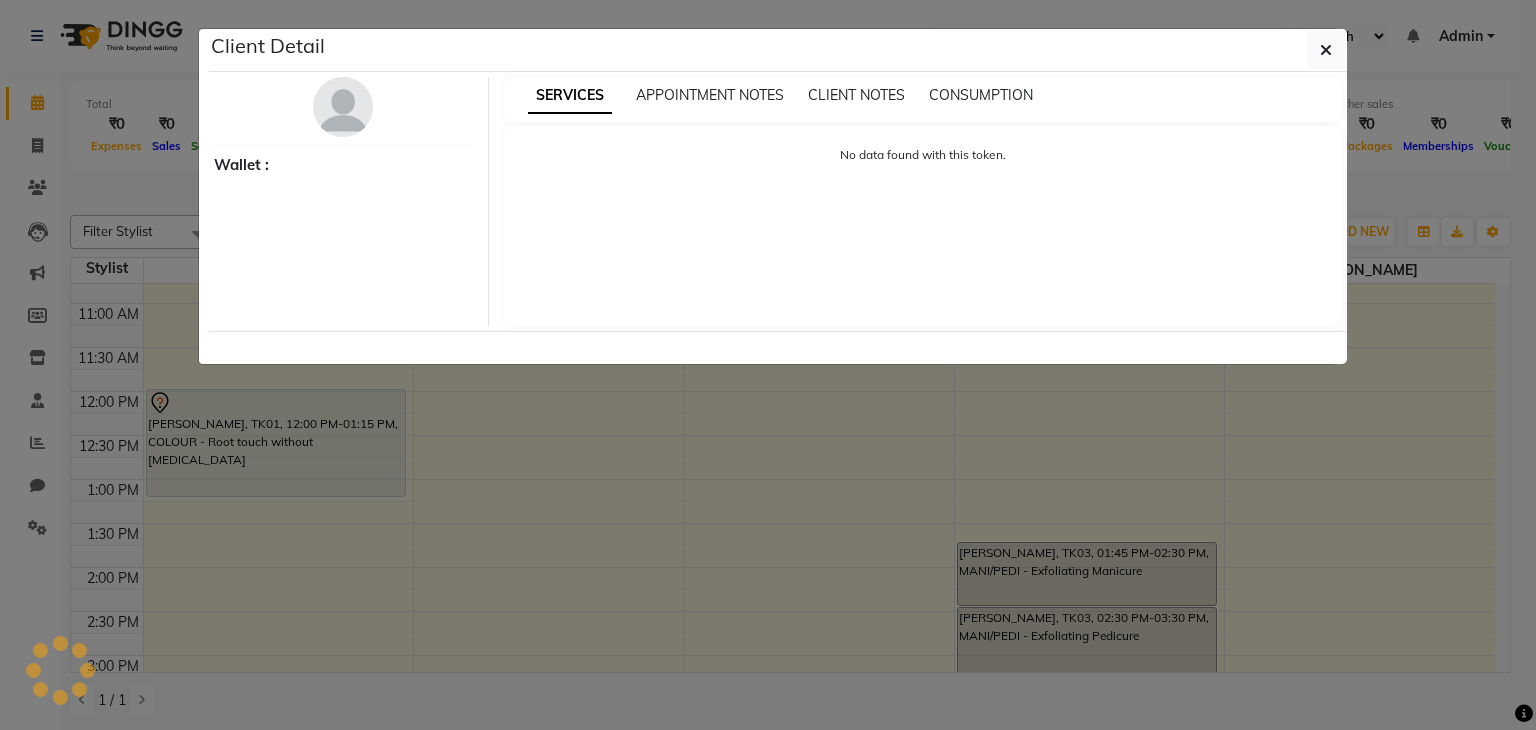 select on "7" 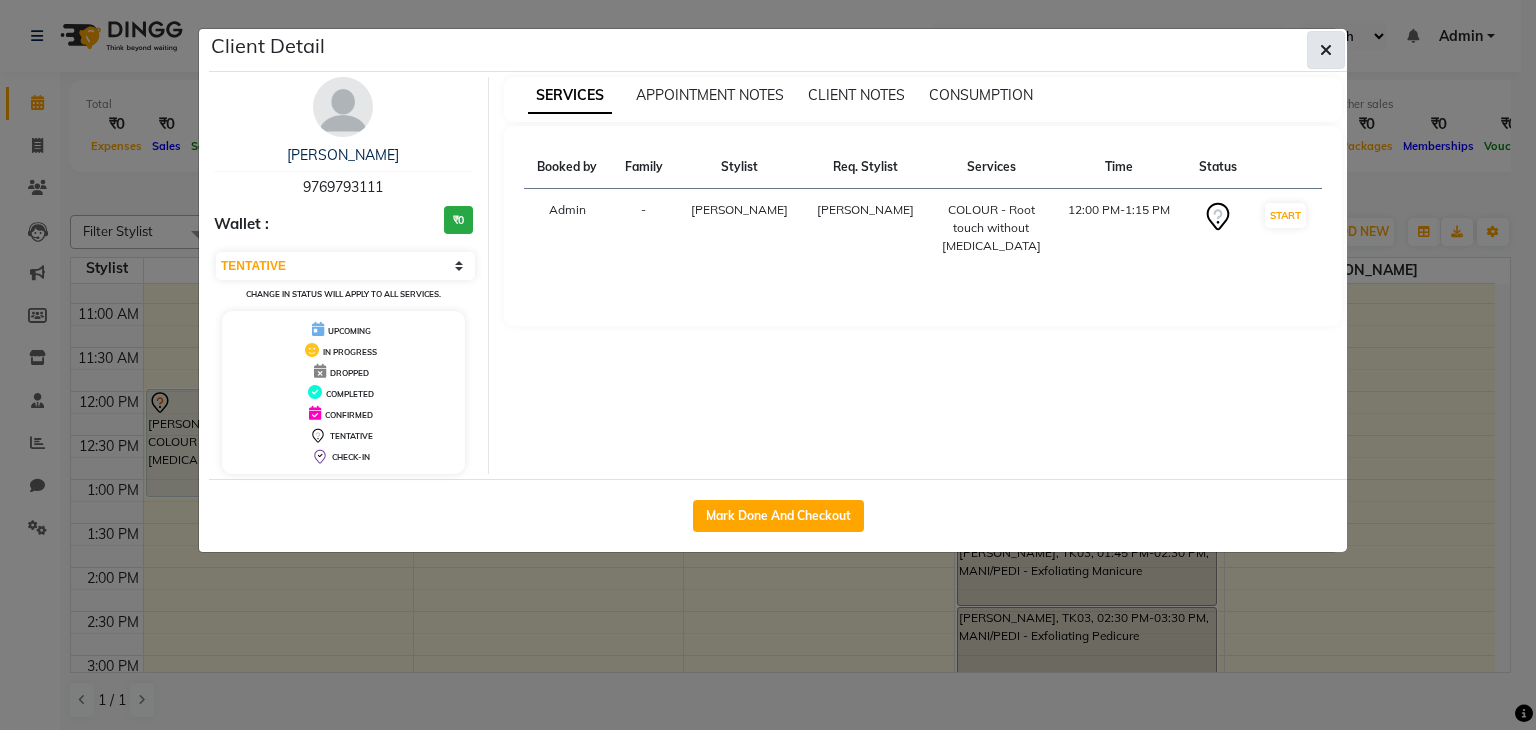 click 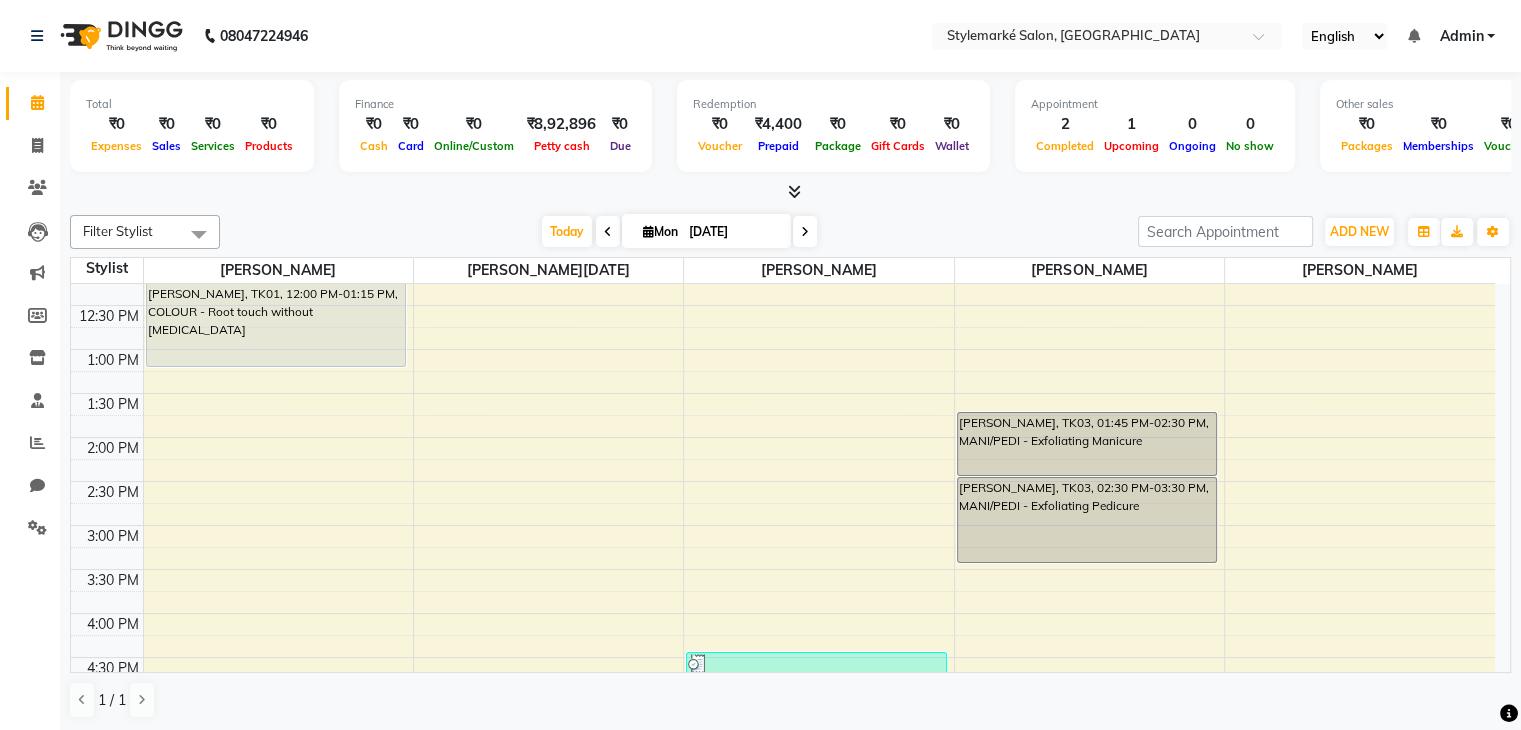 scroll, scrollTop: 256, scrollLeft: 0, axis: vertical 